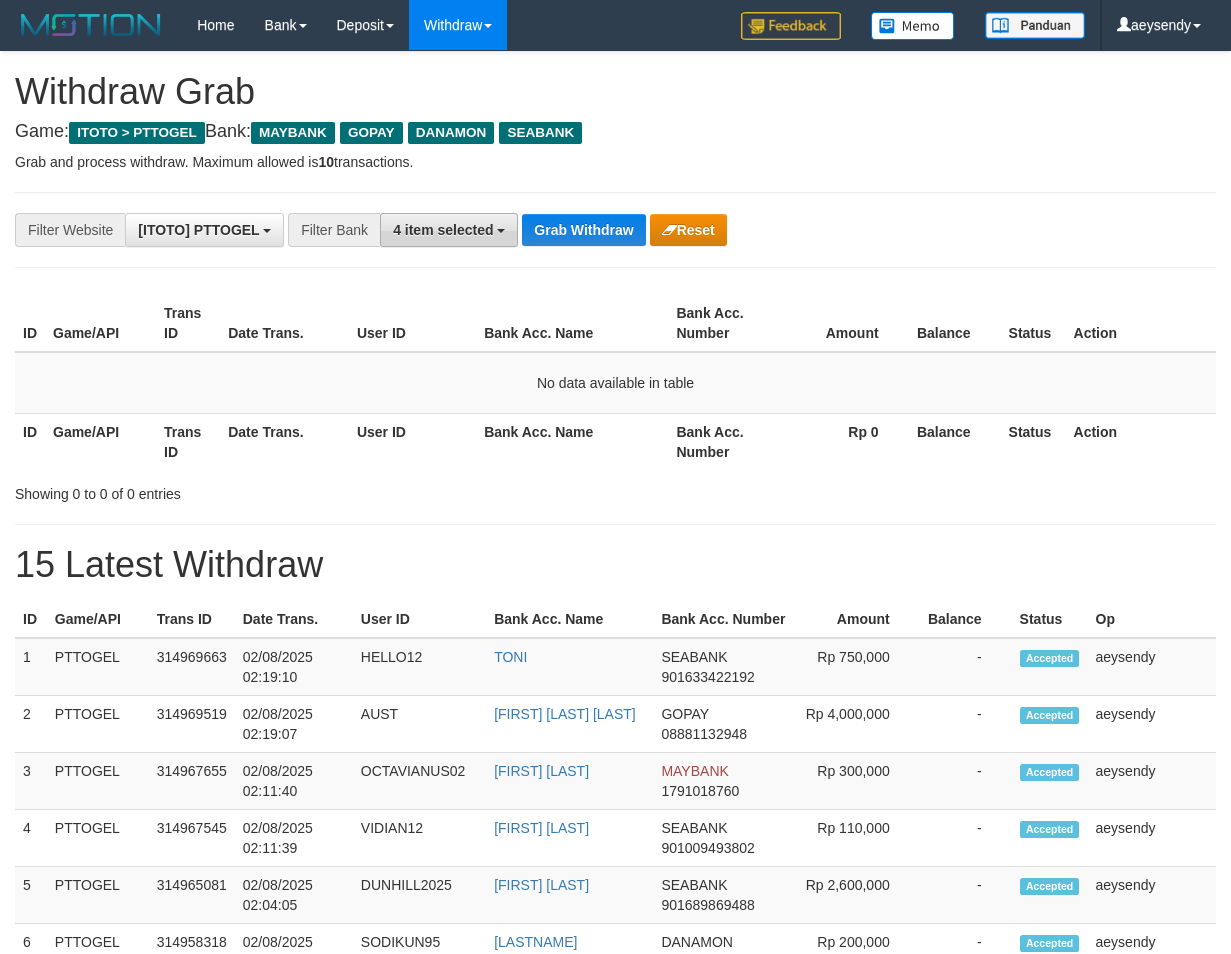 scroll, scrollTop: 0, scrollLeft: 0, axis: both 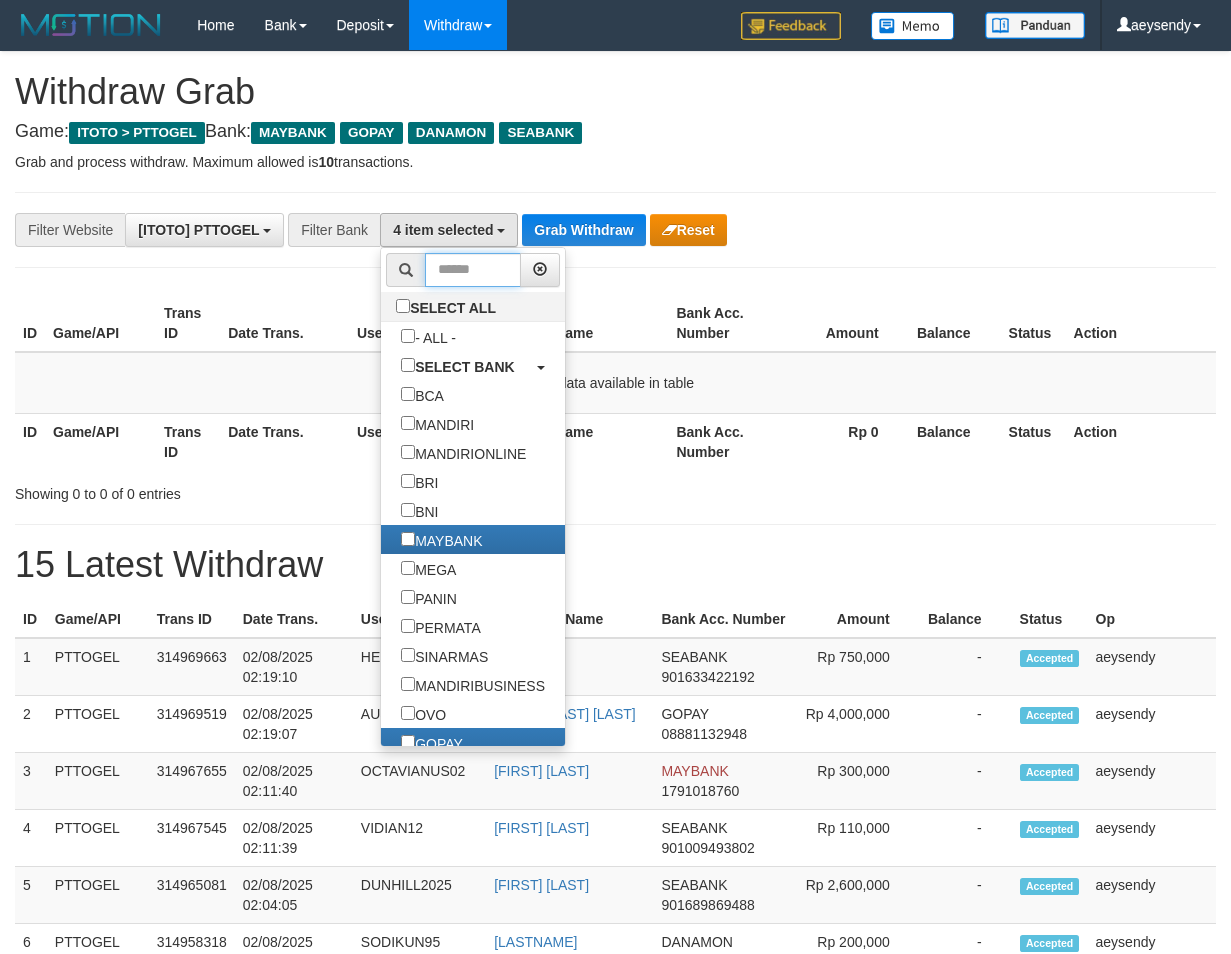 click at bounding box center [473, 270] 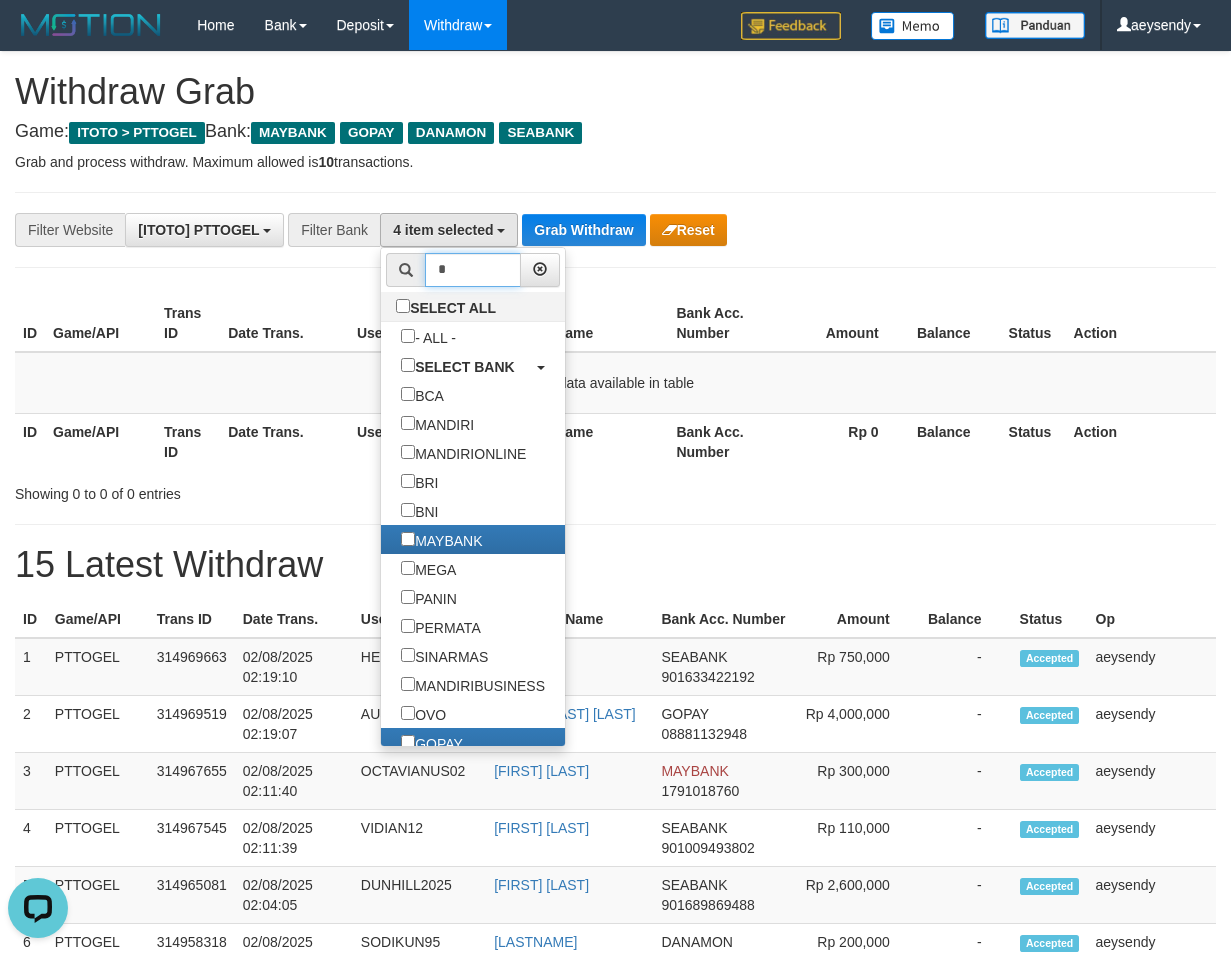 scroll, scrollTop: 0, scrollLeft: 0, axis: both 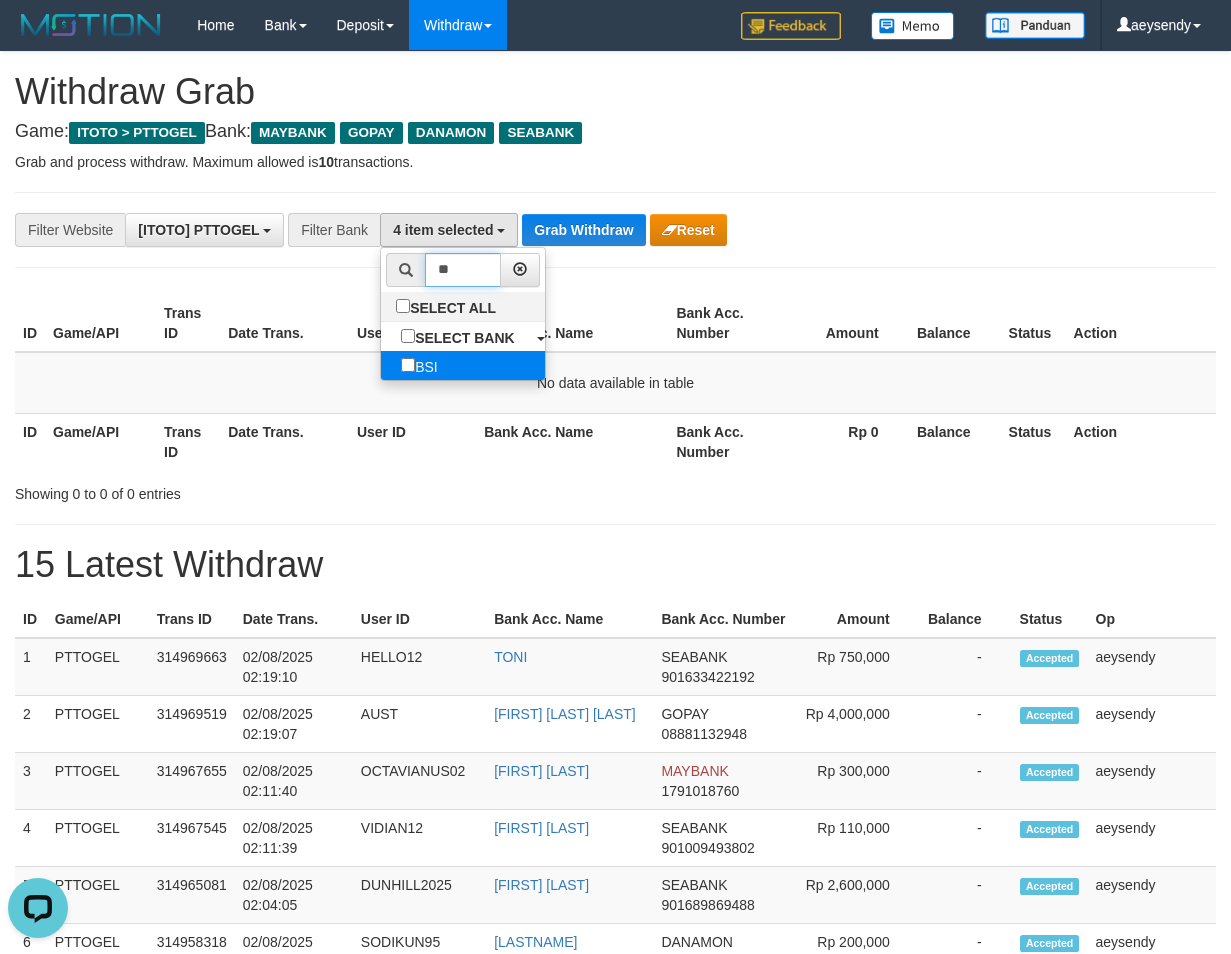type on "**" 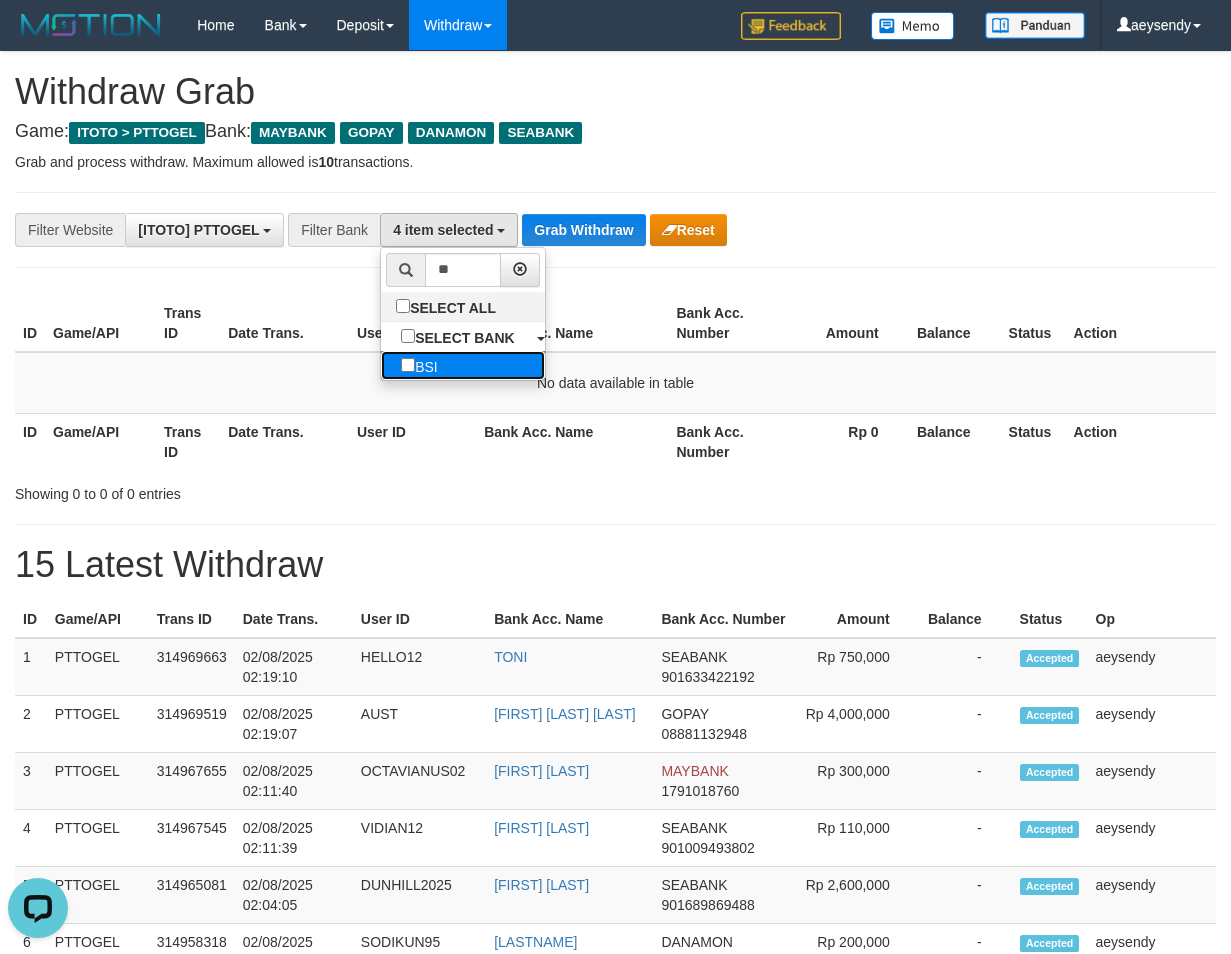 click on "BSI" at bounding box center [463, 365] 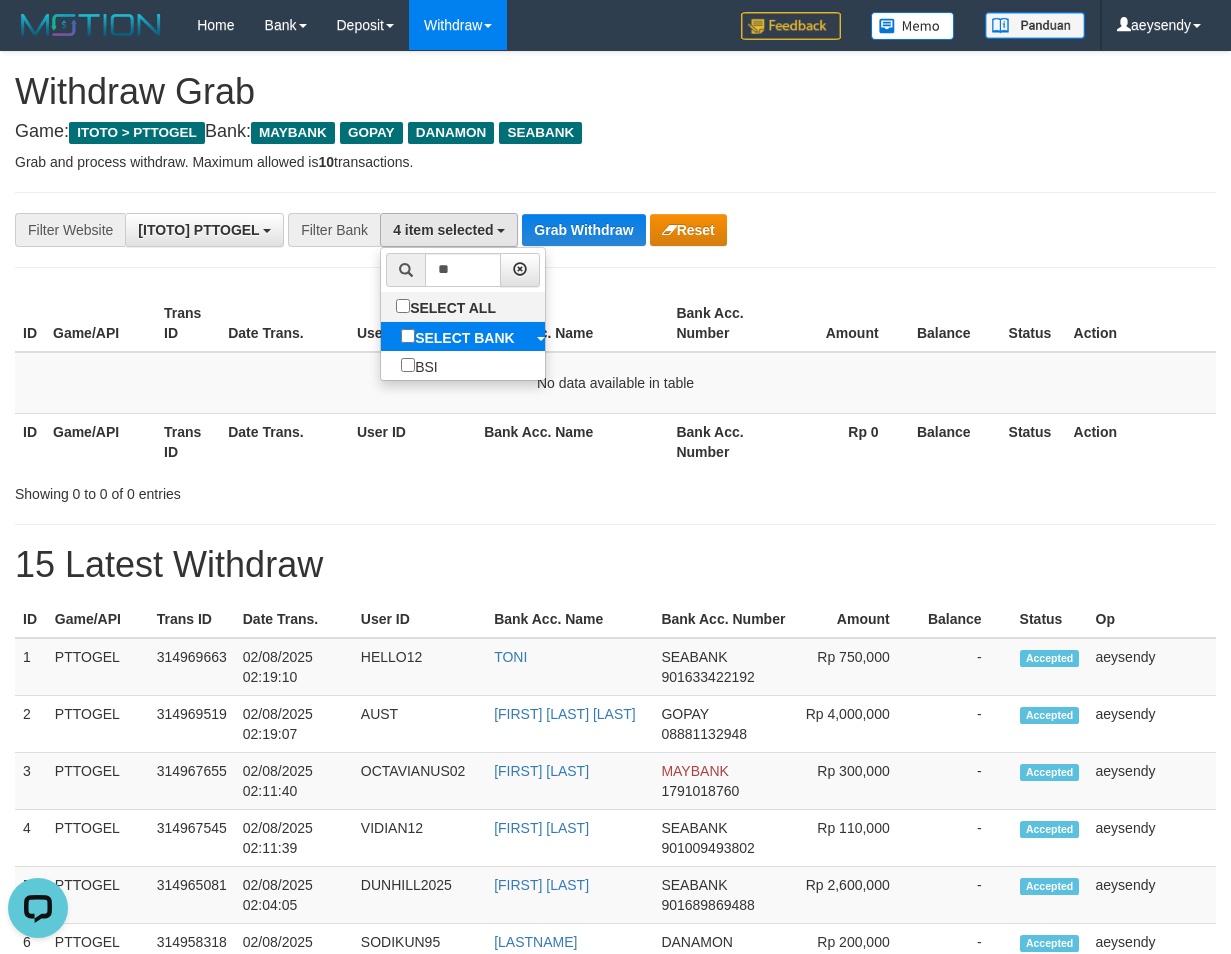 scroll, scrollTop: 437, scrollLeft: 0, axis: vertical 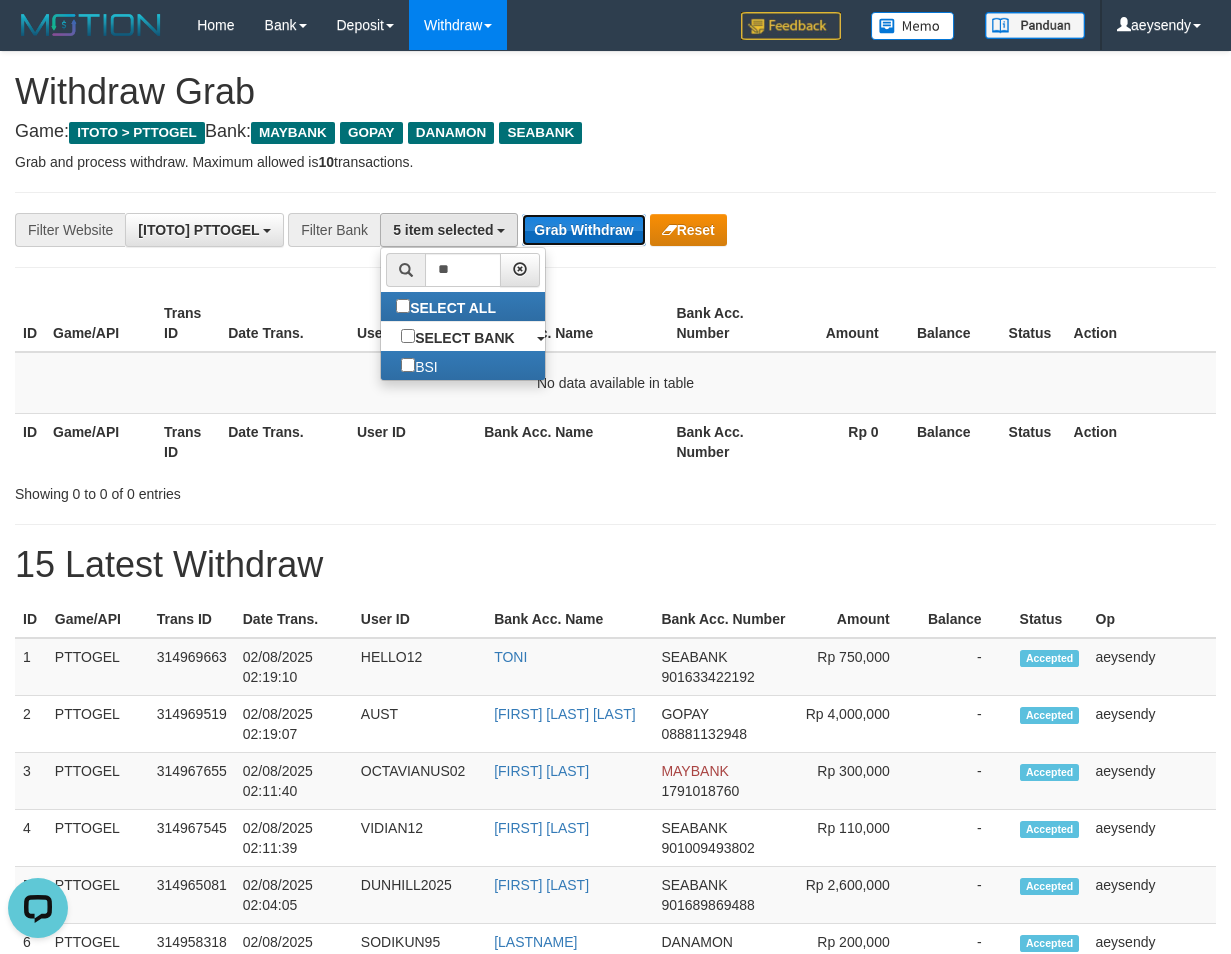 click on "Grab Withdraw" at bounding box center (583, 230) 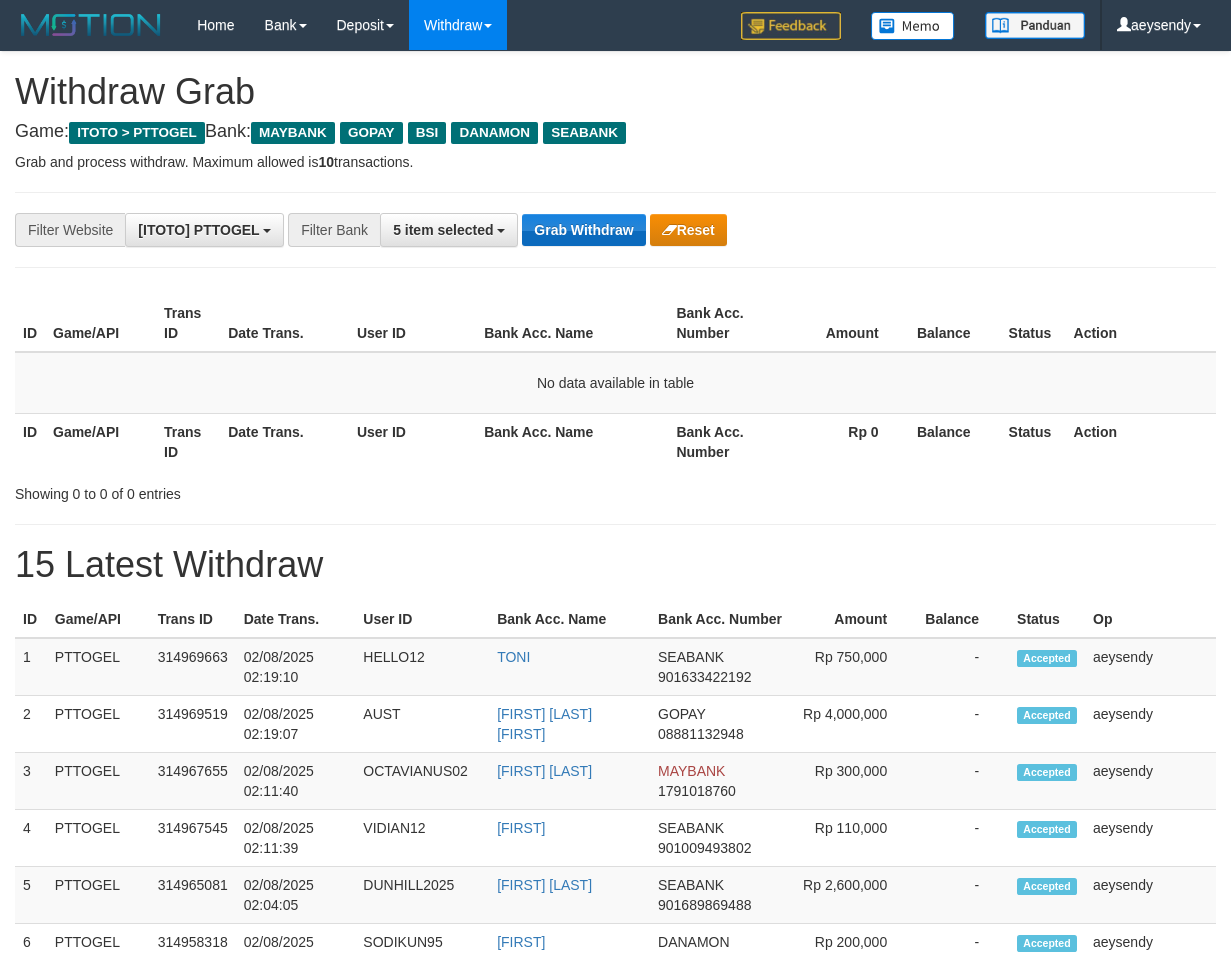 scroll, scrollTop: 0, scrollLeft: 0, axis: both 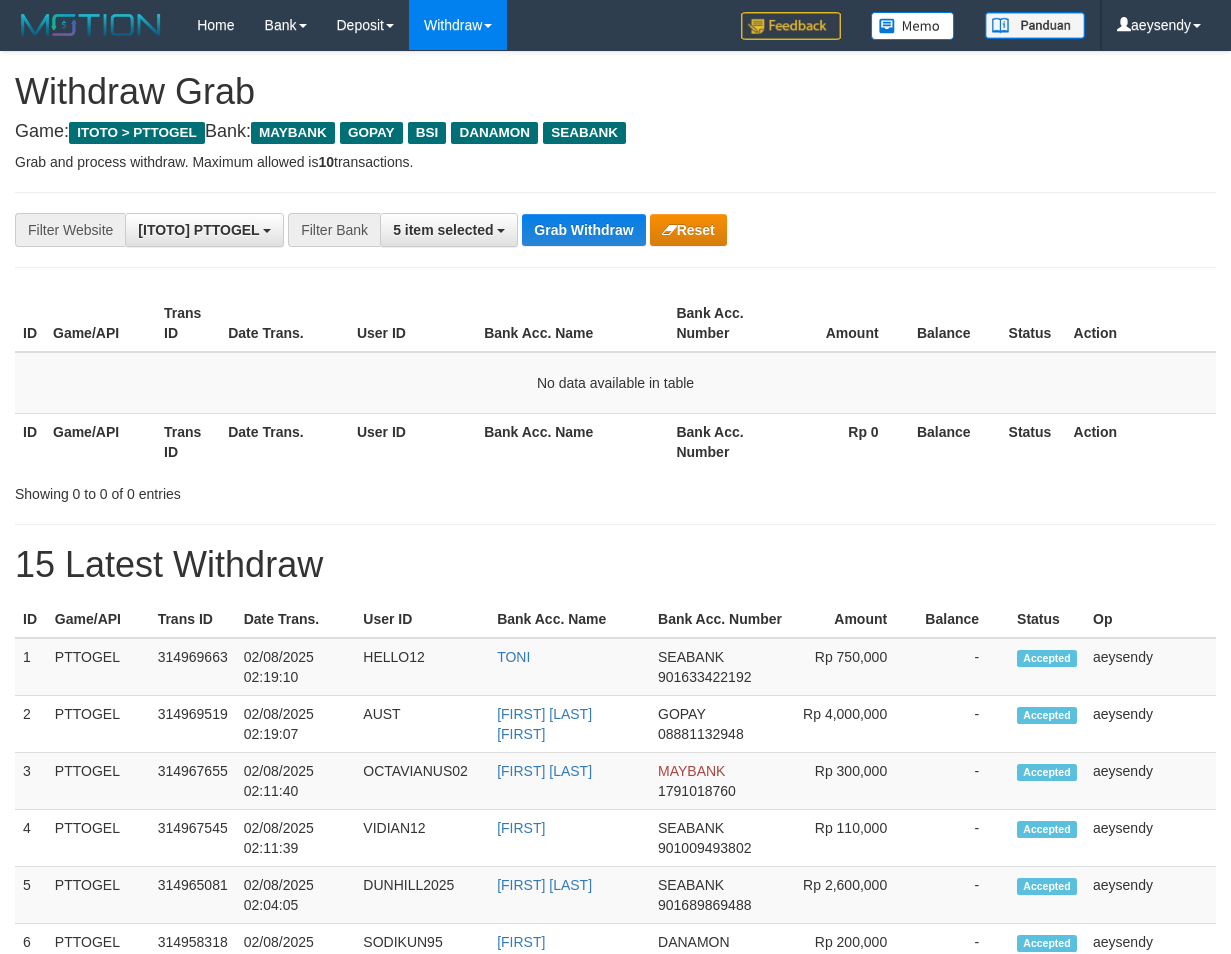 click on "**********" at bounding box center [615, 932] 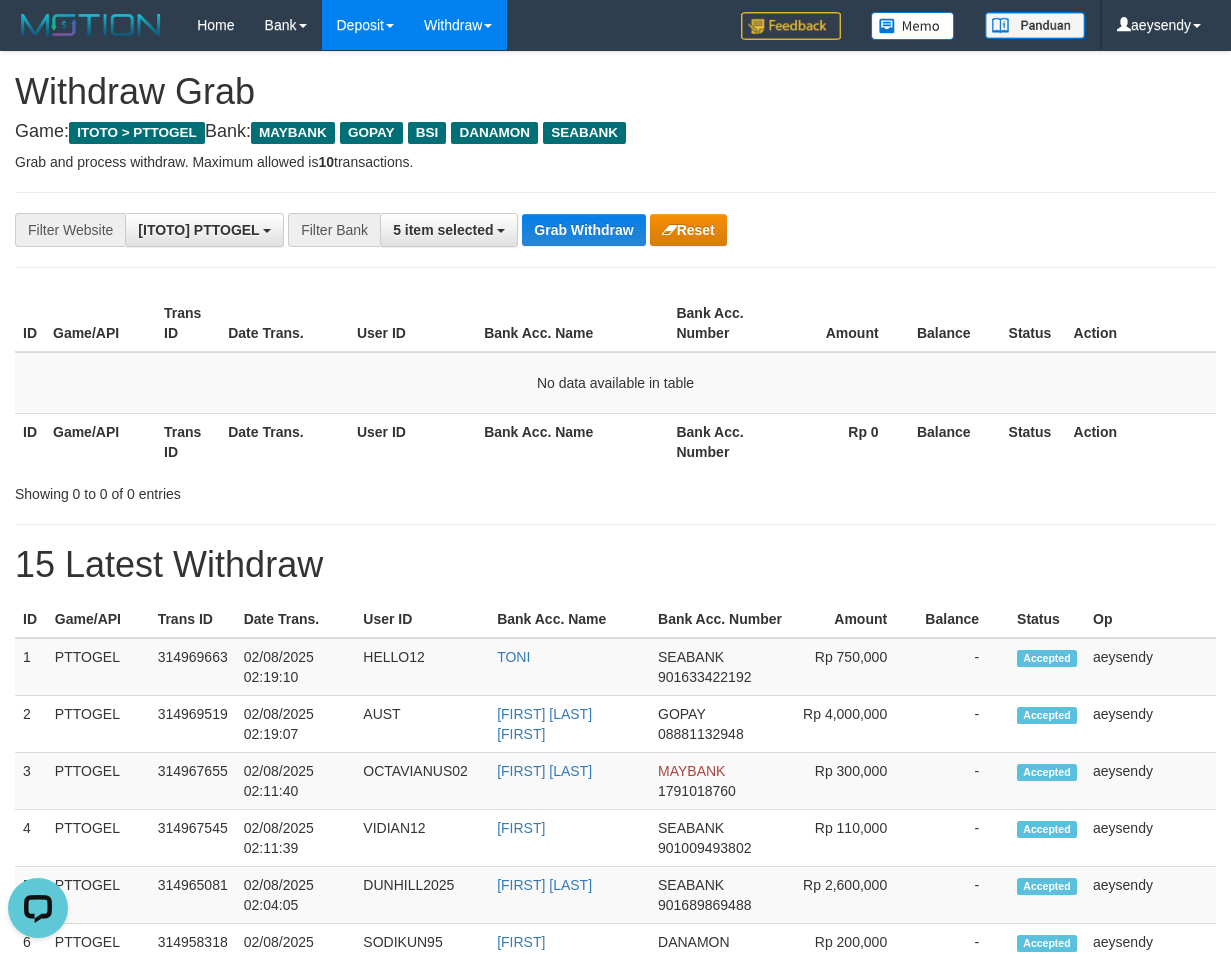scroll, scrollTop: 0, scrollLeft: 0, axis: both 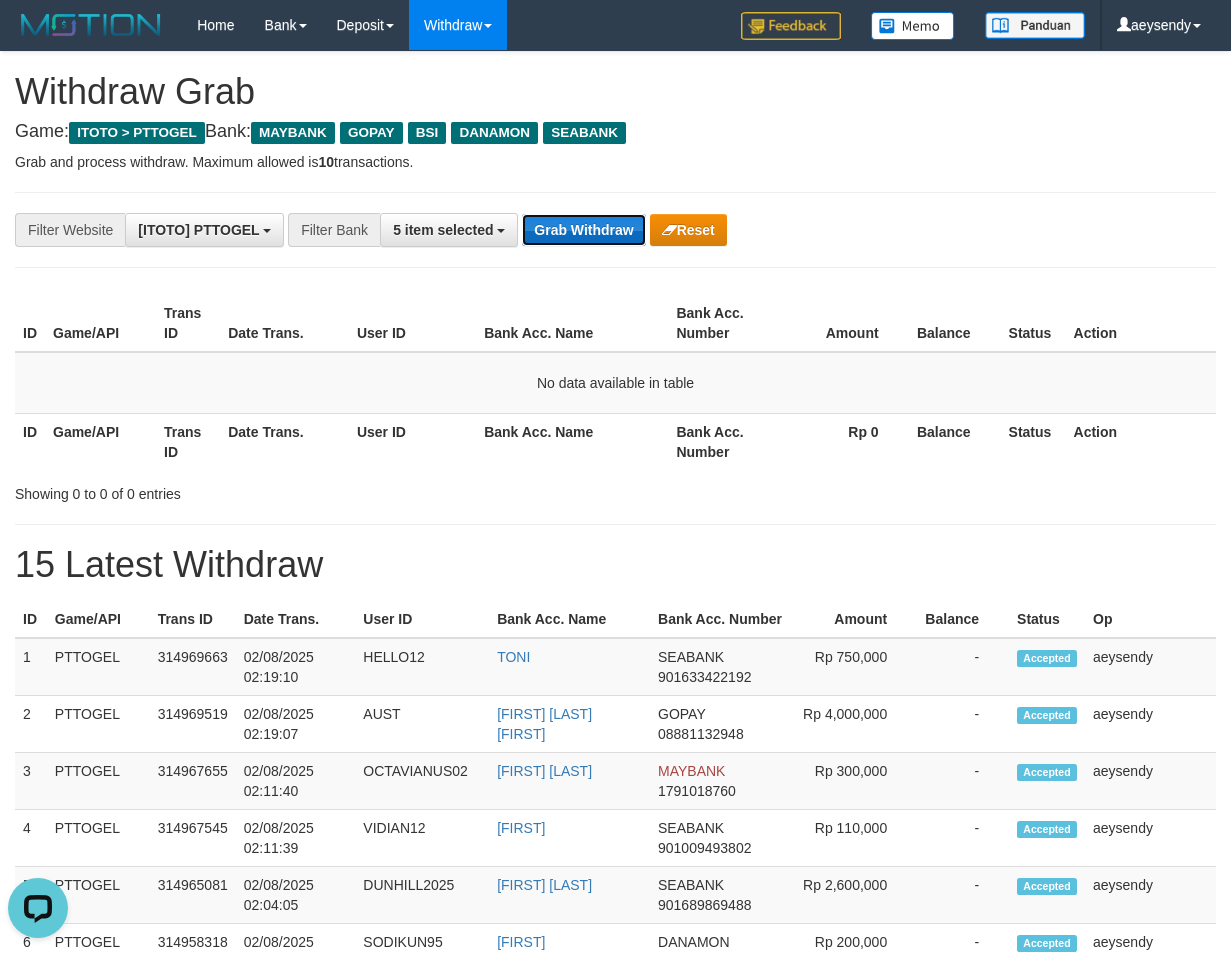 click on "Grab Withdraw" at bounding box center (583, 230) 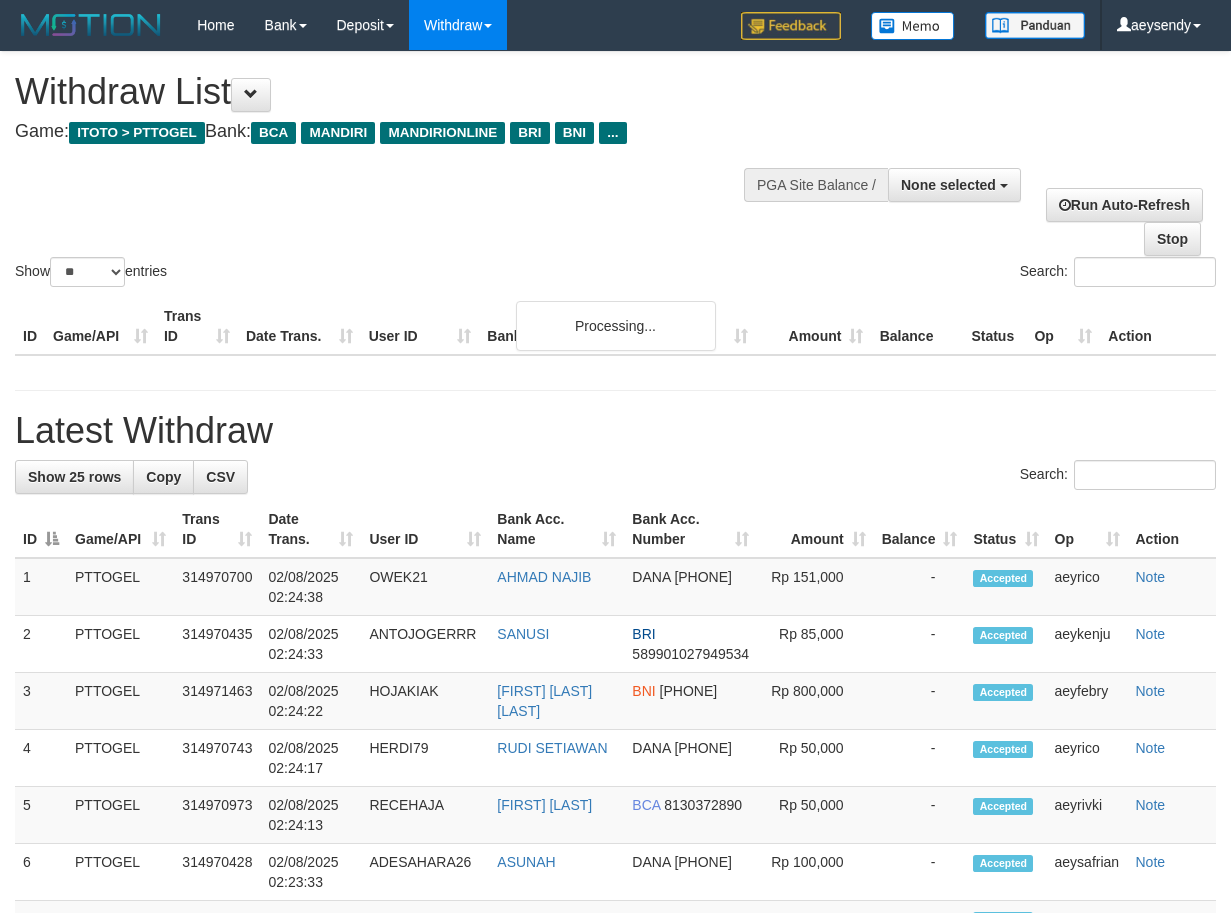 select 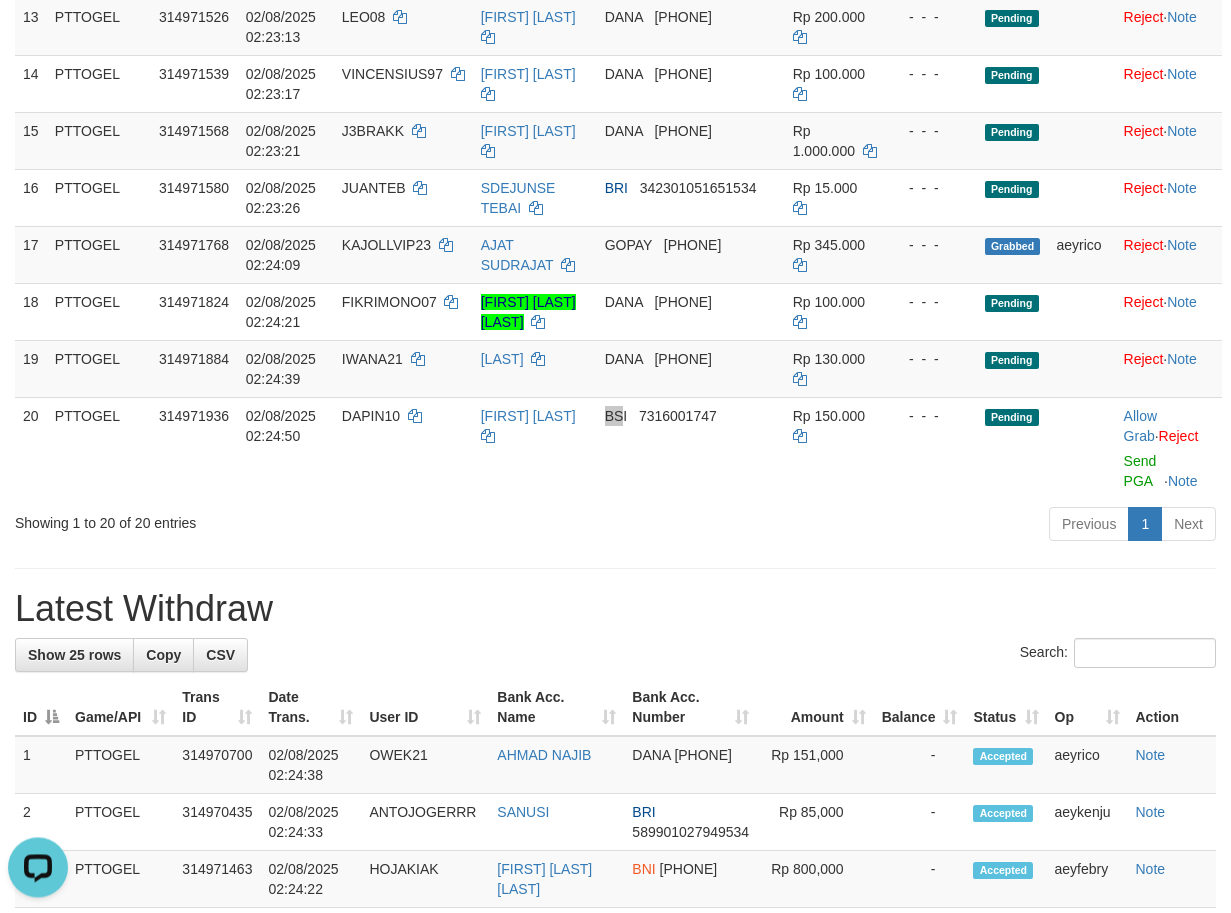 scroll, scrollTop: 0, scrollLeft: 0, axis: both 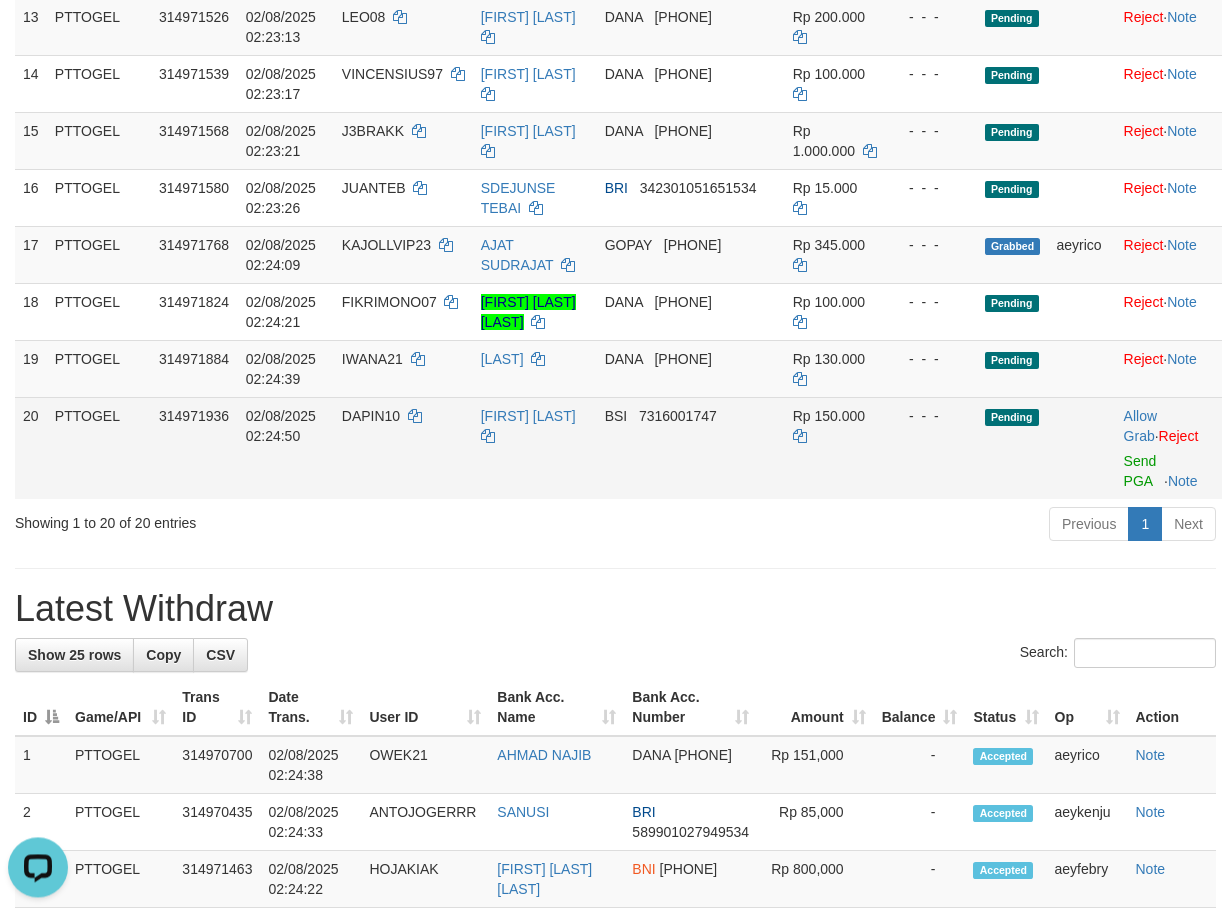 click on "Allow Grab   ·    Reject Send PGA     ·    Note" at bounding box center [1169, 448] 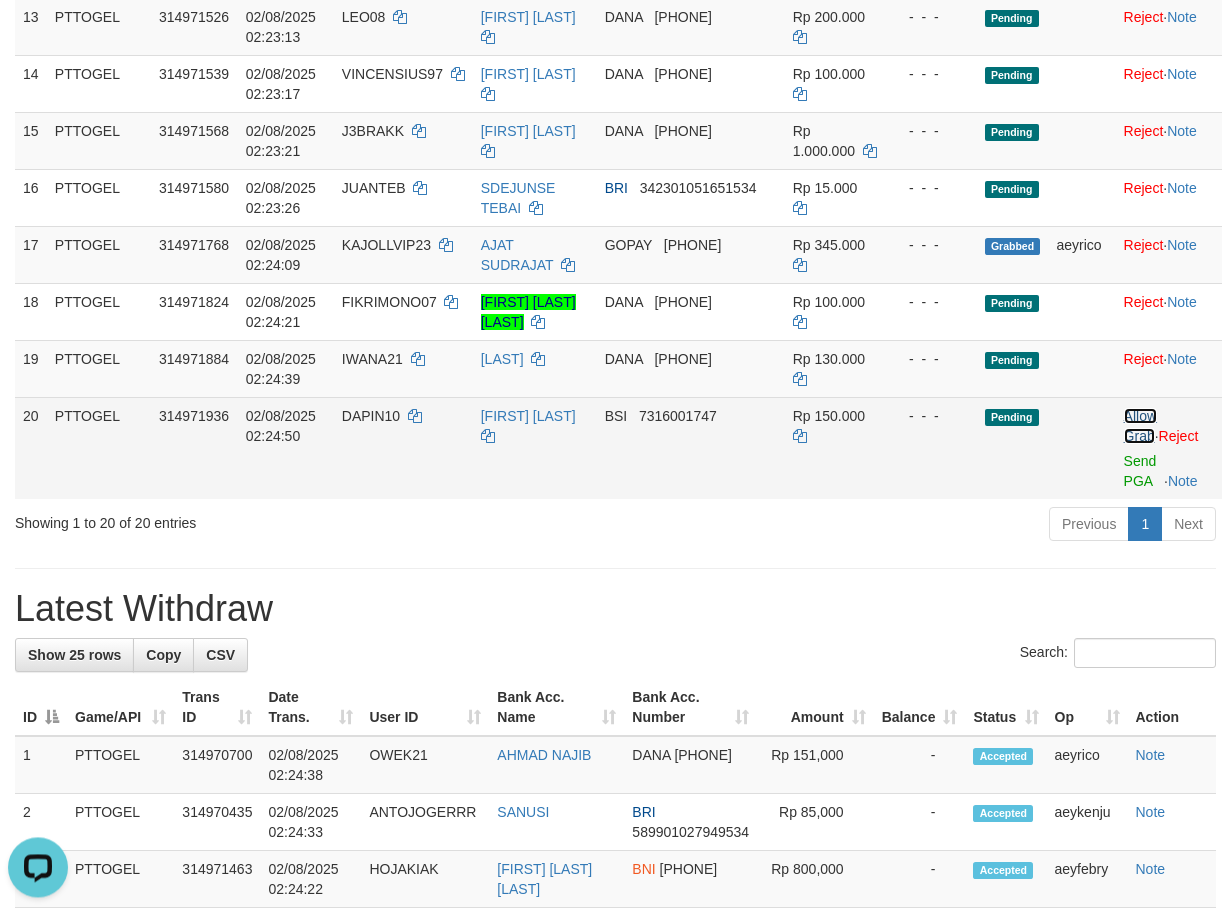 click on "Allow Grab" at bounding box center (1140, 426) 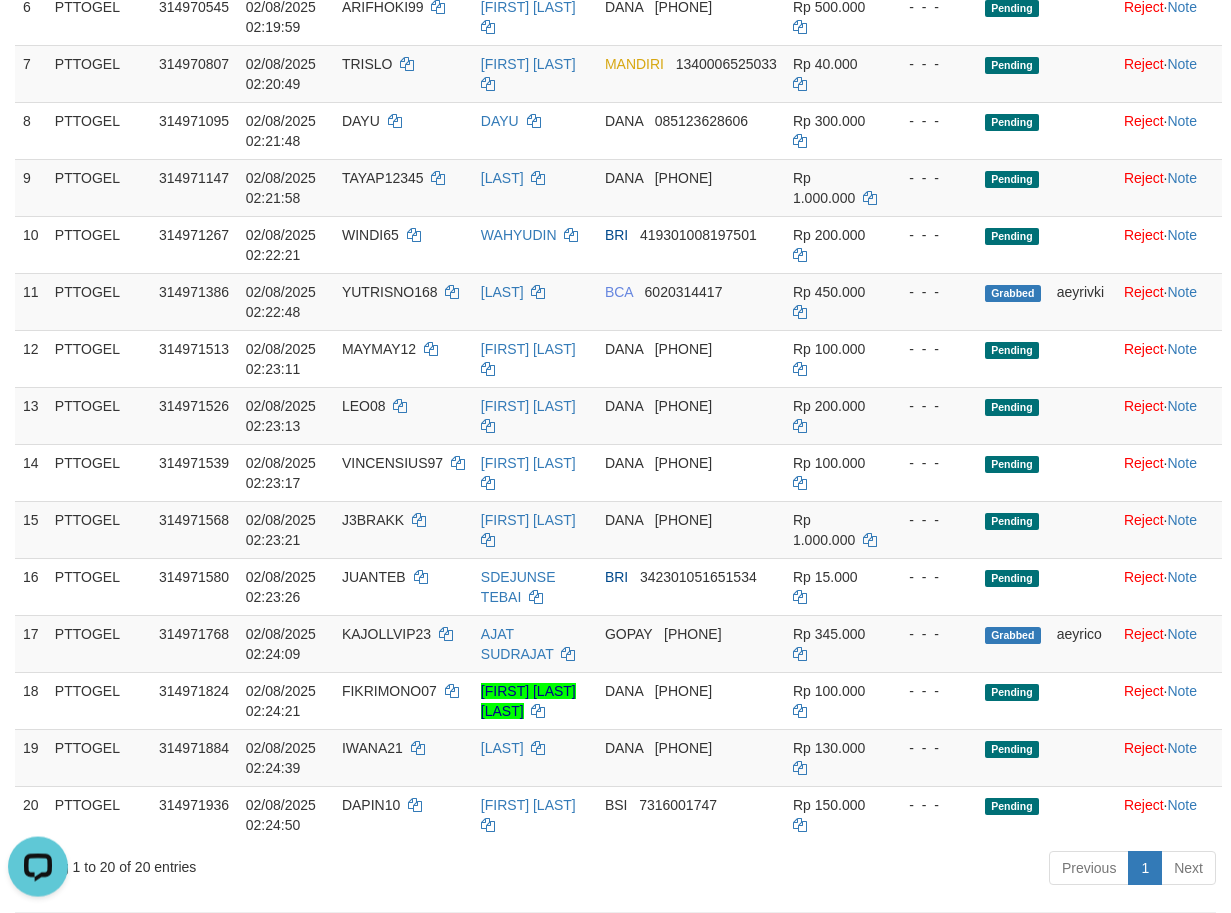 scroll, scrollTop: 565, scrollLeft: 0, axis: vertical 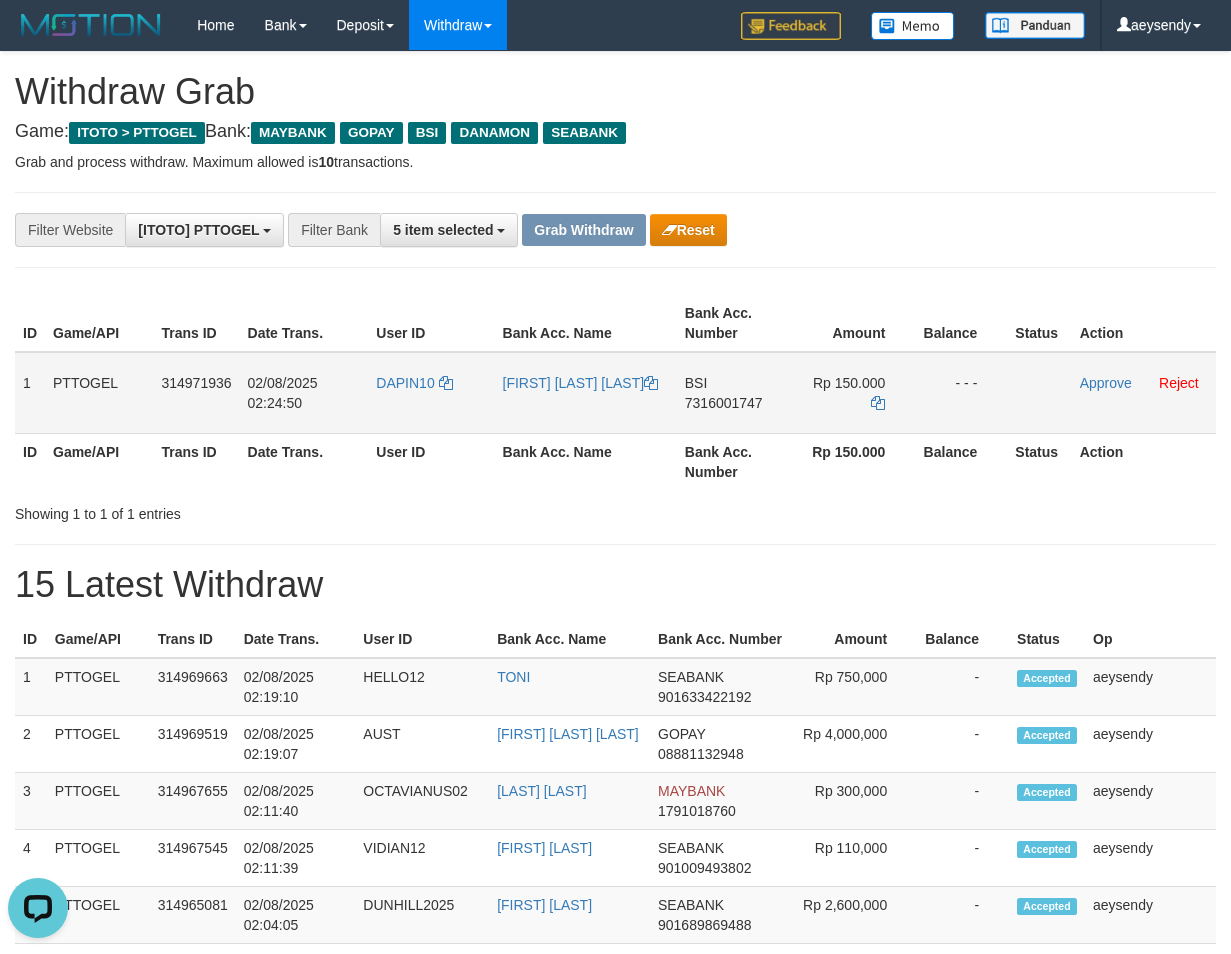 drag, startPoint x: 403, startPoint y: 411, endPoint x: 895, endPoint y: 403, distance: 492.06503 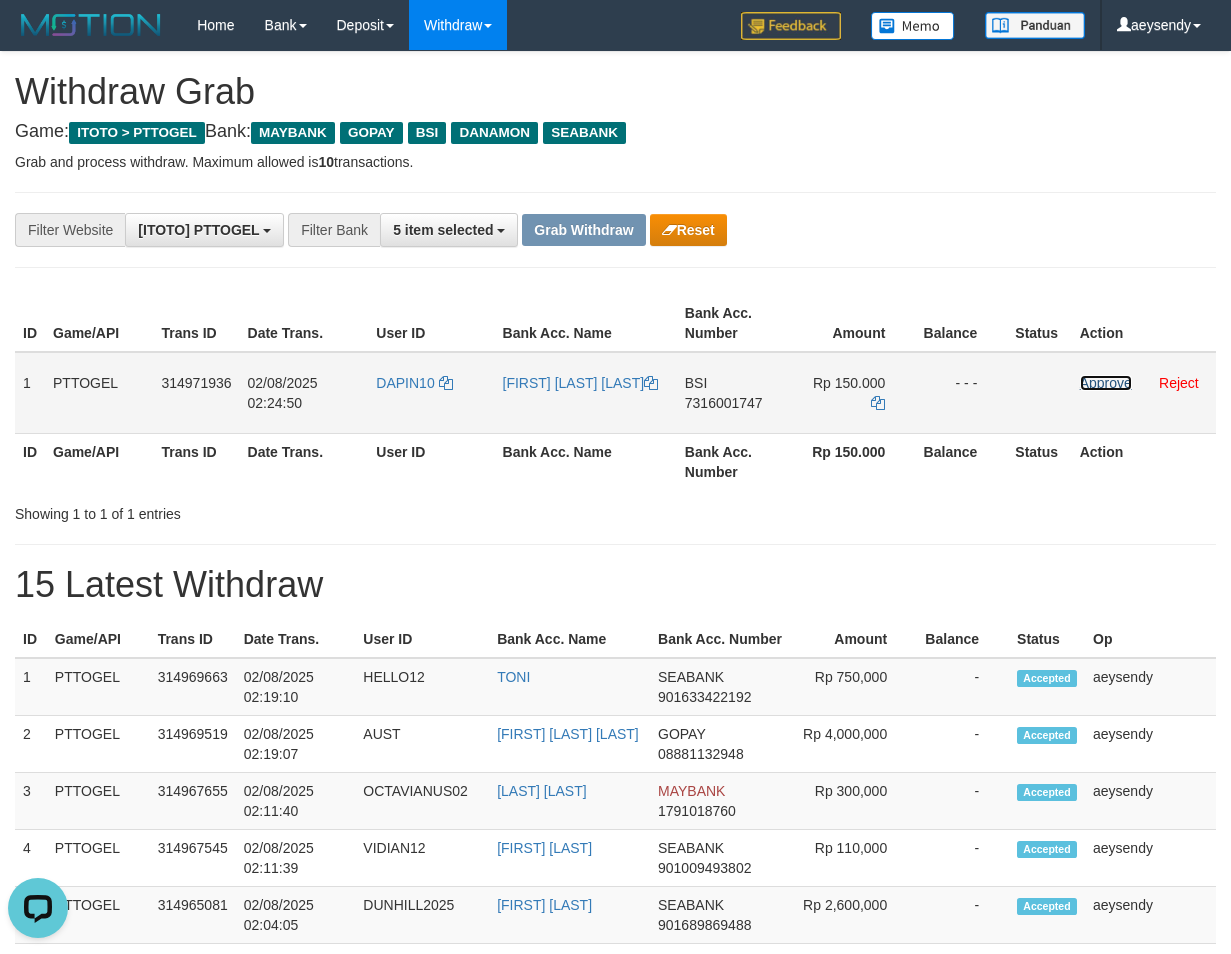 click on "Approve" at bounding box center [1106, 383] 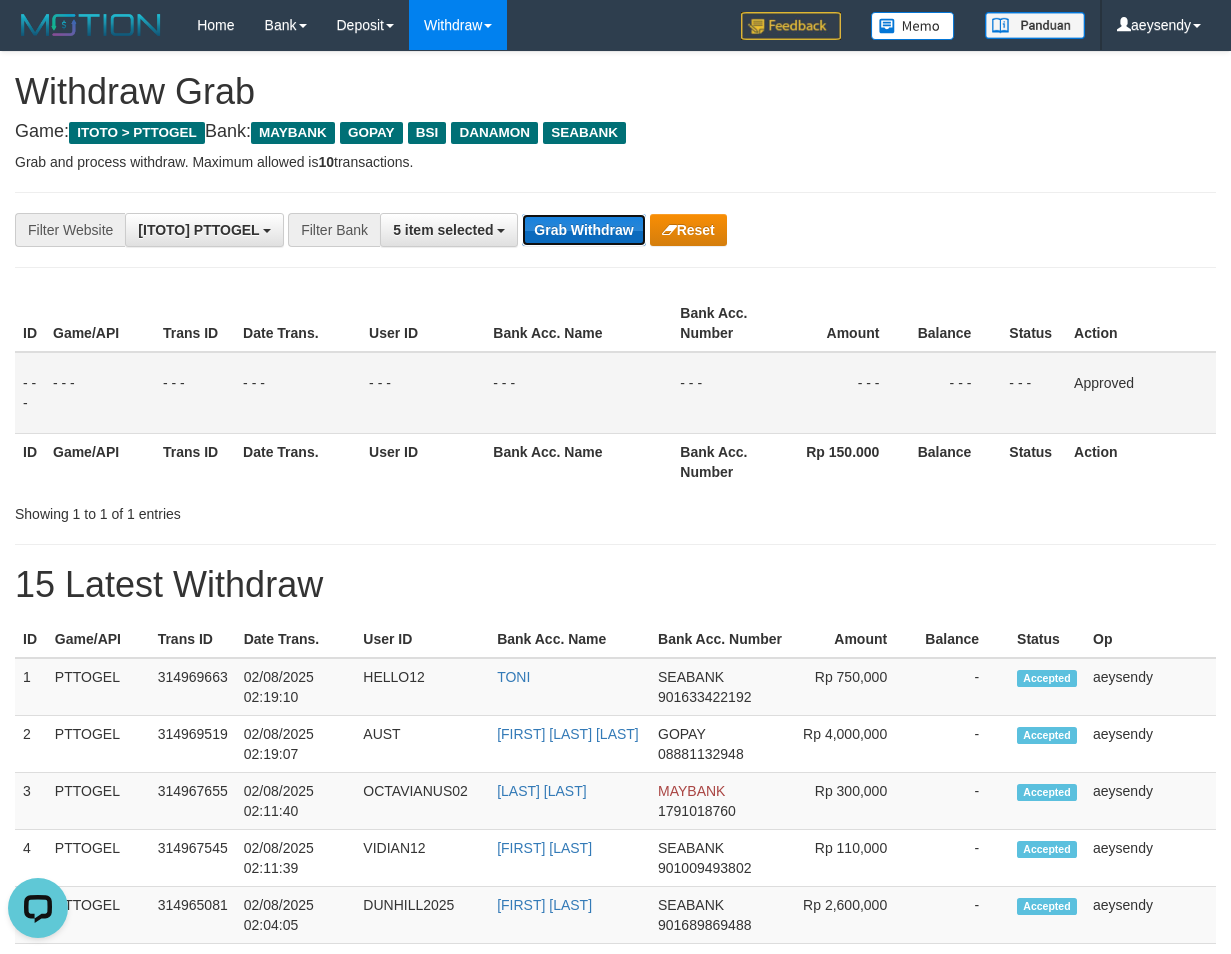 click on "Grab Withdraw" at bounding box center [583, 230] 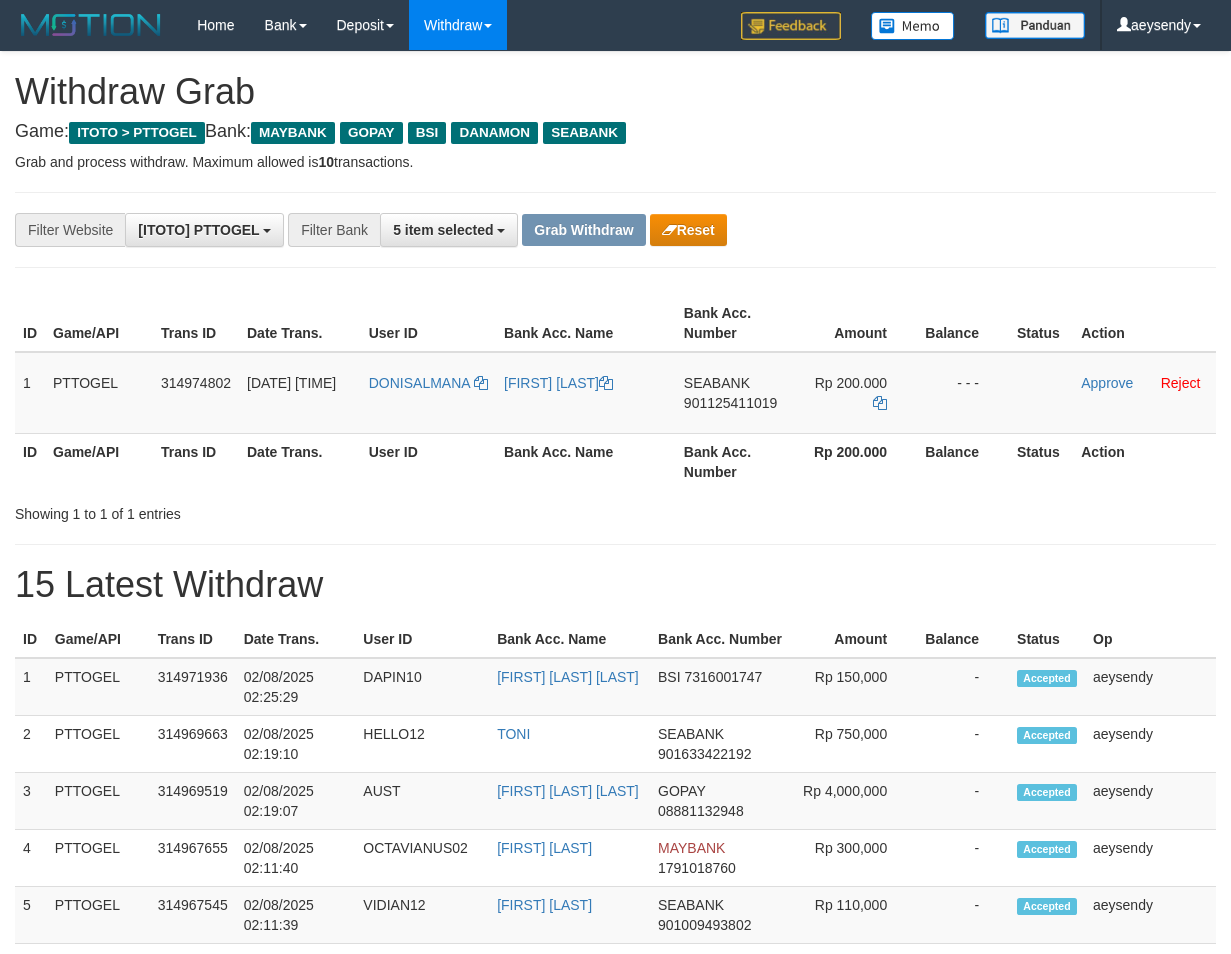 scroll, scrollTop: 0, scrollLeft: 0, axis: both 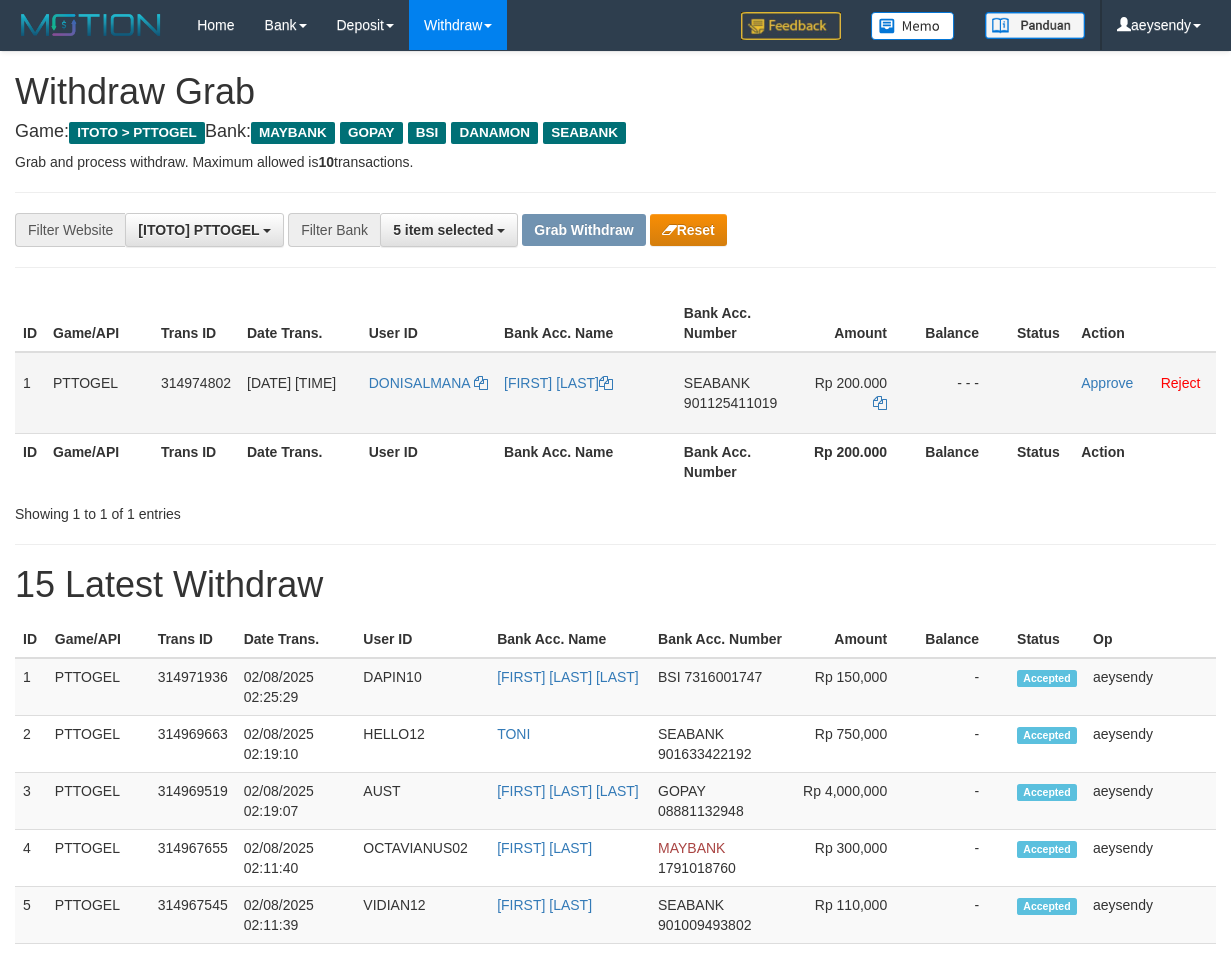 drag, startPoint x: 434, startPoint y: 414, endPoint x: 854, endPoint y: 391, distance: 420.6293 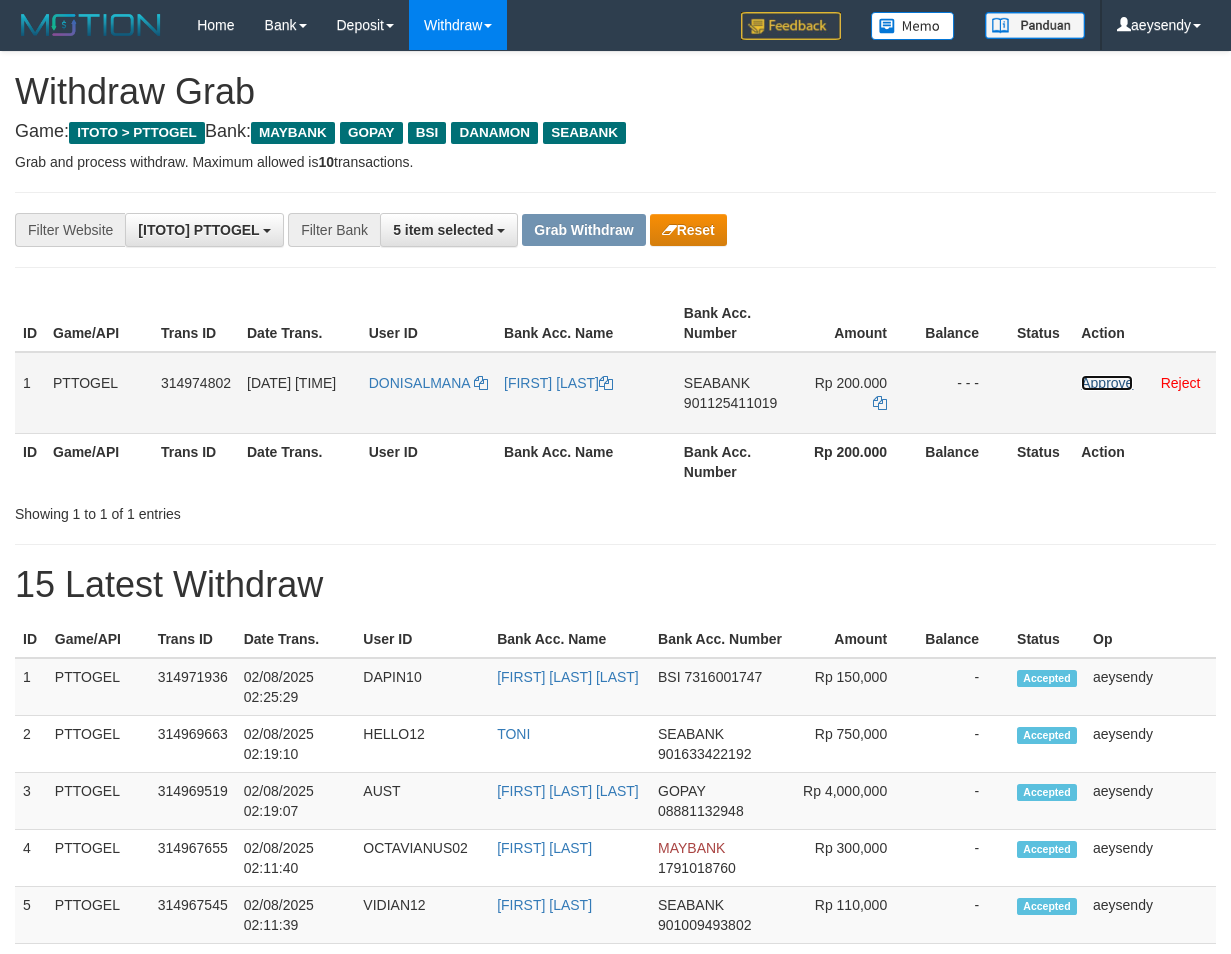 click on "Approve" at bounding box center (1107, 383) 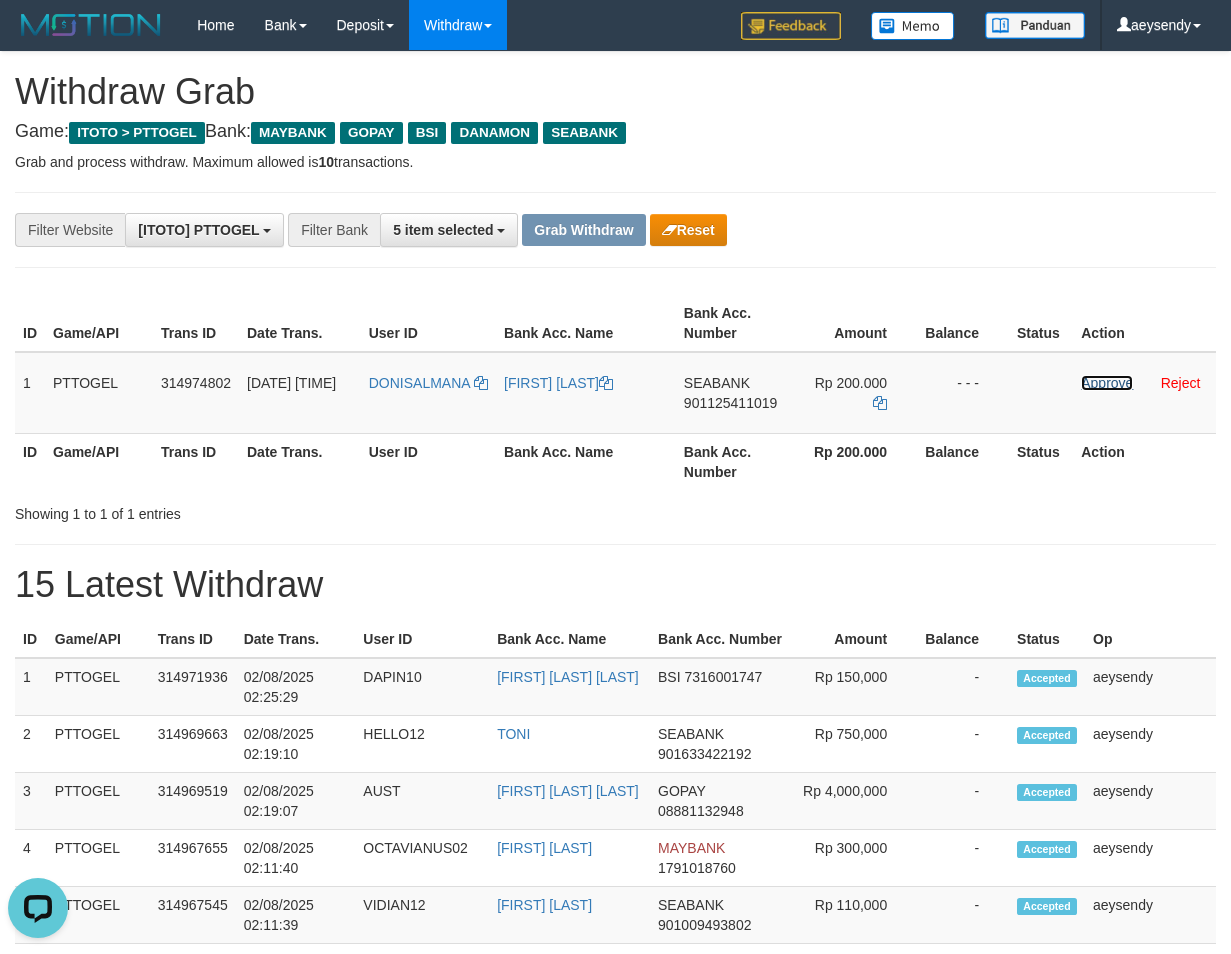 scroll, scrollTop: 0, scrollLeft: 0, axis: both 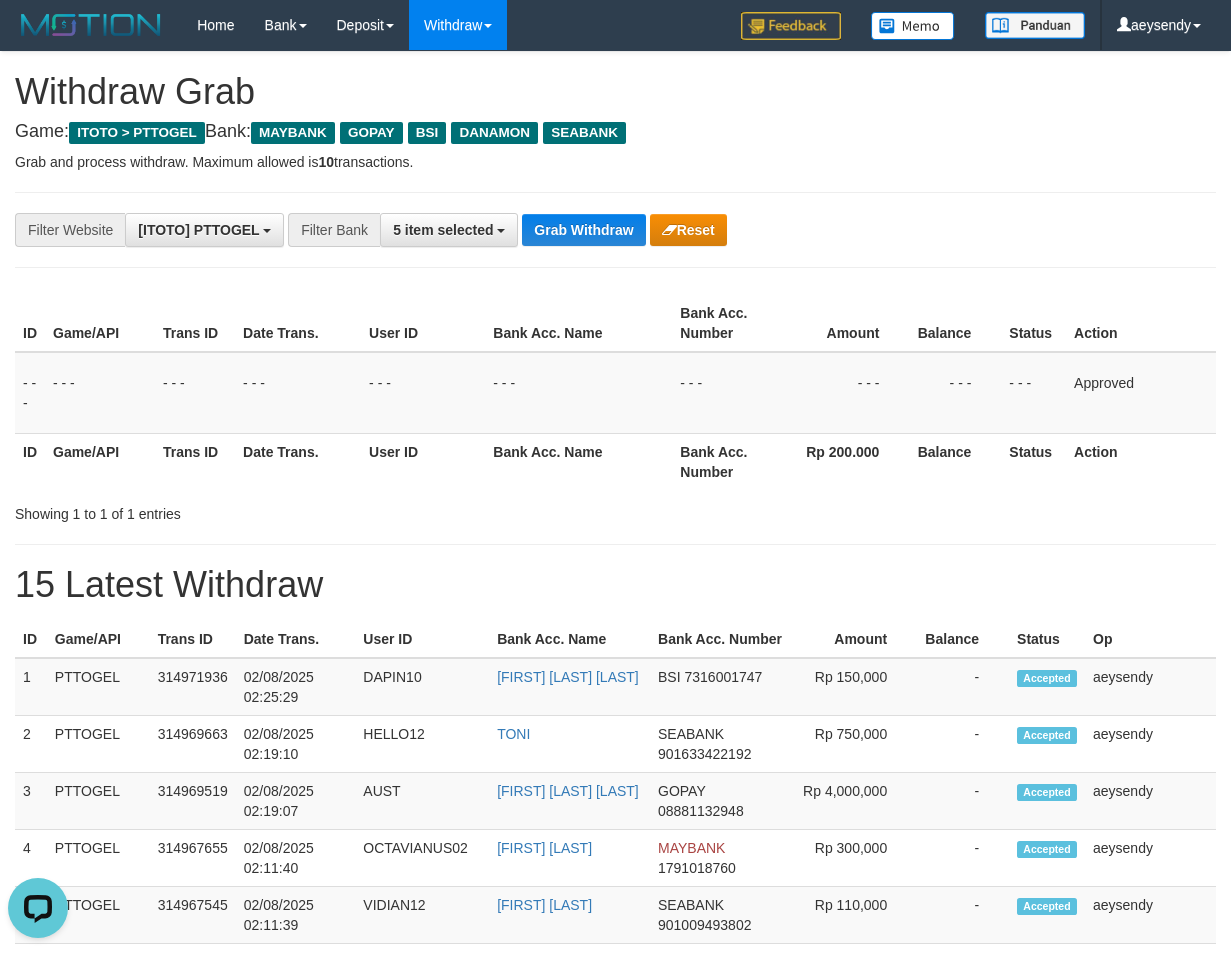 click on "Showing 1 to 1 of 1 entries" at bounding box center [256, 510] 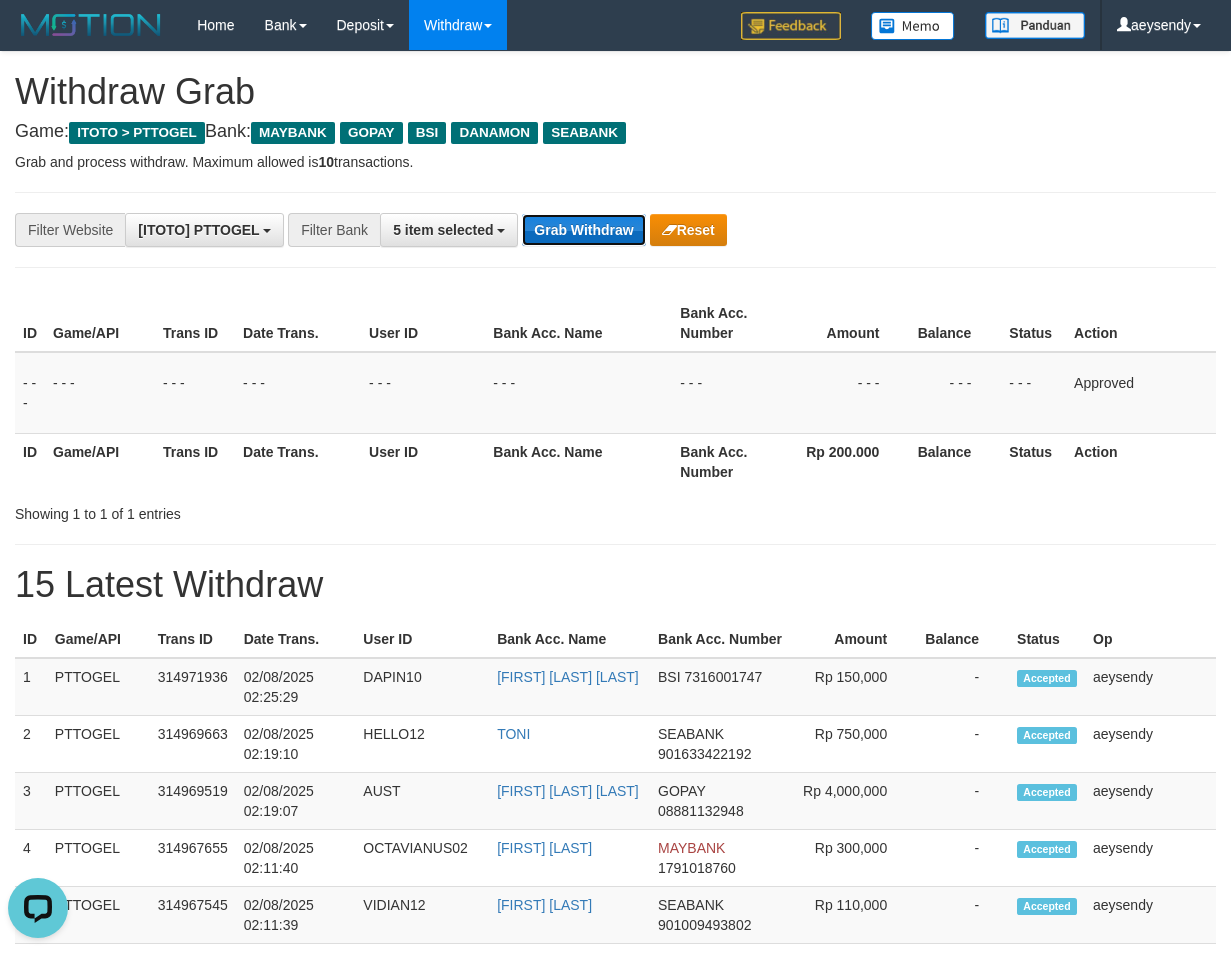click on "Grab Withdraw" at bounding box center [583, 230] 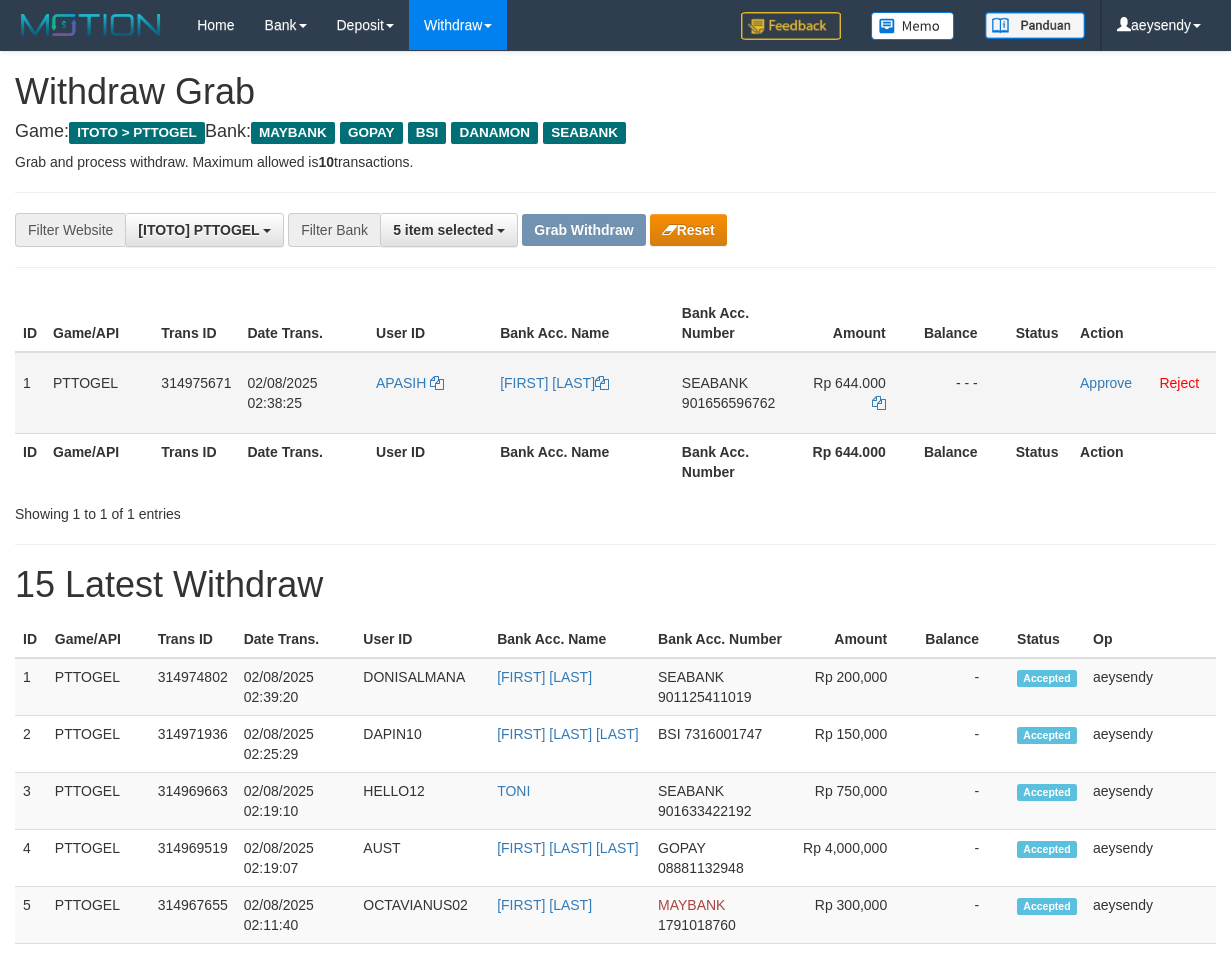 scroll, scrollTop: 0, scrollLeft: 0, axis: both 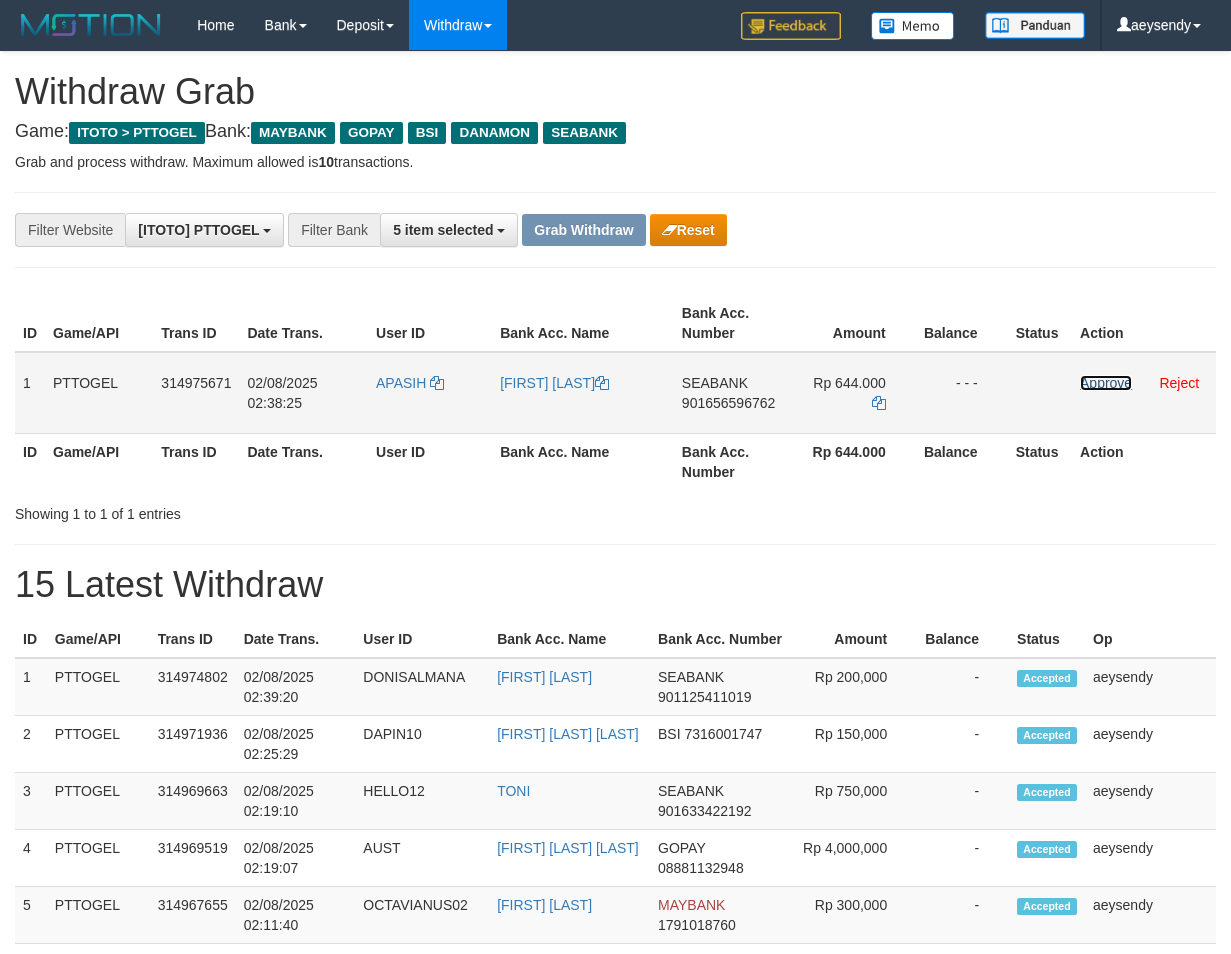 click on "Approve" at bounding box center (1106, 383) 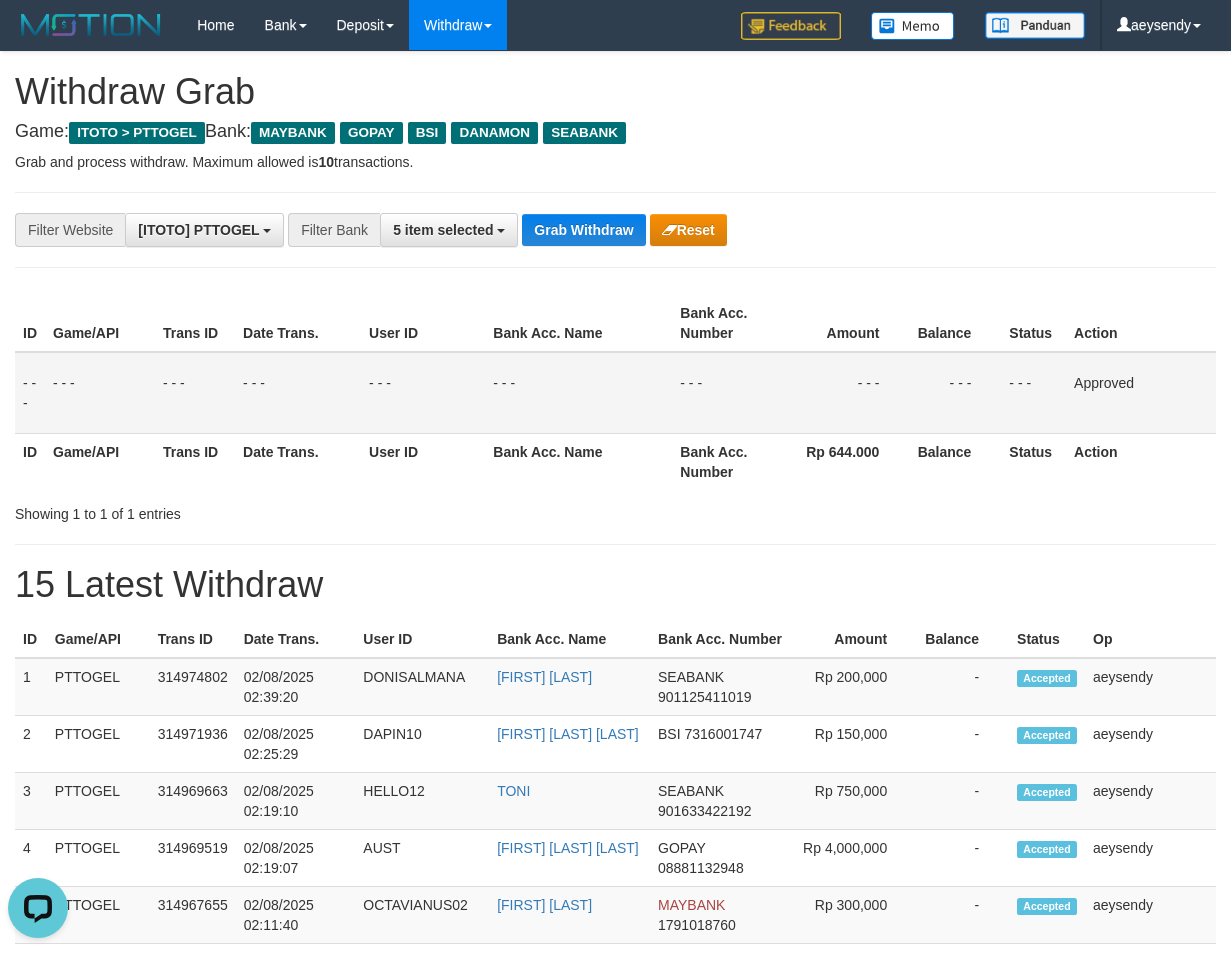 scroll, scrollTop: 0, scrollLeft: 0, axis: both 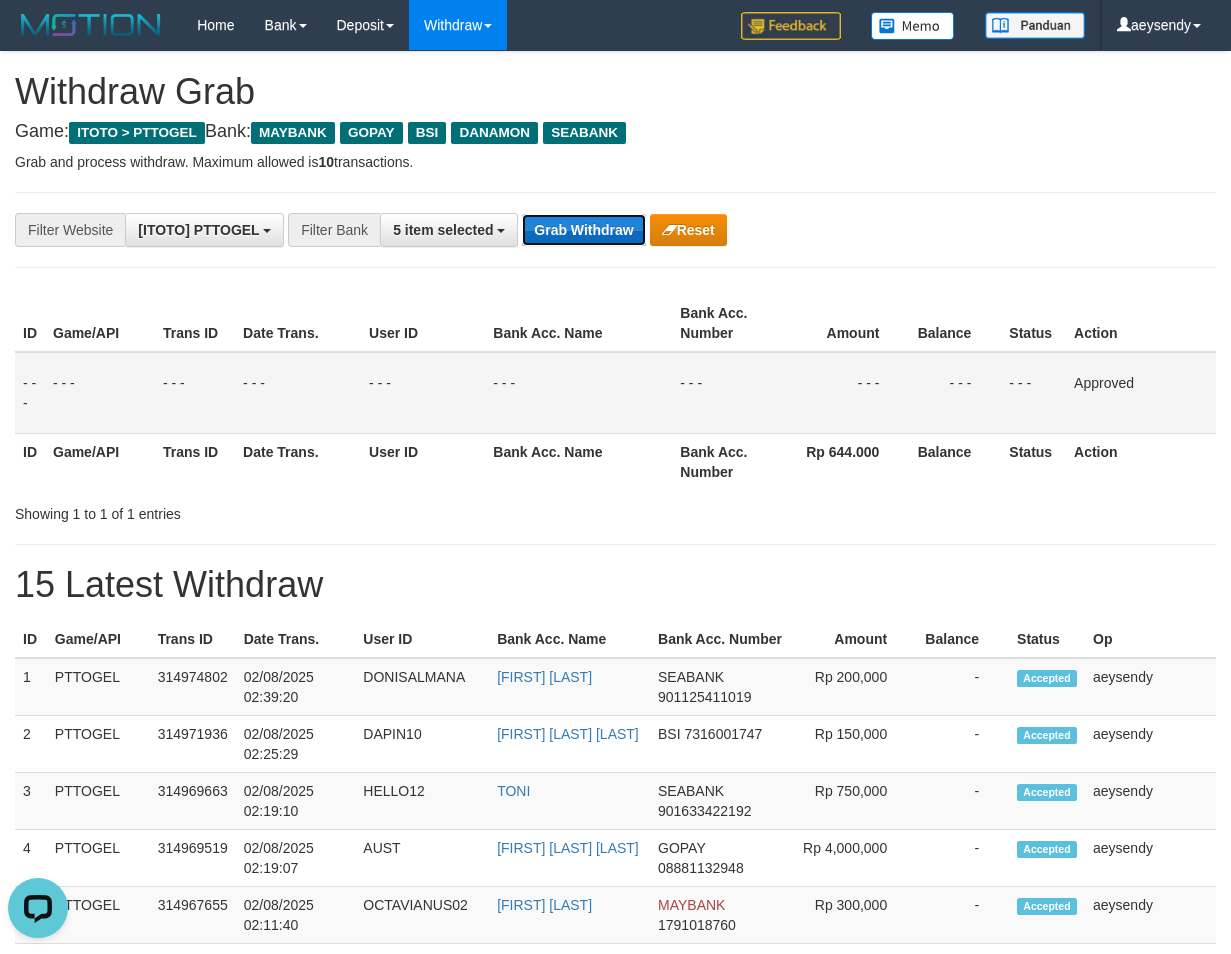 click on "Grab Withdraw" at bounding box center [583, 230] 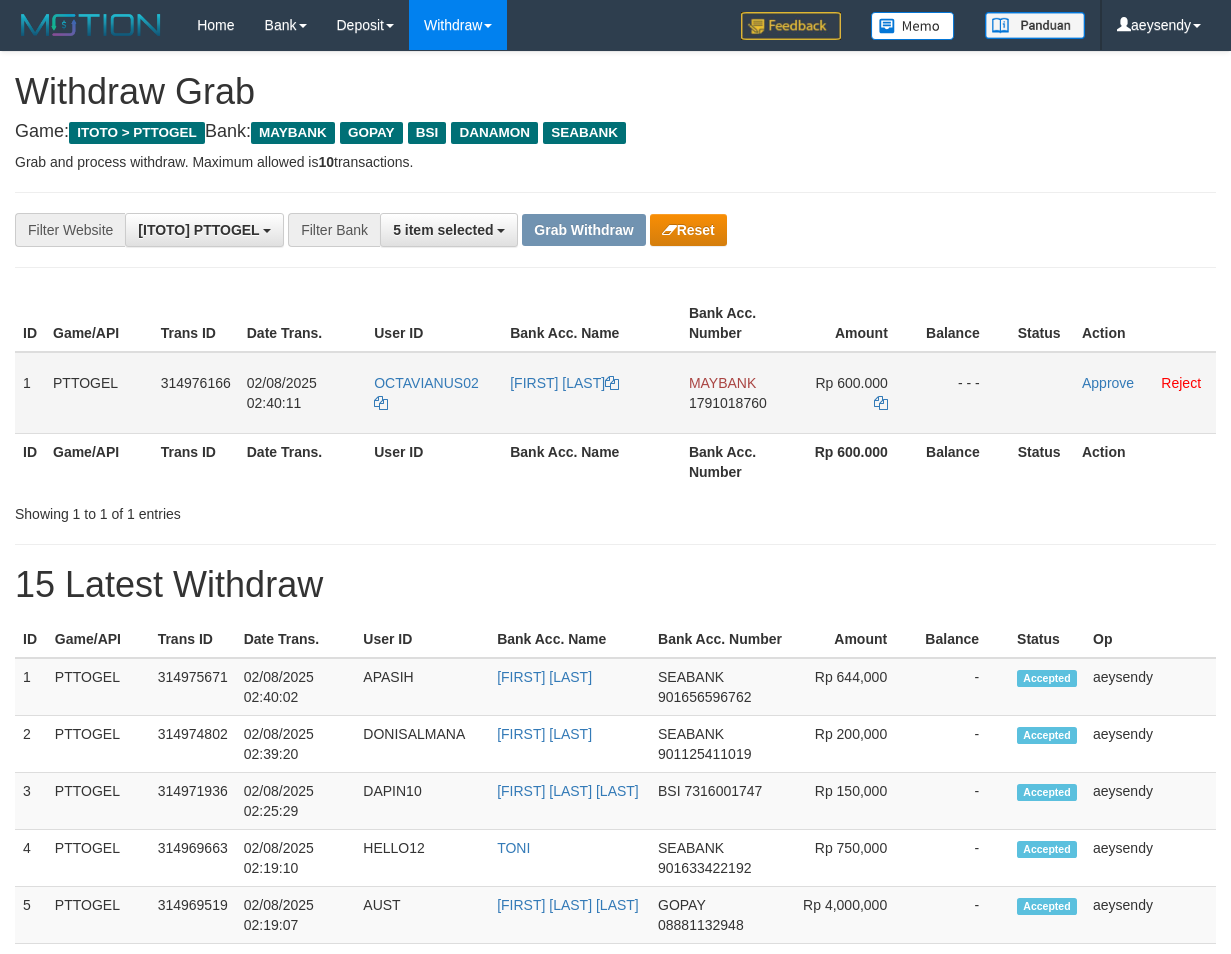 scroll, scrollTop: 0, scrollLeft: 0, axis: both 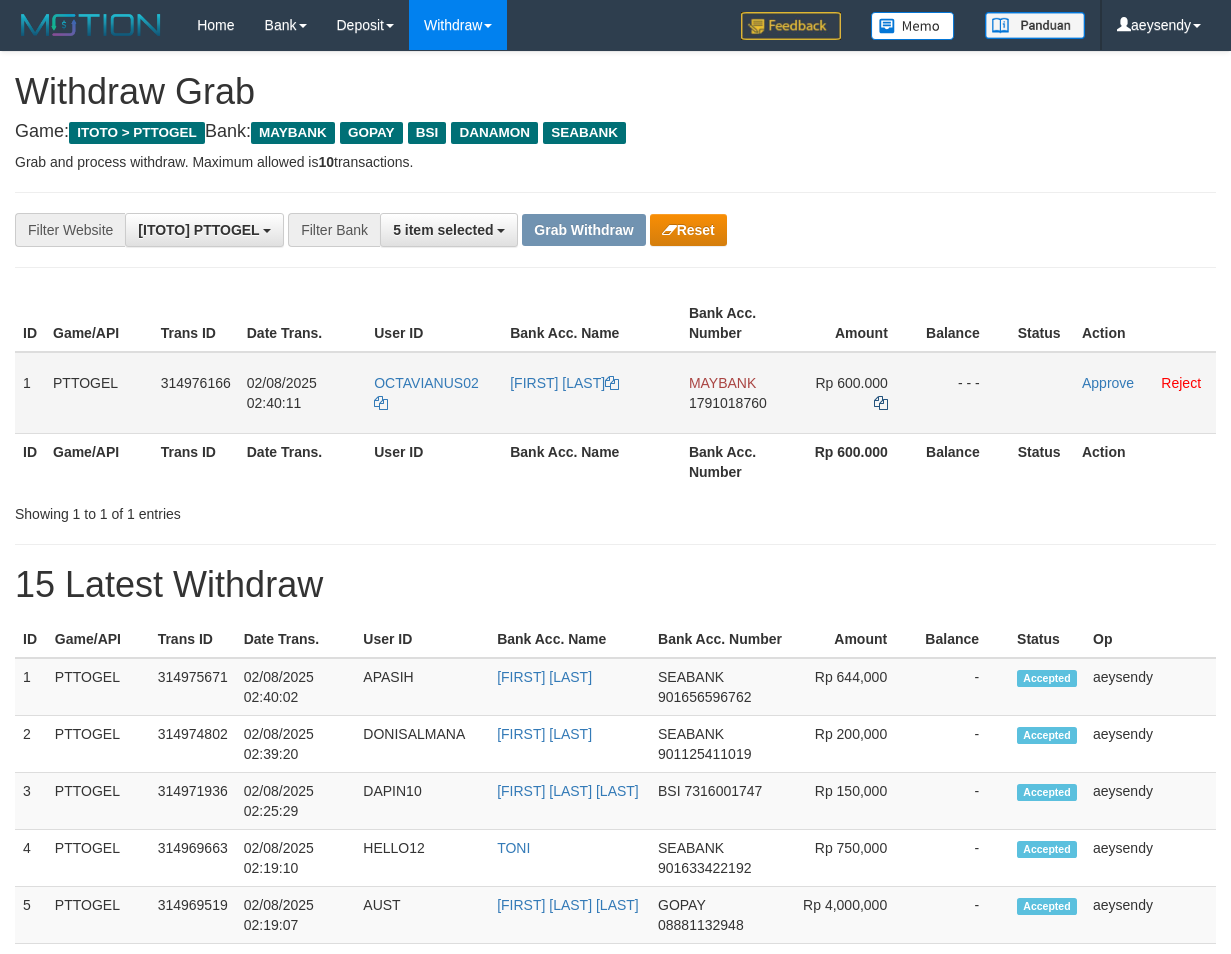 drag, startPoint x: 462, startPoint y: 396, endPoint x: 881, endPoint y: 402, distance: 419.04297 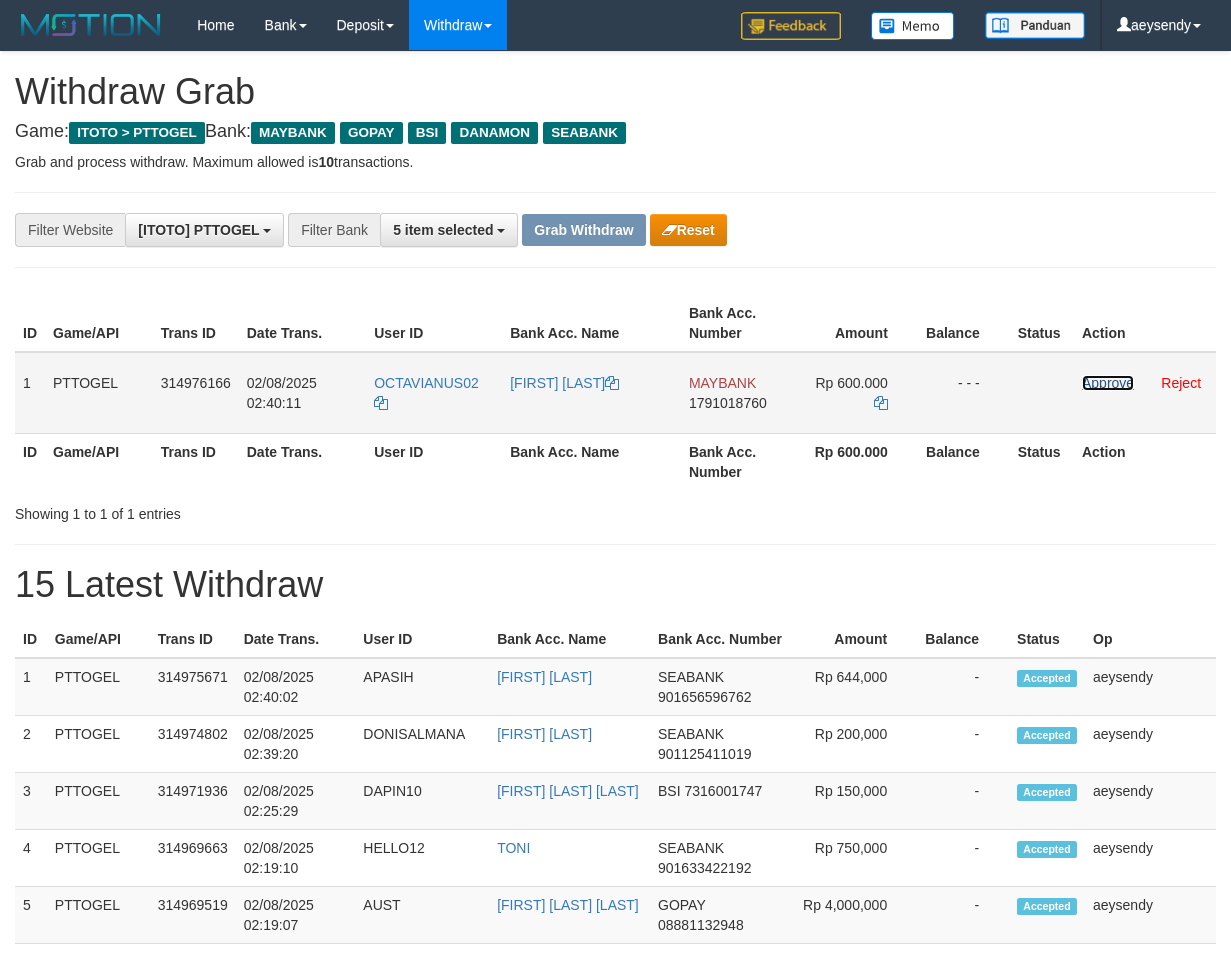 click on "Approve" at bounding box center [1108, 383] 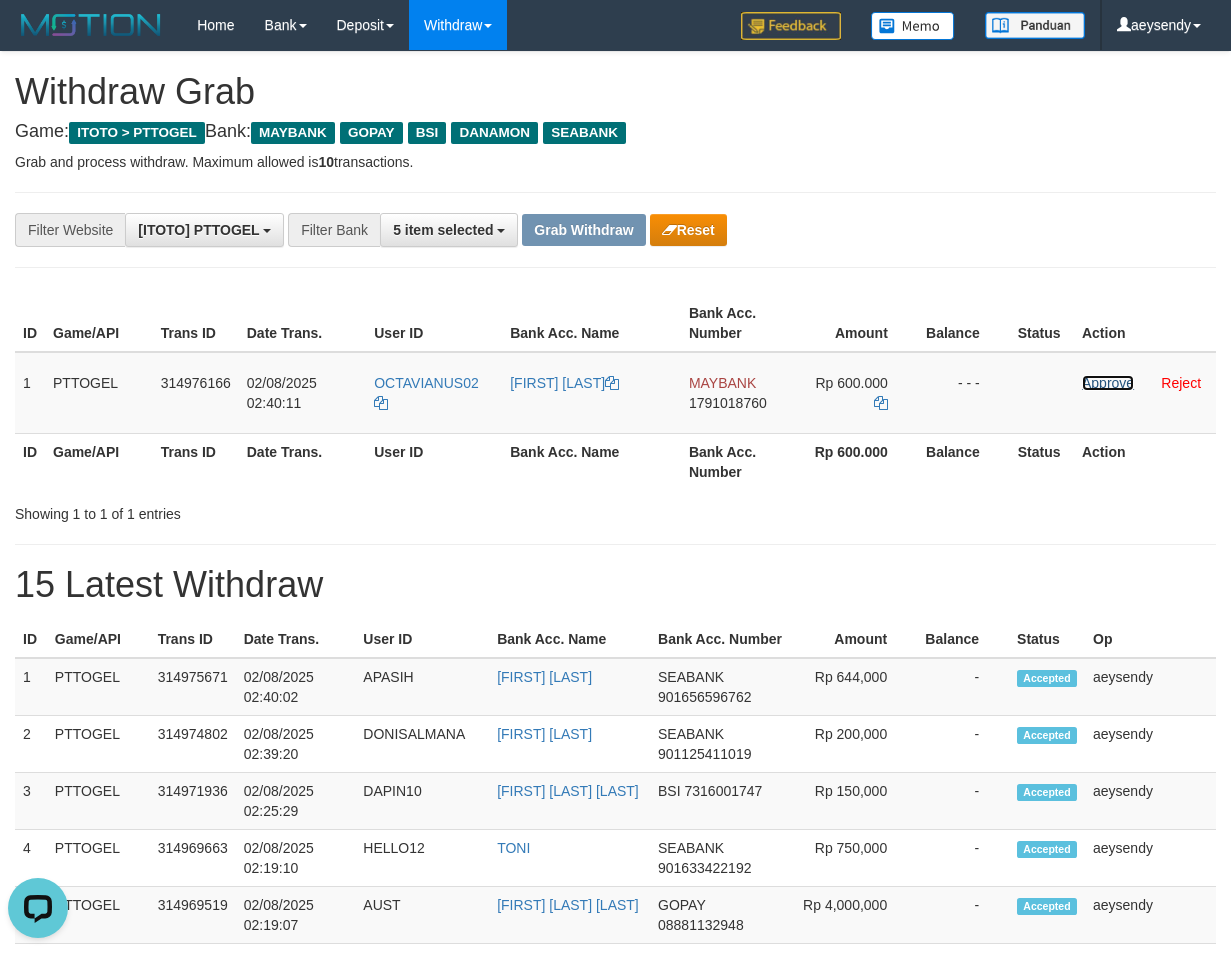scroll, scrollTop: 0, scrollLeft: 0, axis: both 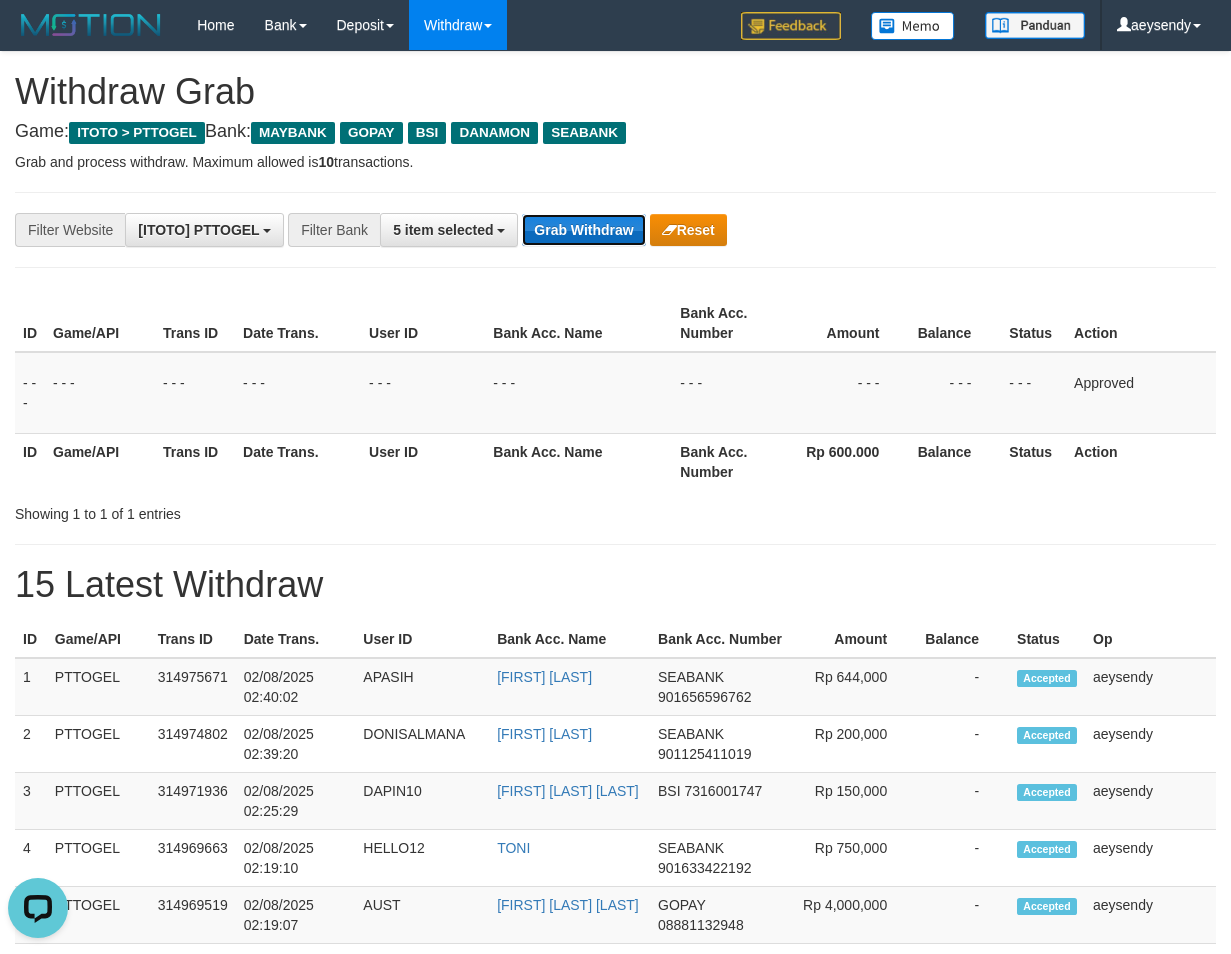 click on "Grab Withdraw" at bounding box center (583, 230) 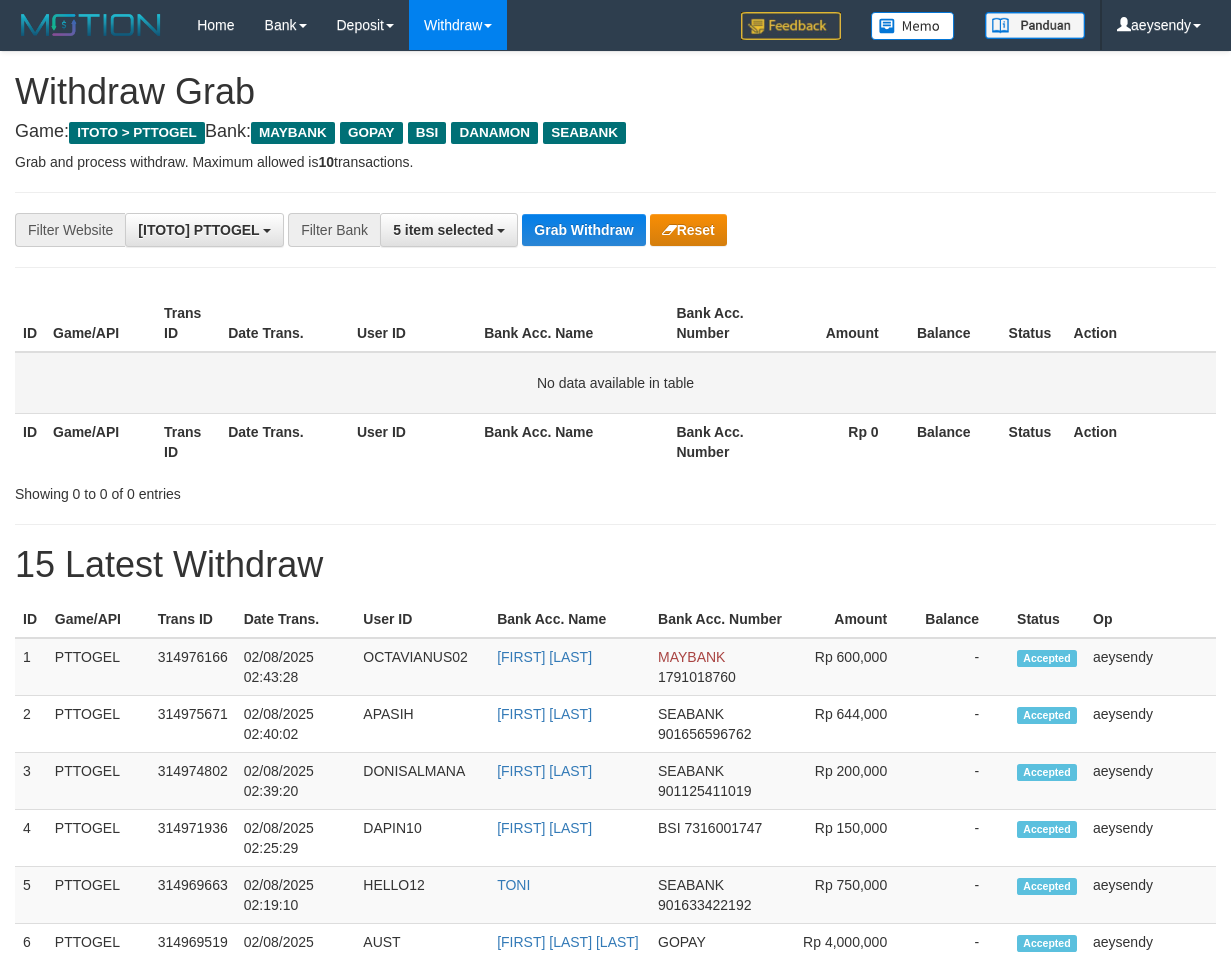 scroll, scrollTop: 0, scrollLeft: 0, axis: both 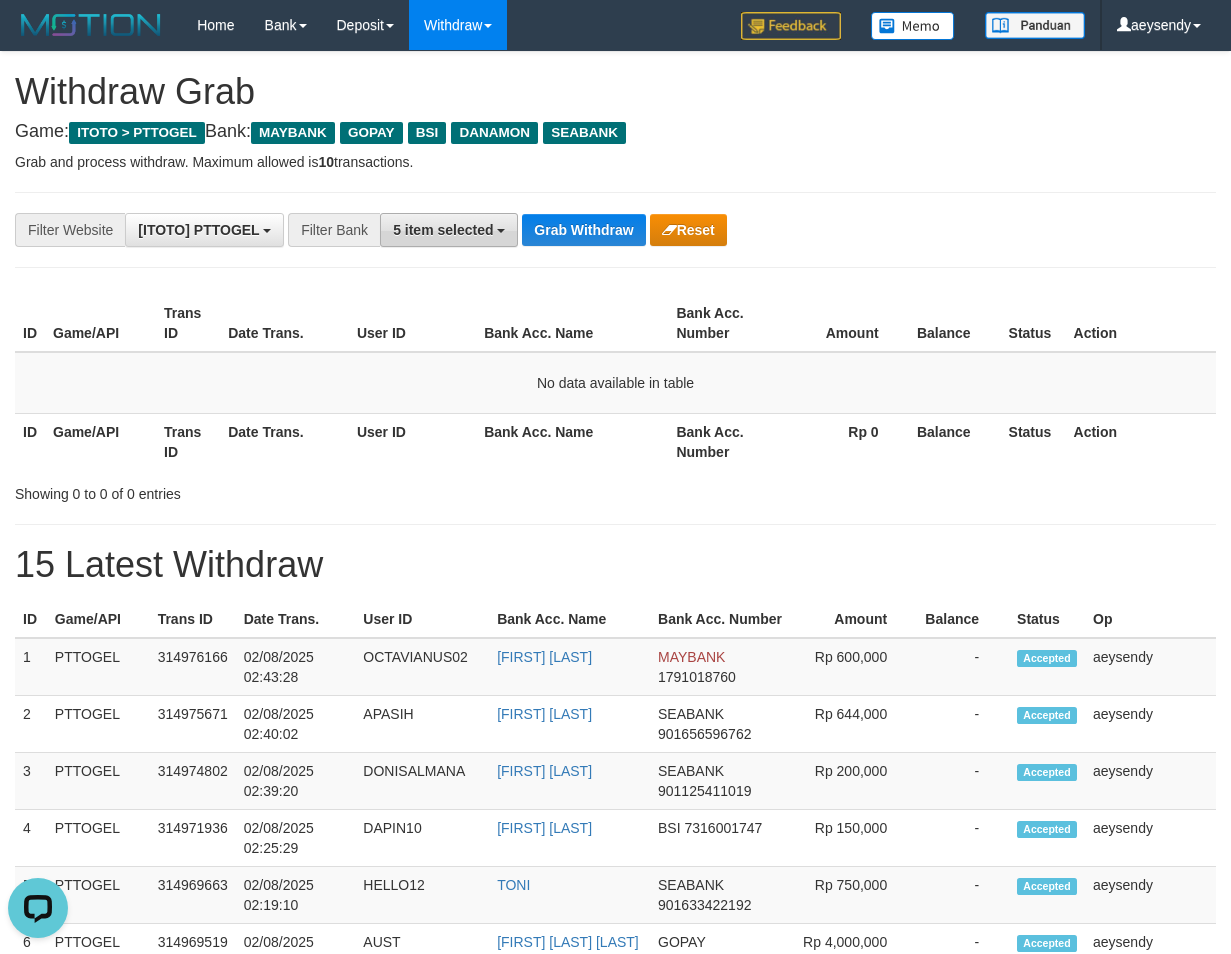 click on "5 item selected" at bounding box center (443, 230) 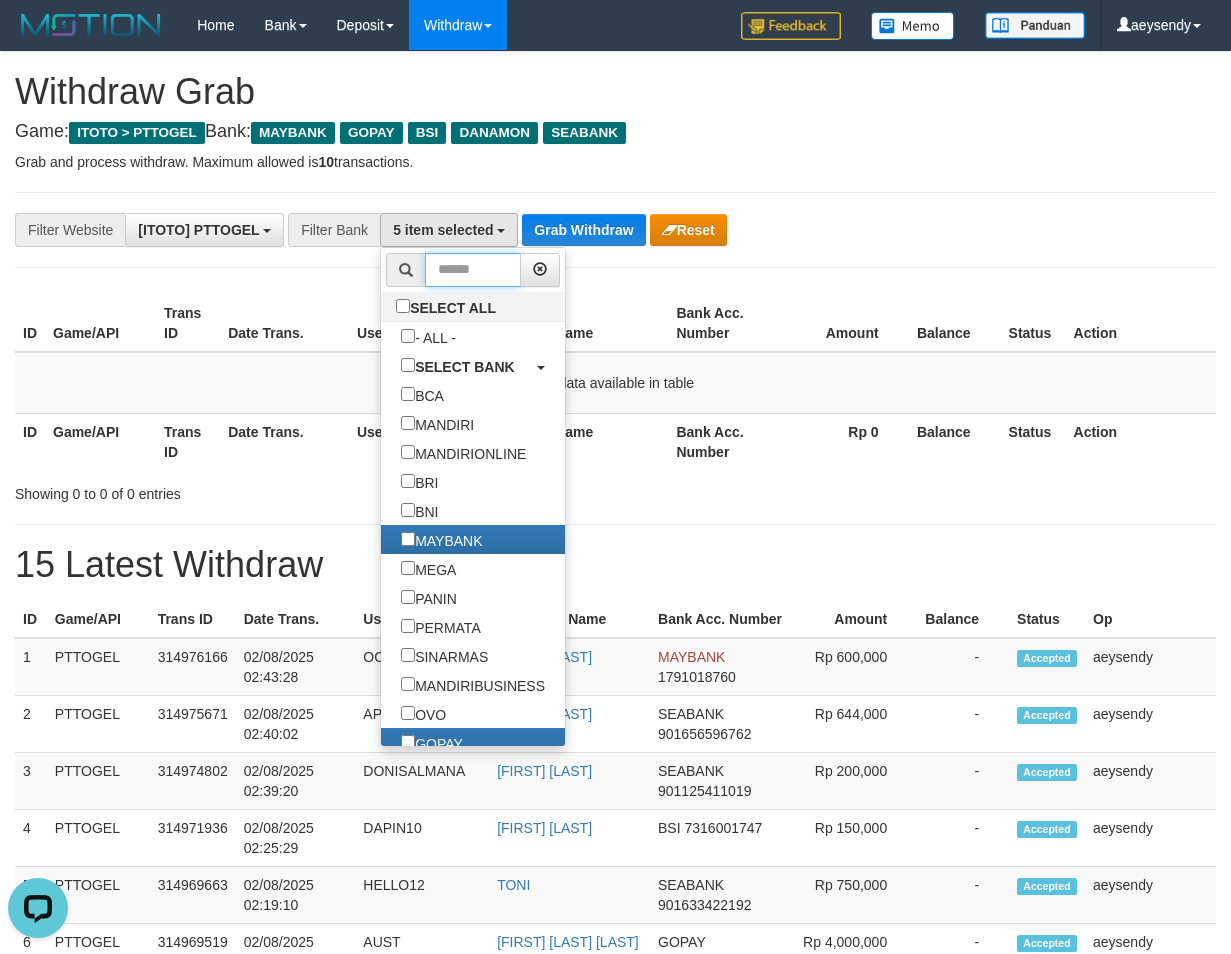 click at bounding box center (473, 270) 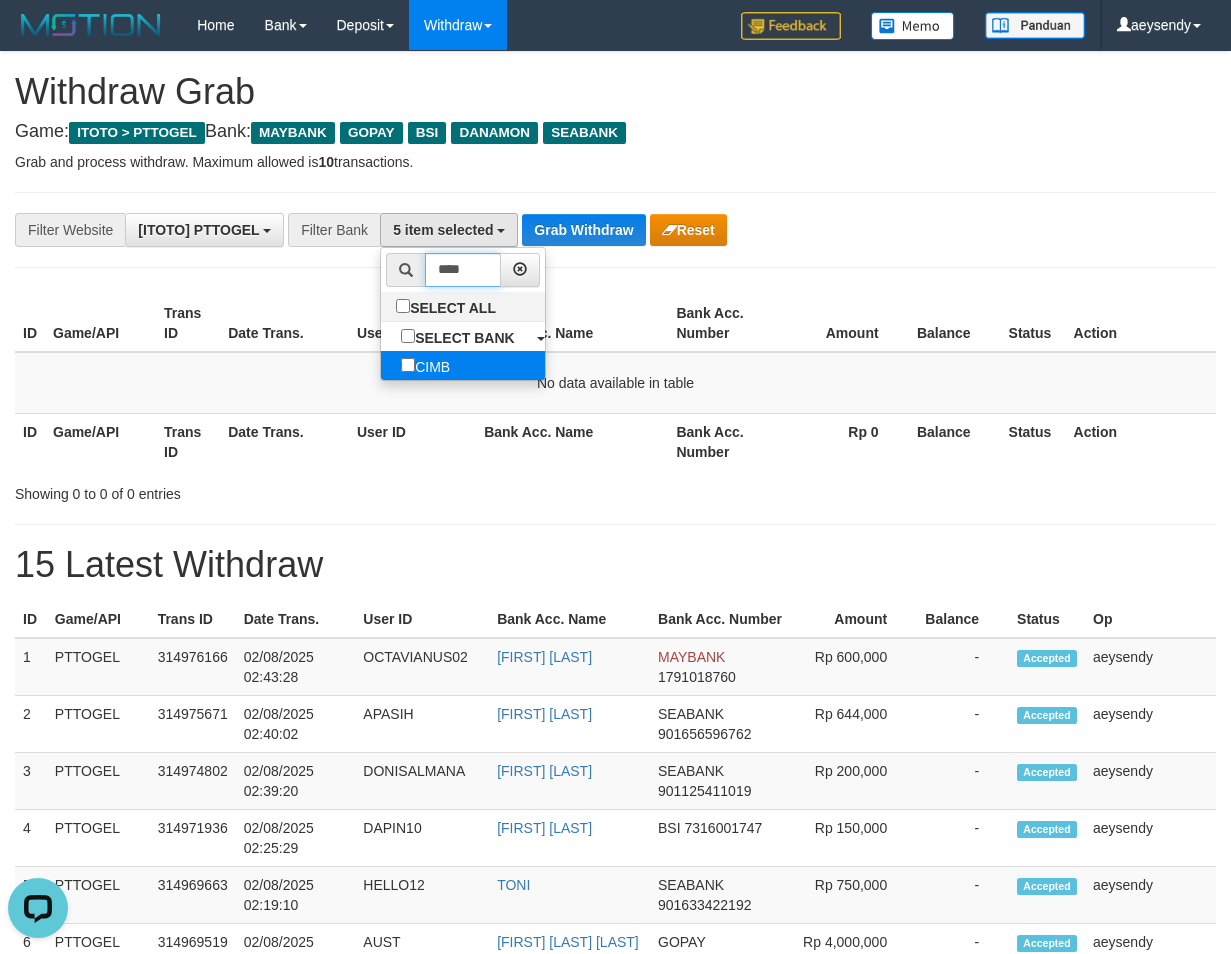 type on "****" 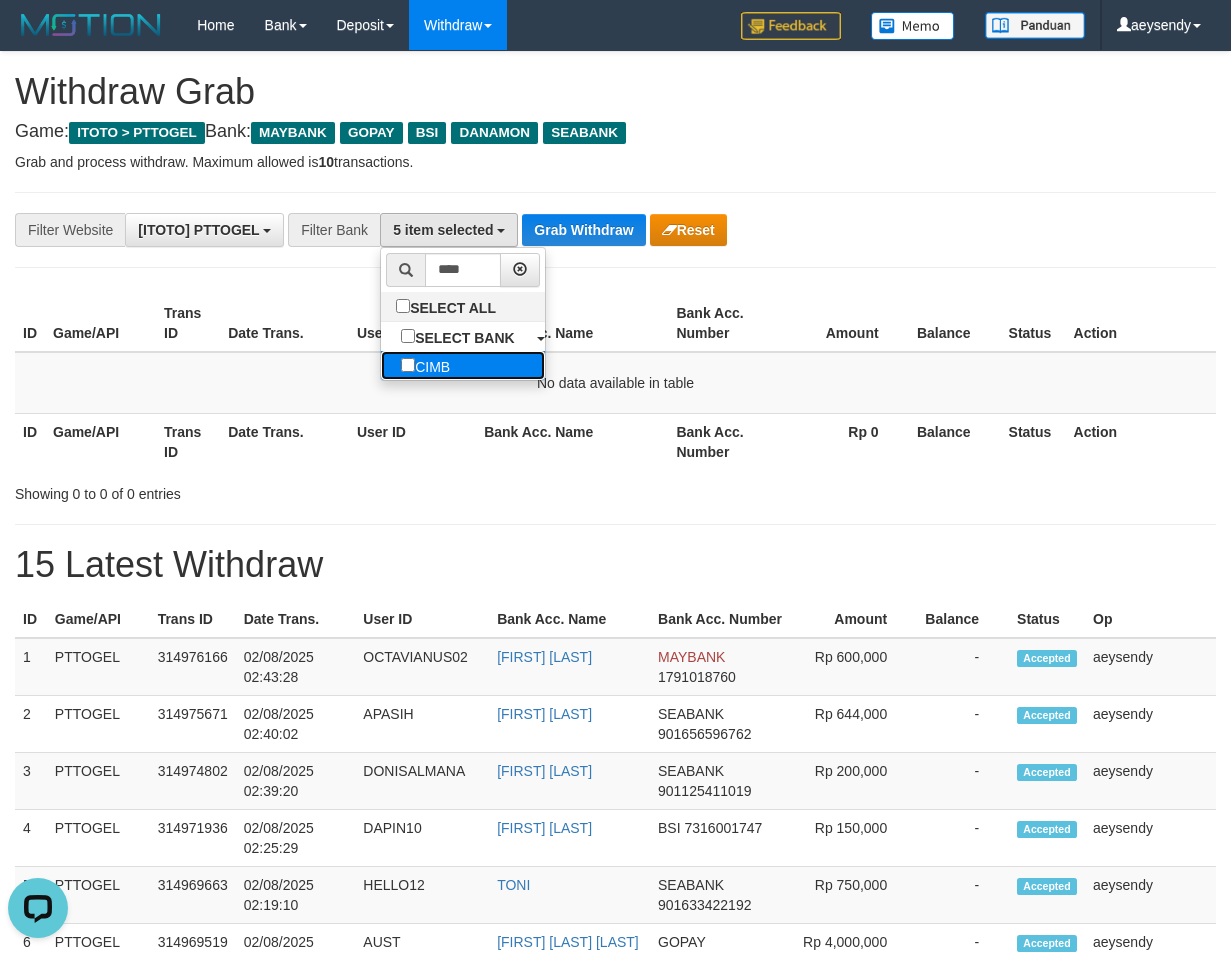 click on "CIMB" at bounding box center (425, 365) 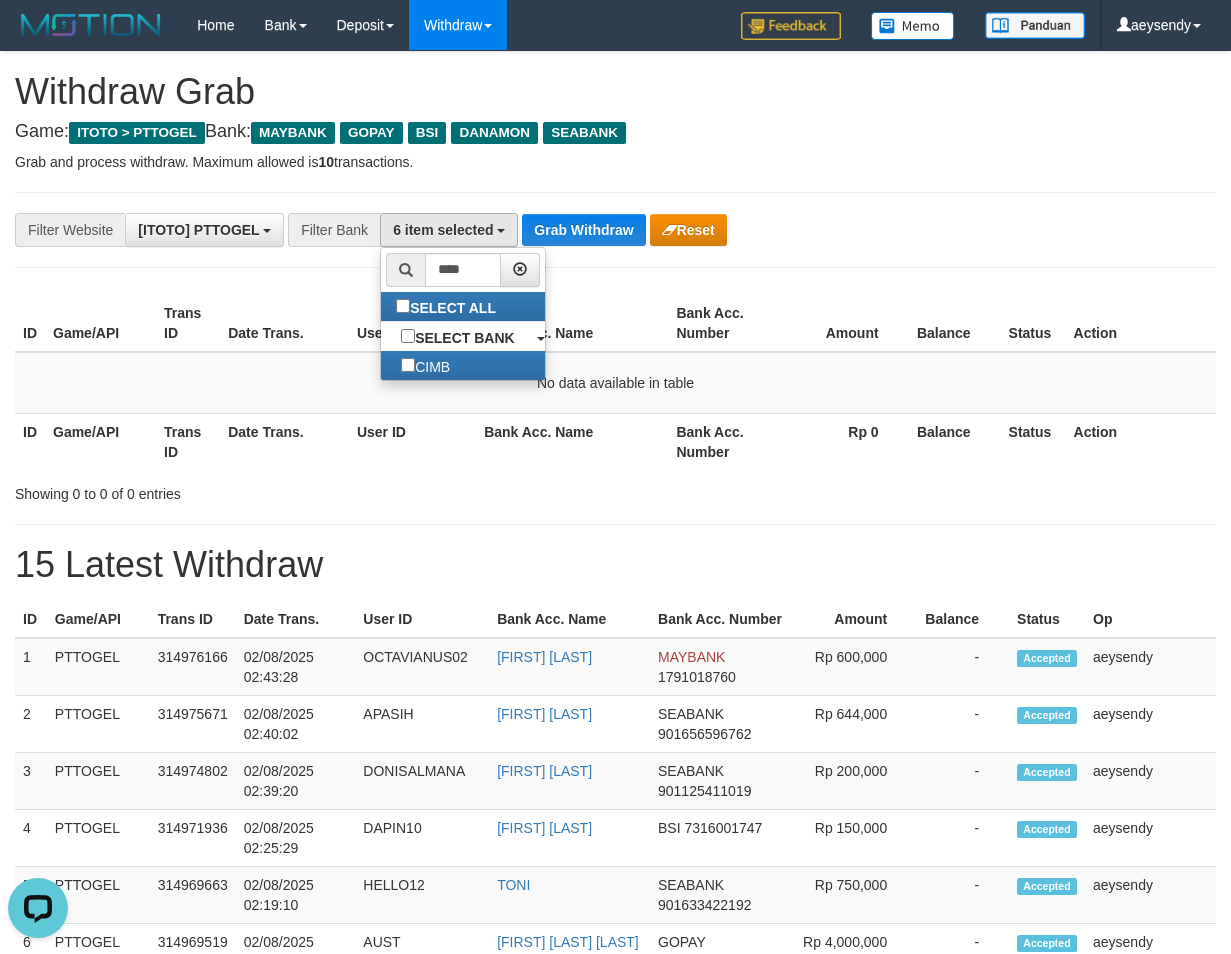 scroll, scrollTop: 479, scrollLeft: 0, axis: vertical 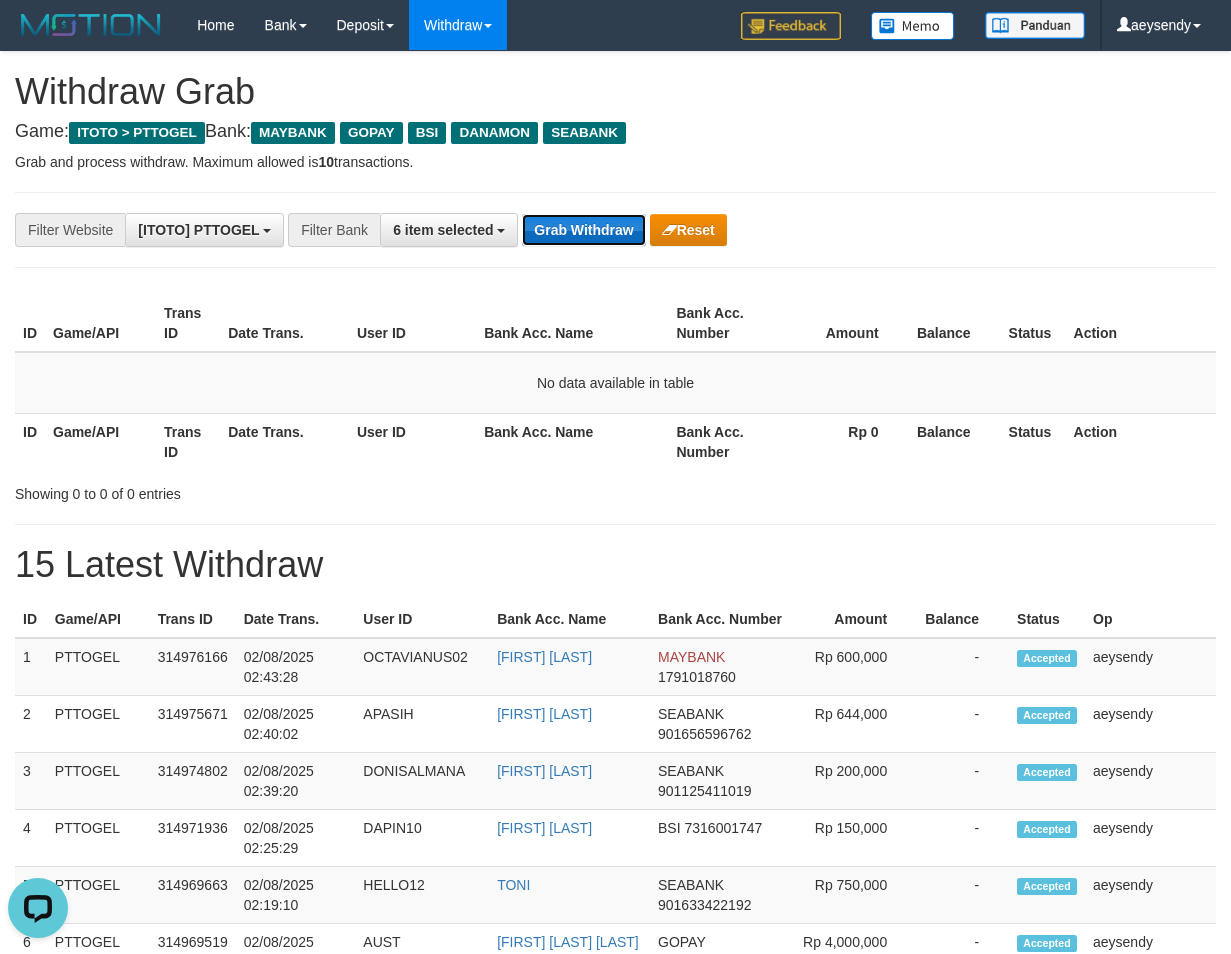 click on "Grab Withdraw" at bounding box center [583, 230] 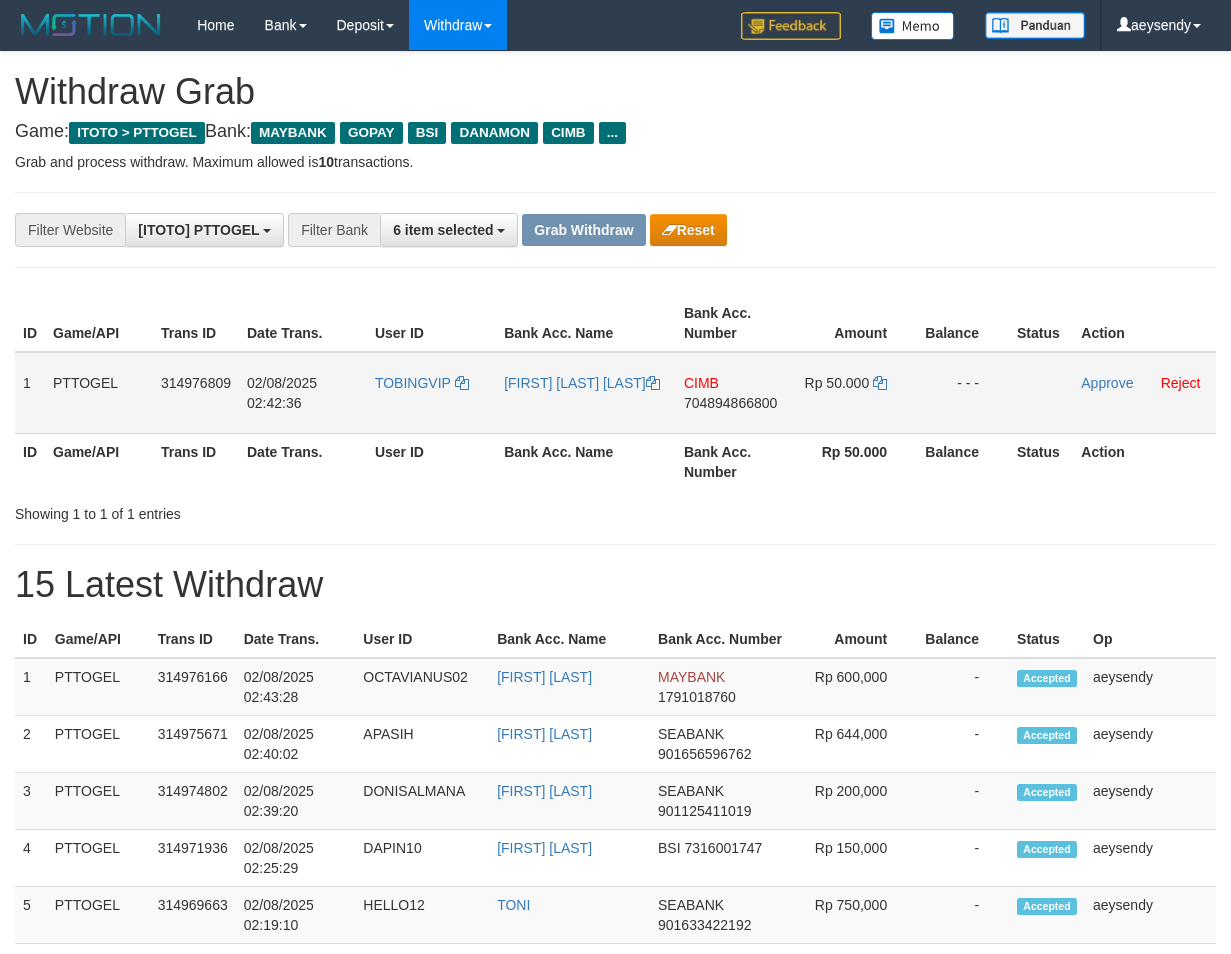 scroll, scrollTop: 0, scrollLeft: 0, axis: both 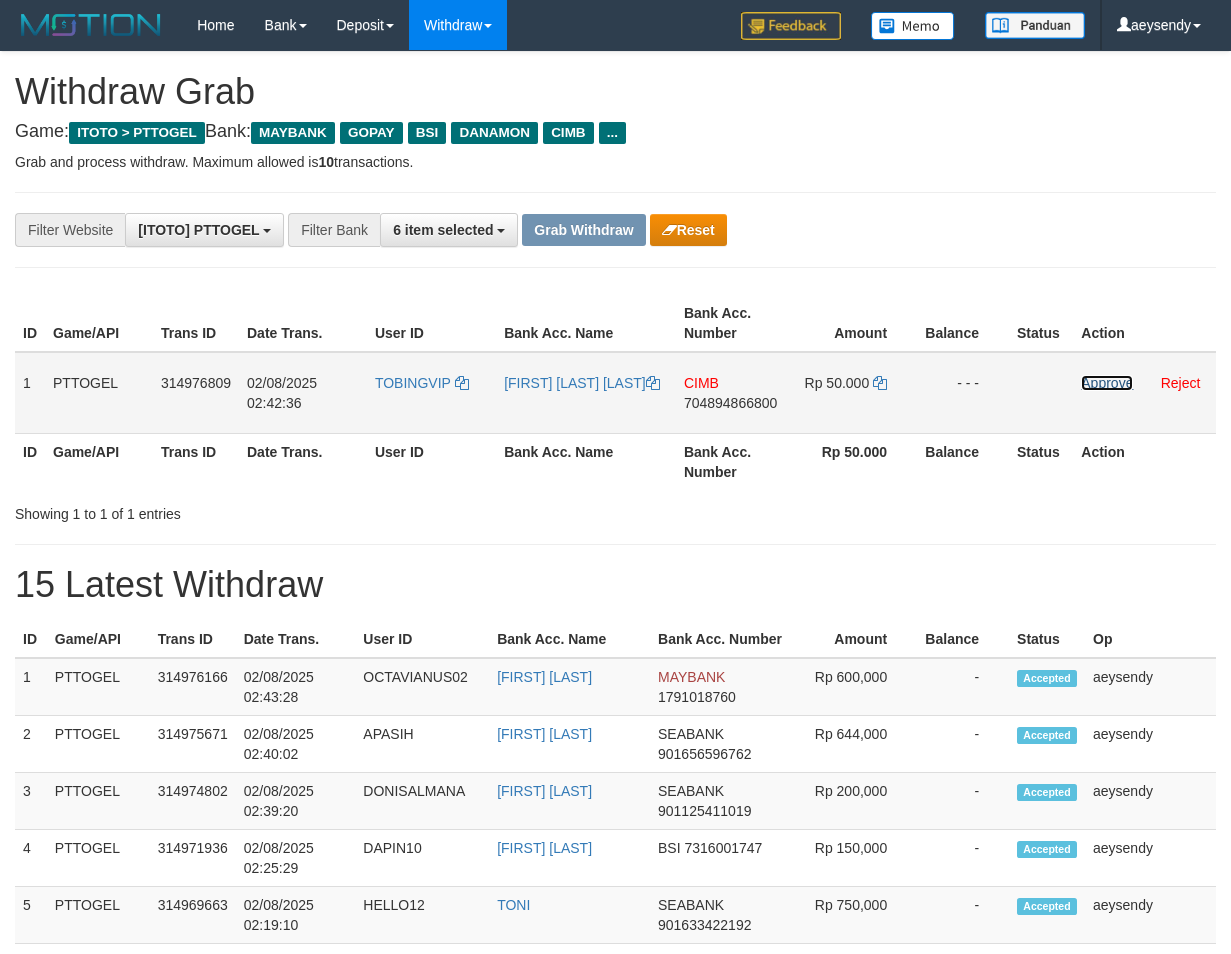 click on "Approve" at bounding box center (1107, 383) 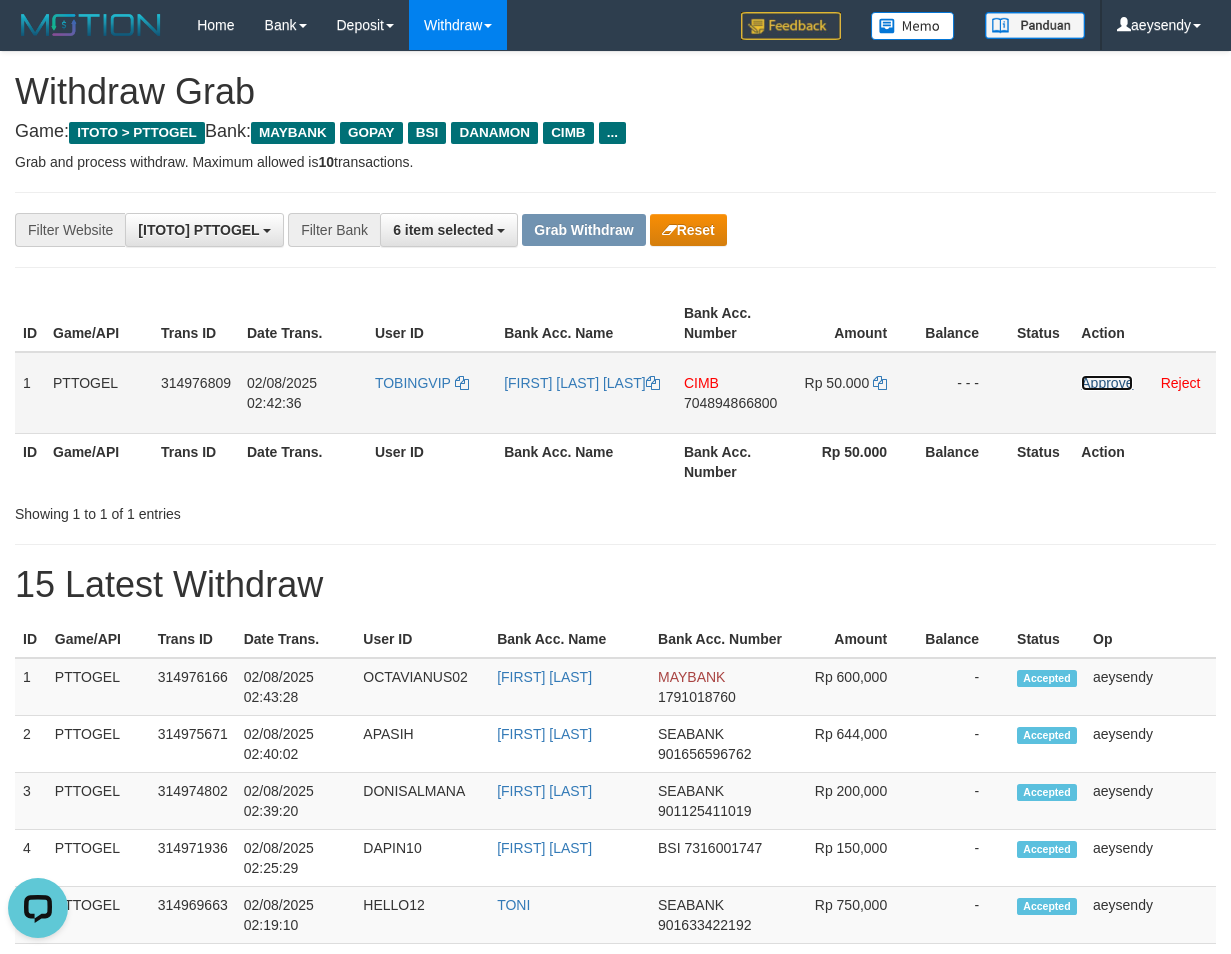 scroll, scrollTop: 0, scrollLeft: 0, axis: both 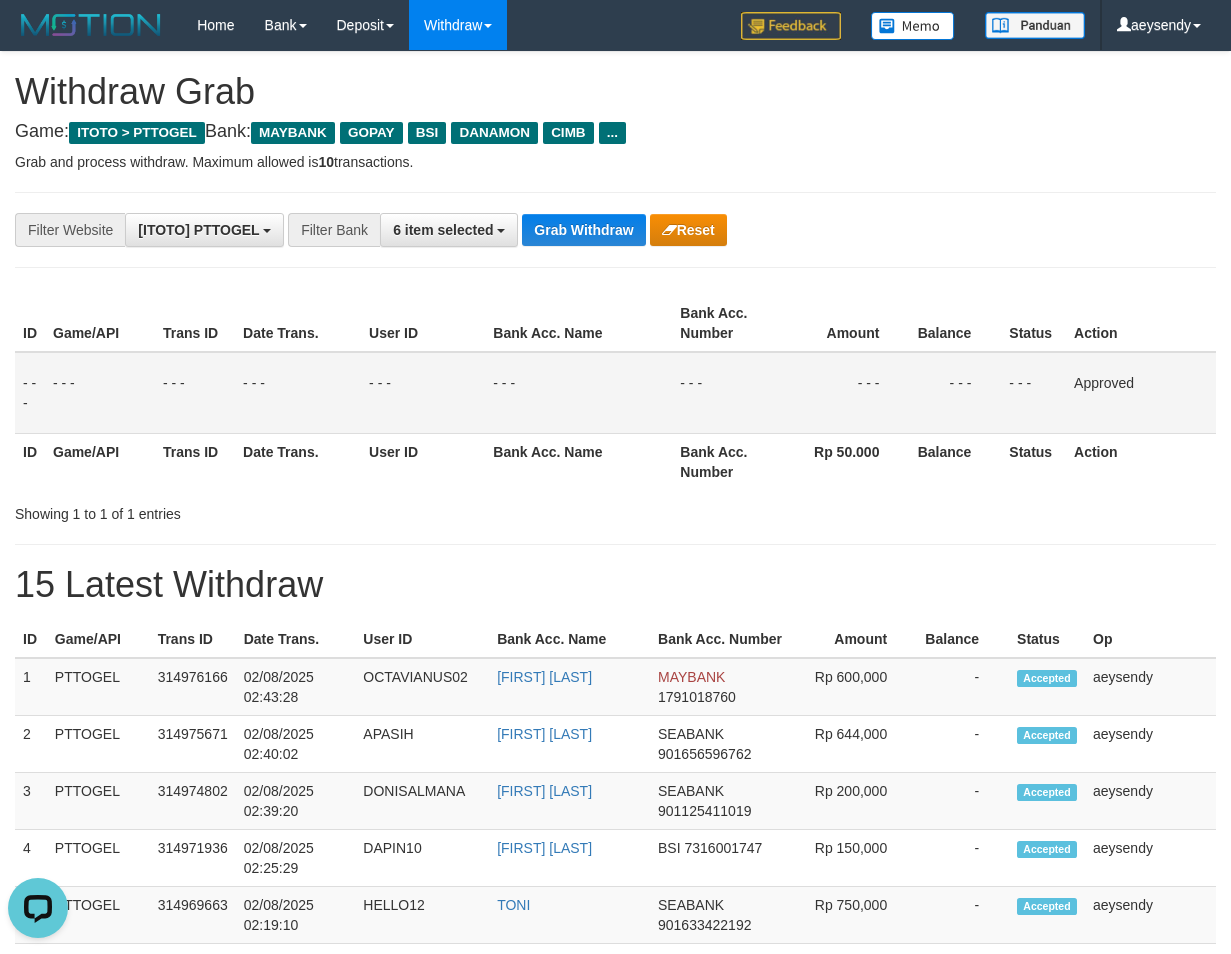 click on "Bank Acc. Name" at bounding box center (578, 323) 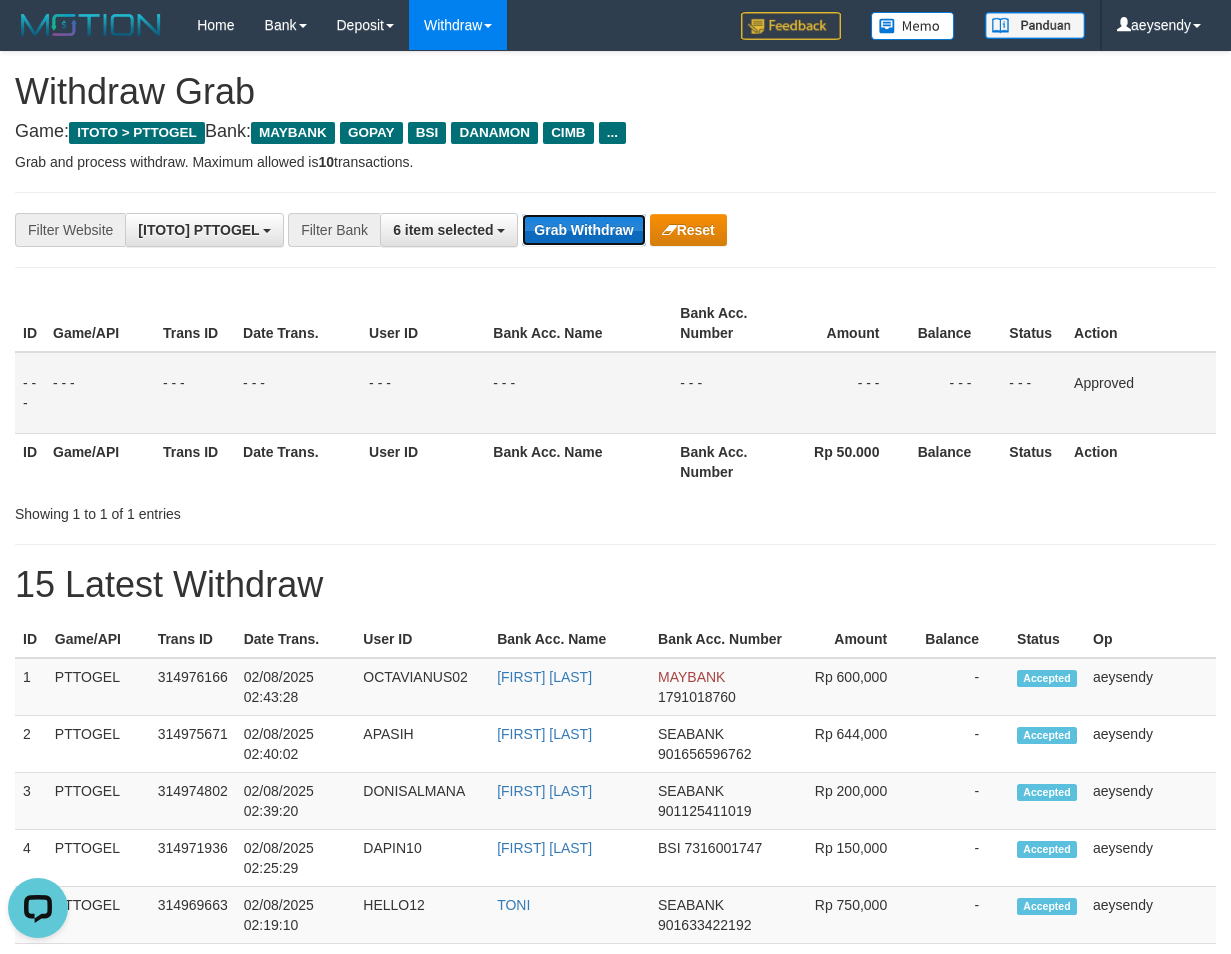 click on "Grab Withdraw" at bounding box center (583, 230) 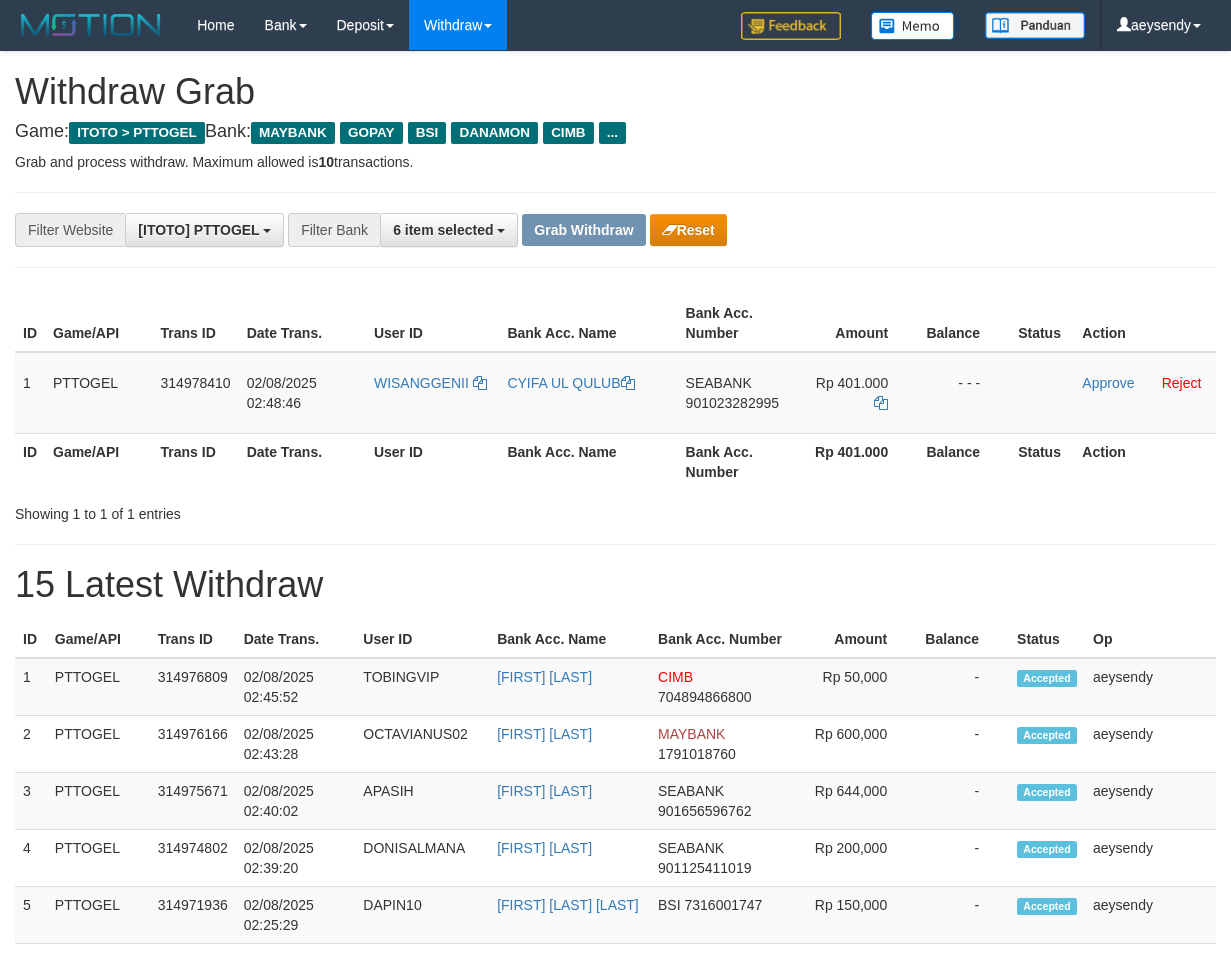 scroll, scrollTop: 0, scrollLeft: 0, axis: both 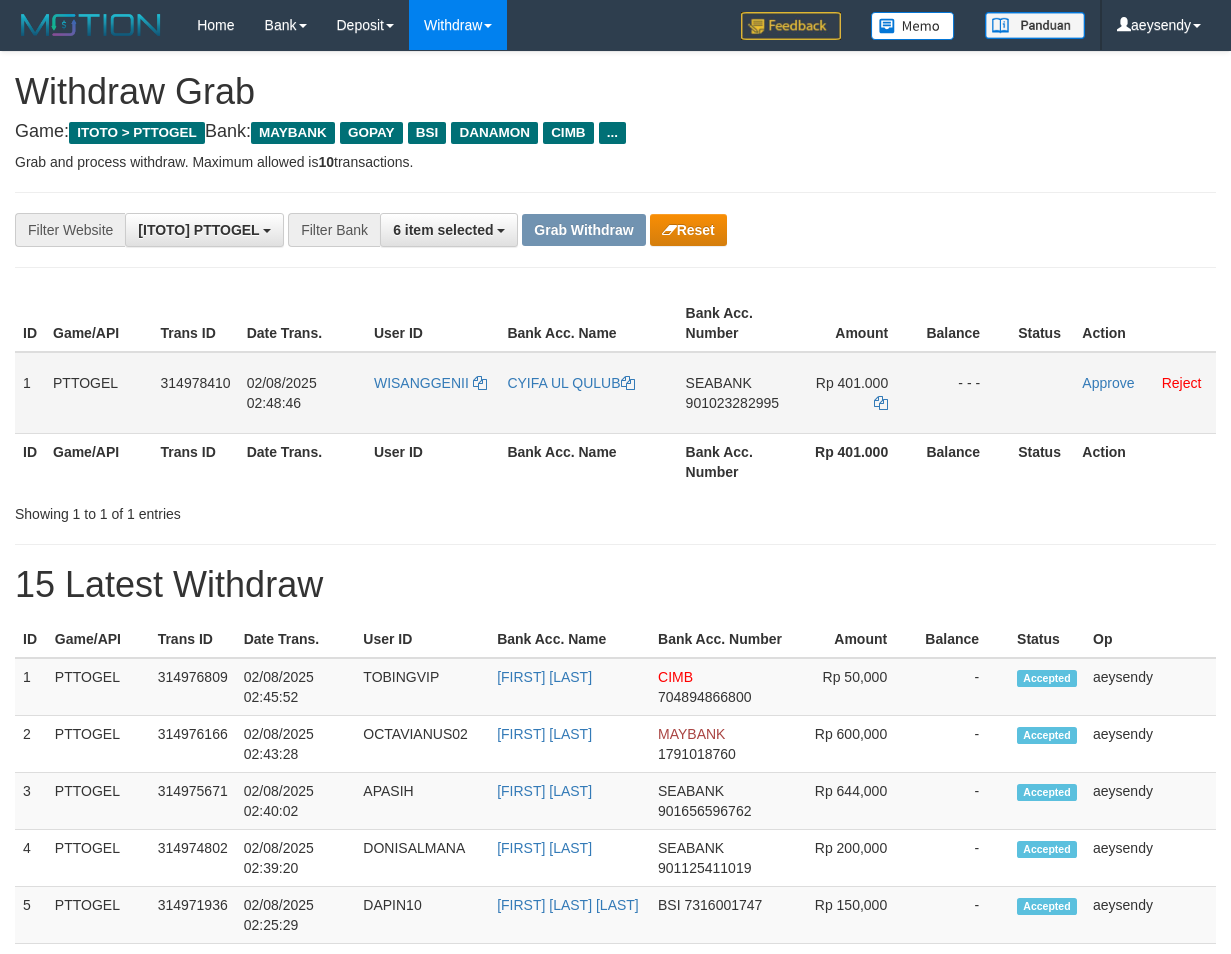 drag, startPoint x: 456, startPoint y: 395, endPoint x: 872, endPoint y: 396, distance: 416.0012 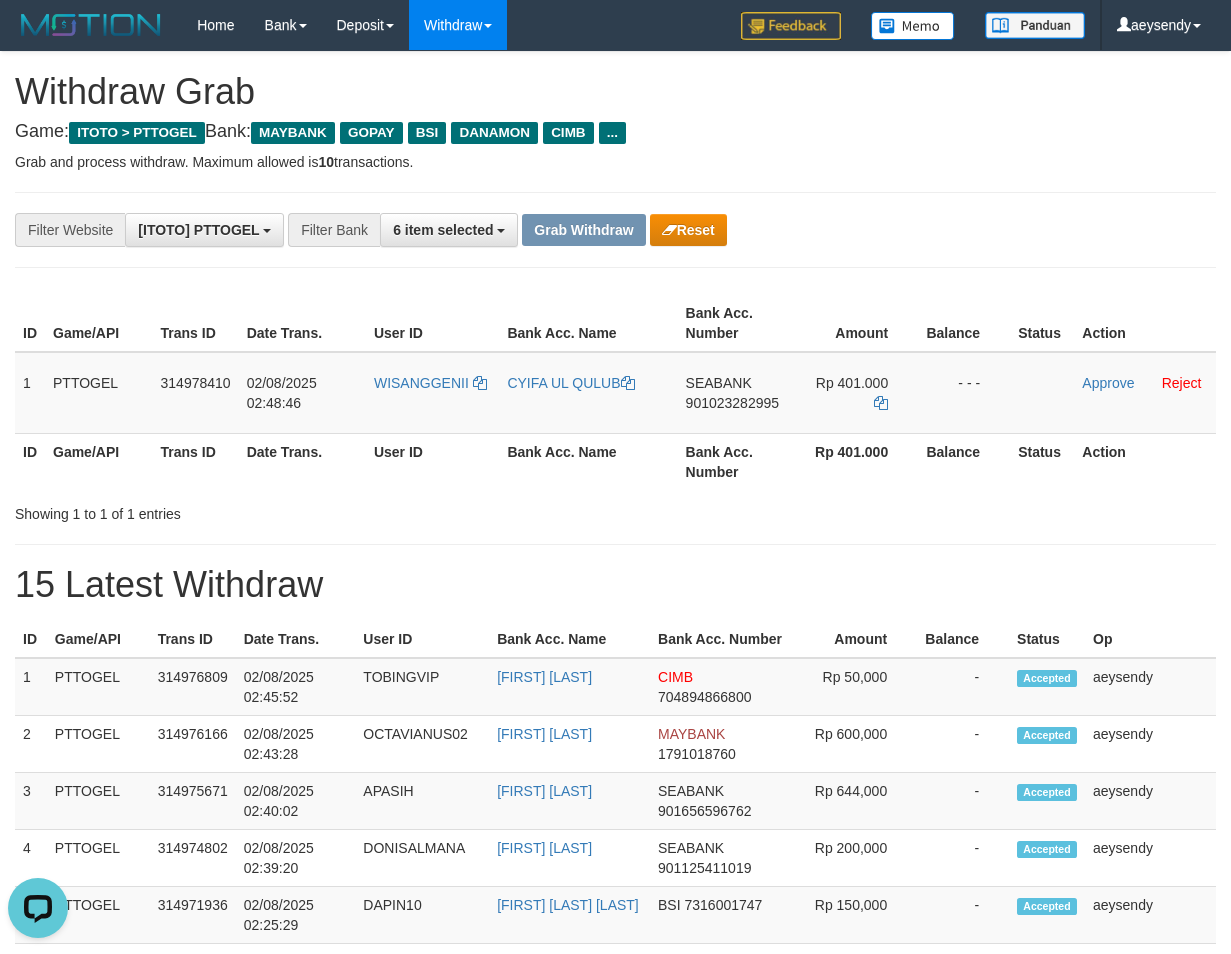 scroll, scrollTop: 0, scrollLeft: 0, axis: both 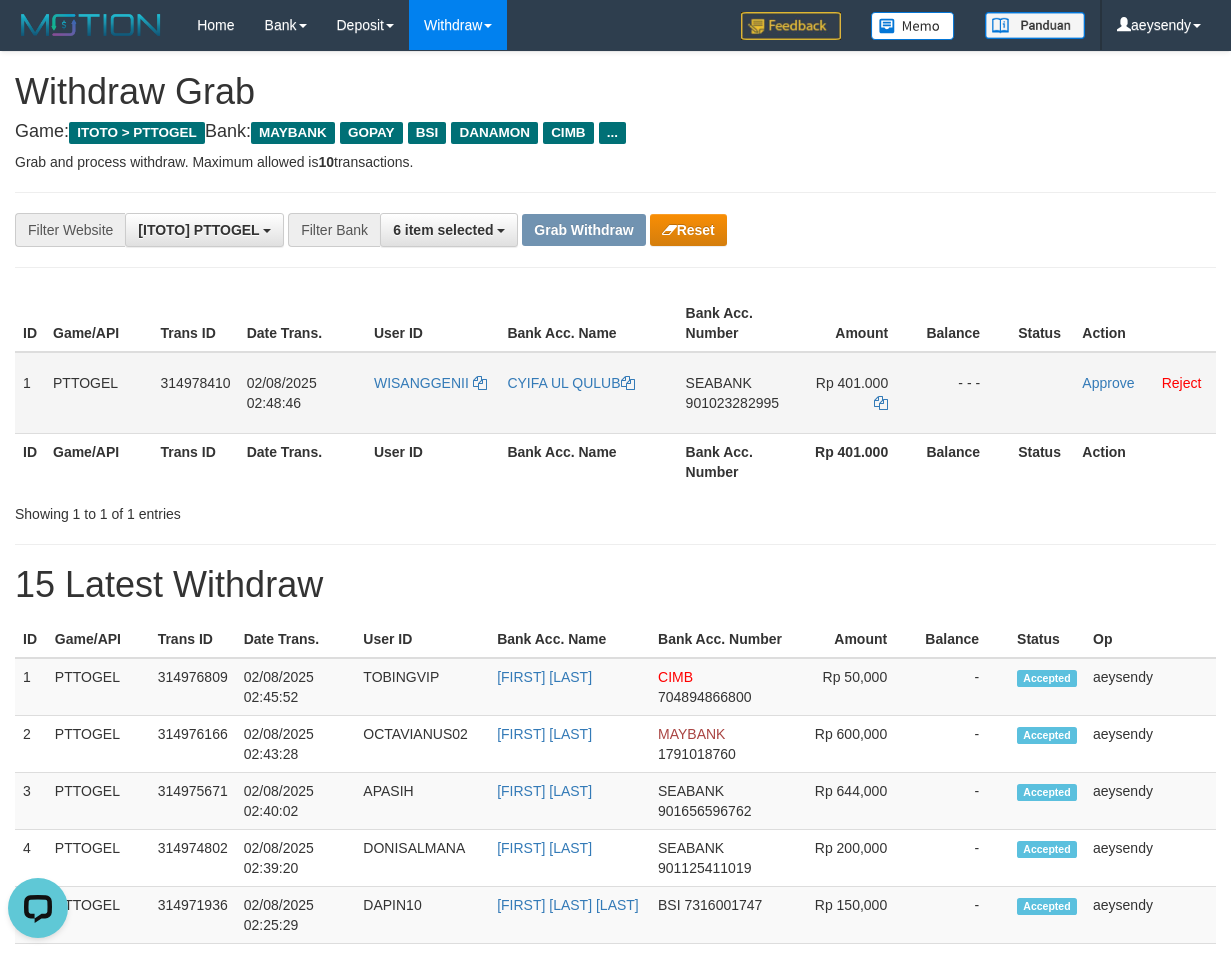 click on "SEABANK
[ACCOUNT_NUMBER]" at bounding box center [735, 393] 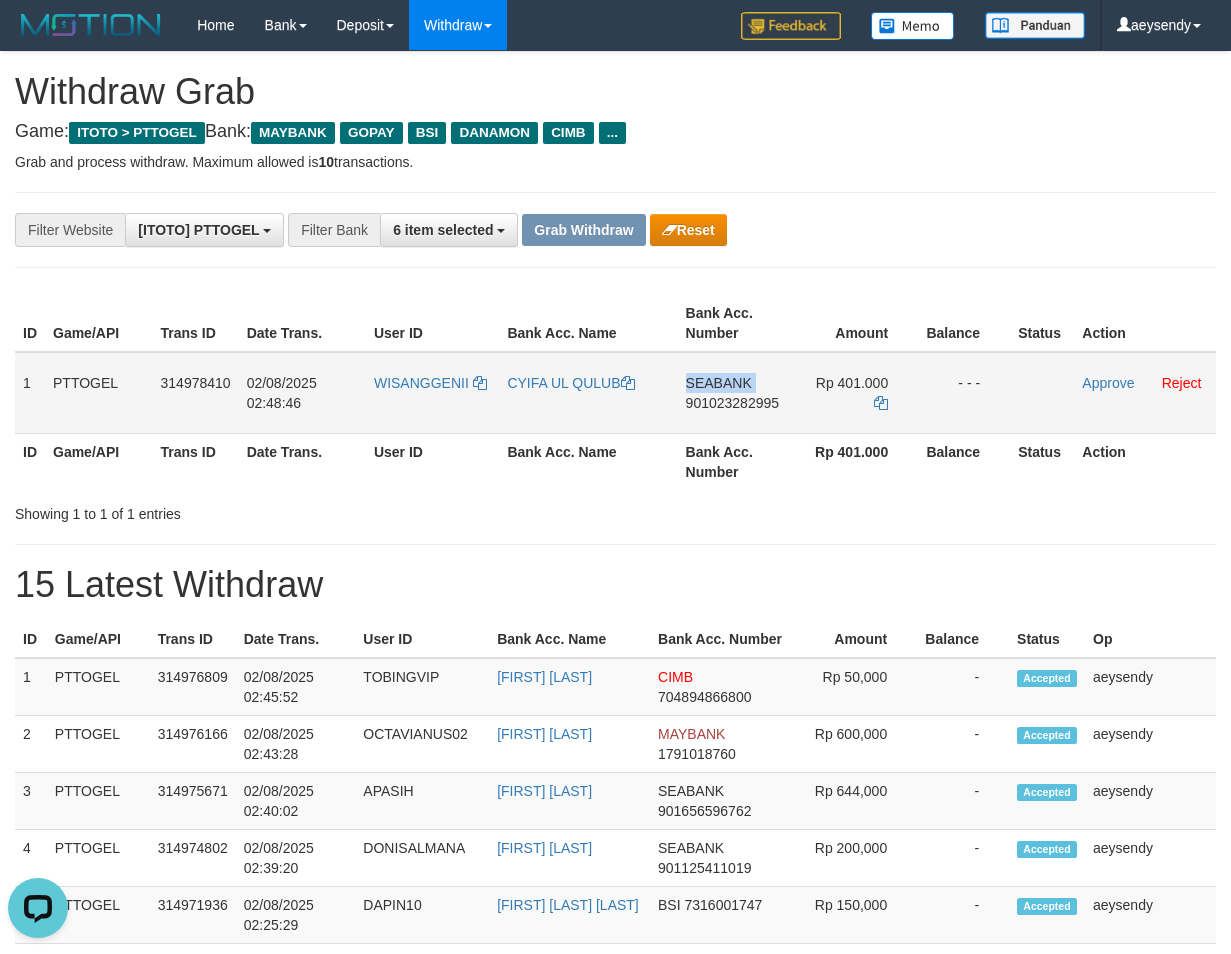 drag, startPoint x: 714, startPoint y: 371, endPoint x: 713, endPoint y: 385, distance: 14.035668 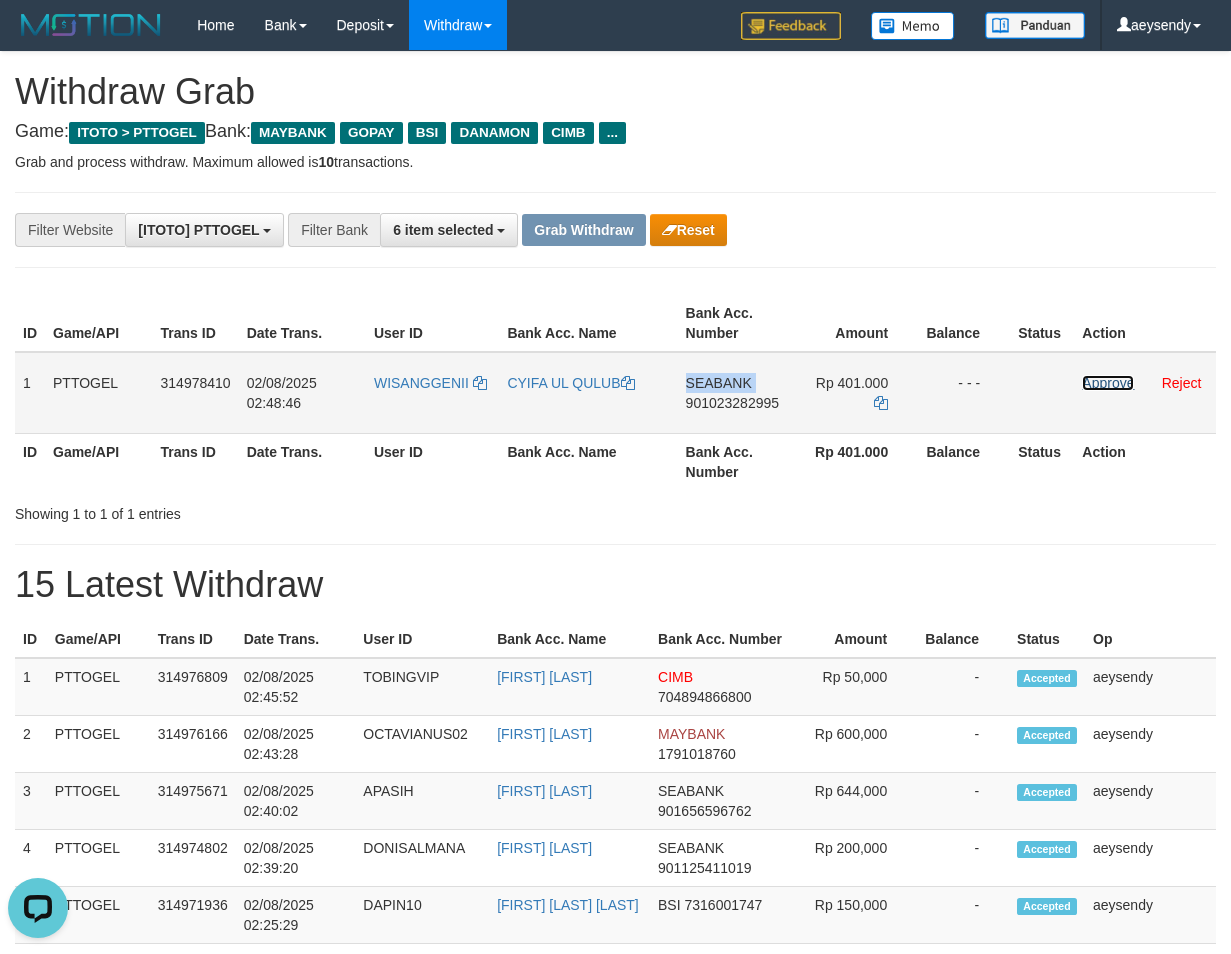 click on "Approve" at bounding box center (1108, 383) 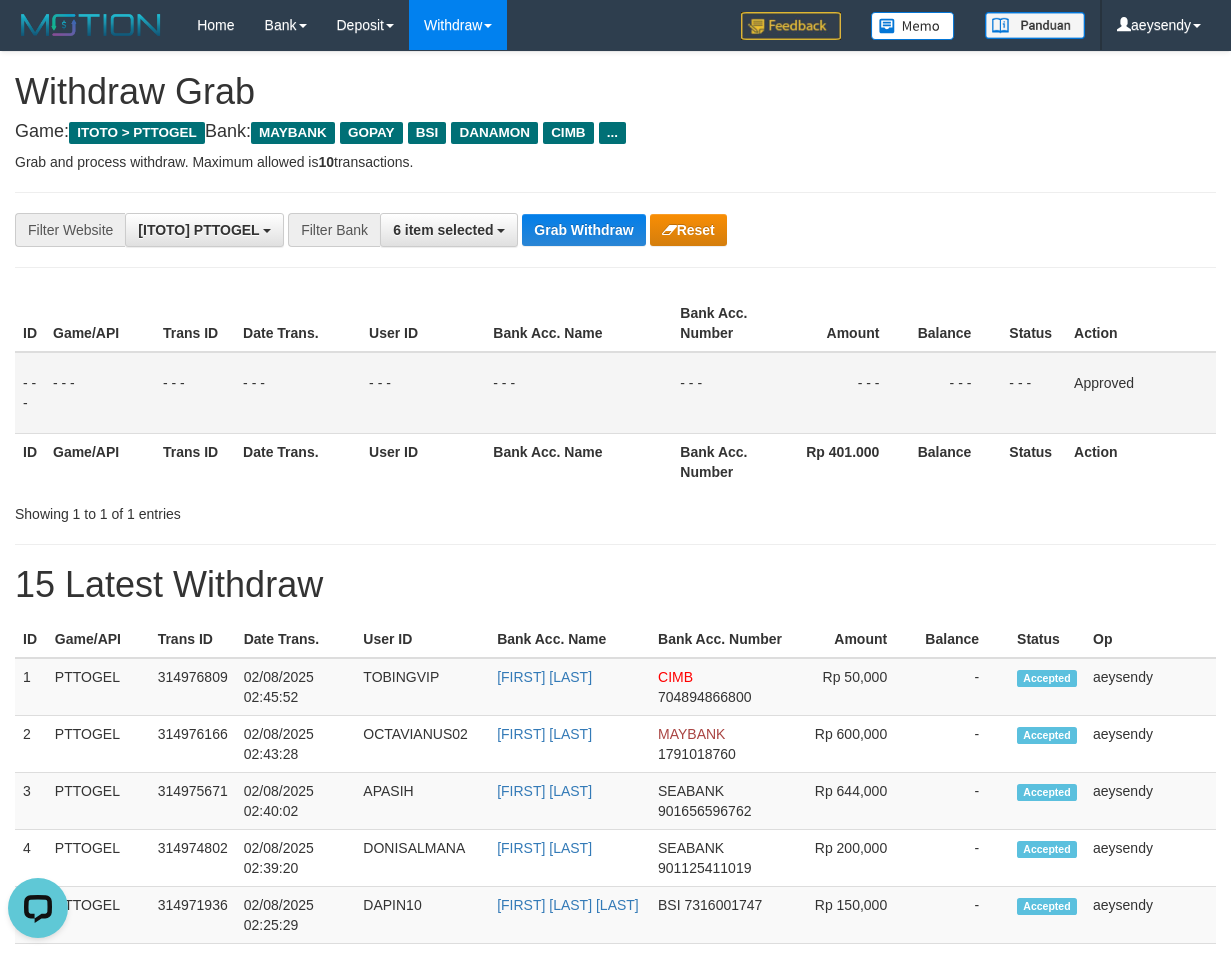 click on "Filter Bank" at bounding box center (334, 230) 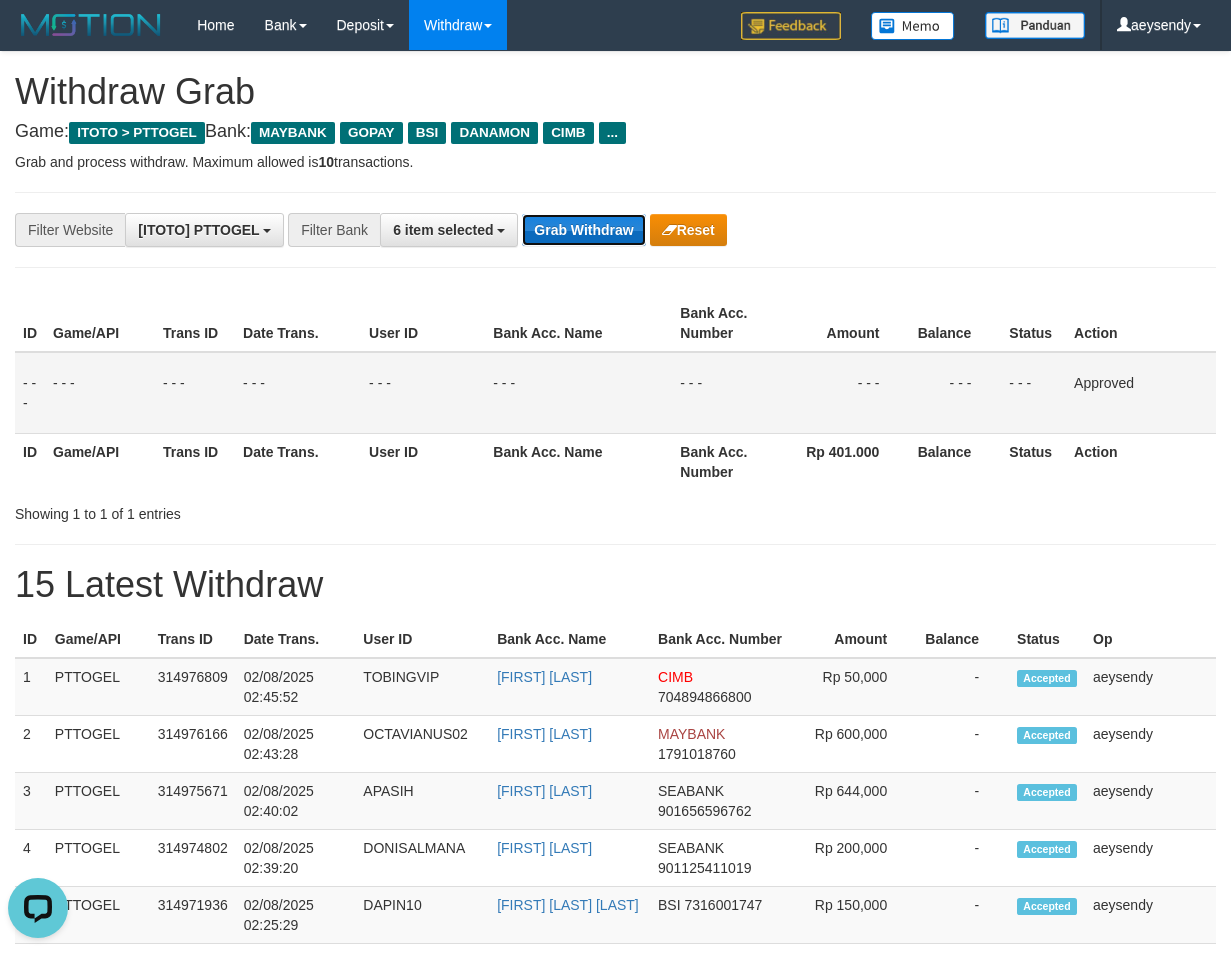 click on "Grab Withdraw" at bounding box center [583, 230] 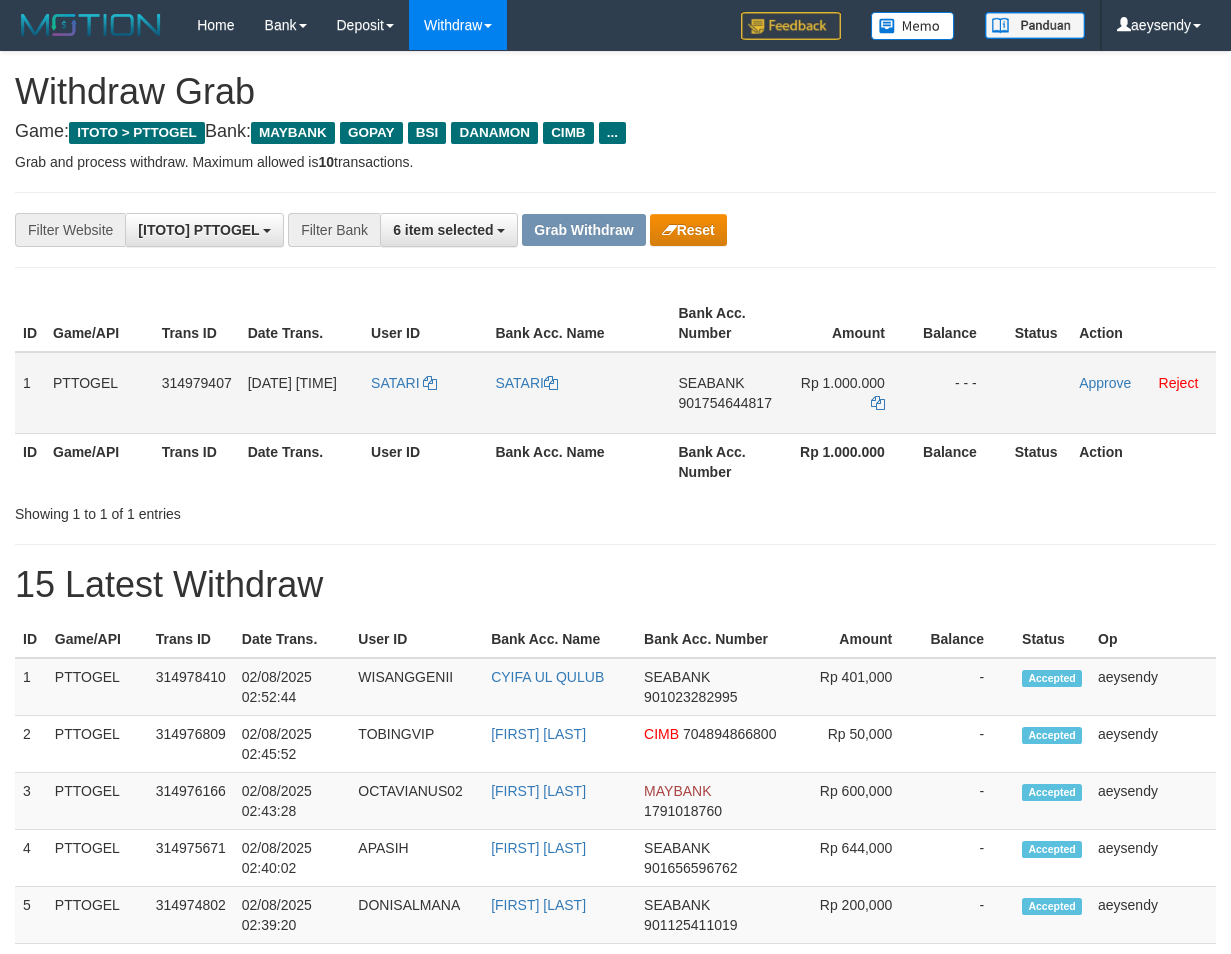 scroll, scrollTop: 0, scrollLeft: 0, axis: both 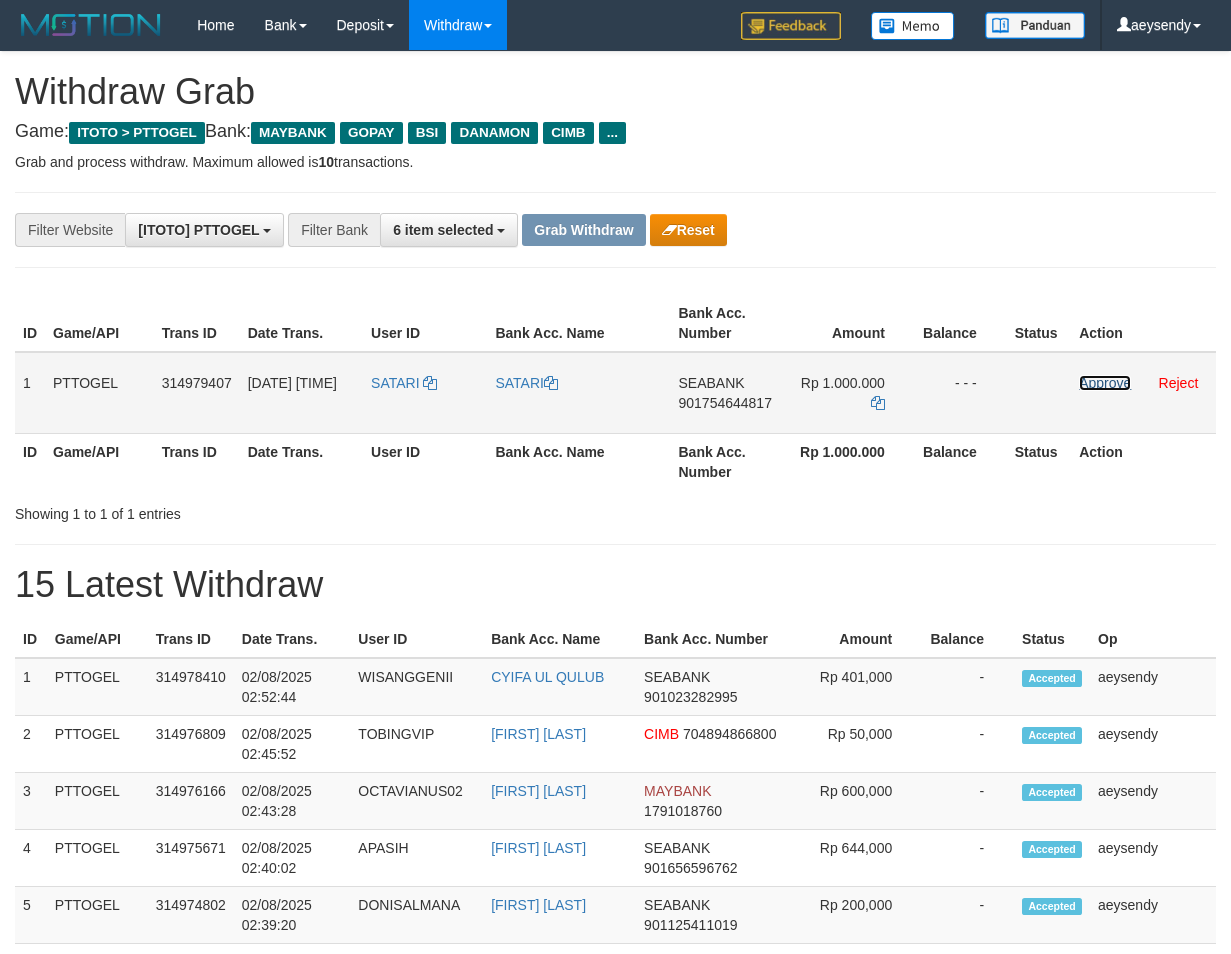 click on "Approve" at bounding box center (1105, 383) 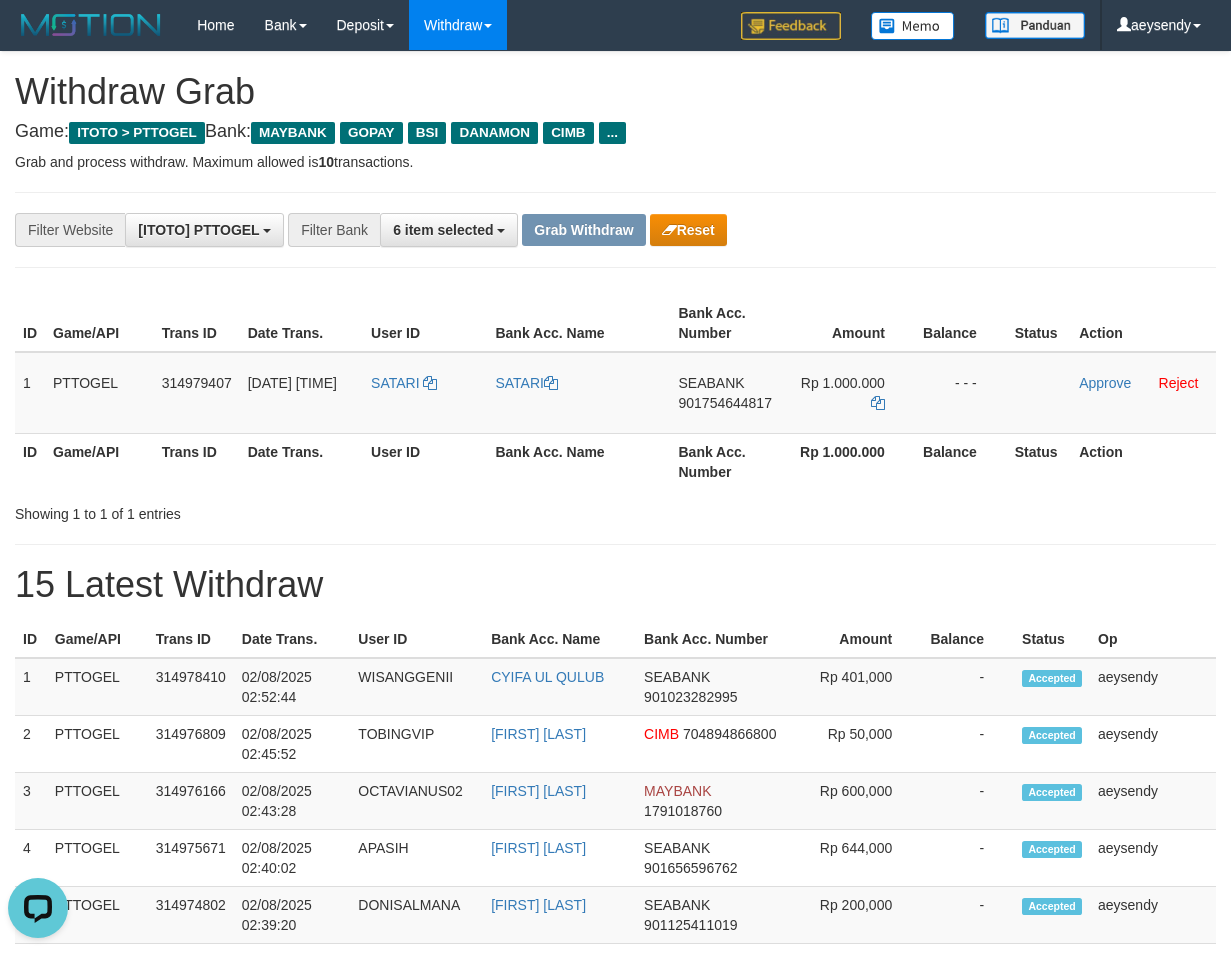 scroll, scrollTop: 0, scrollLeft: 0, axis: both 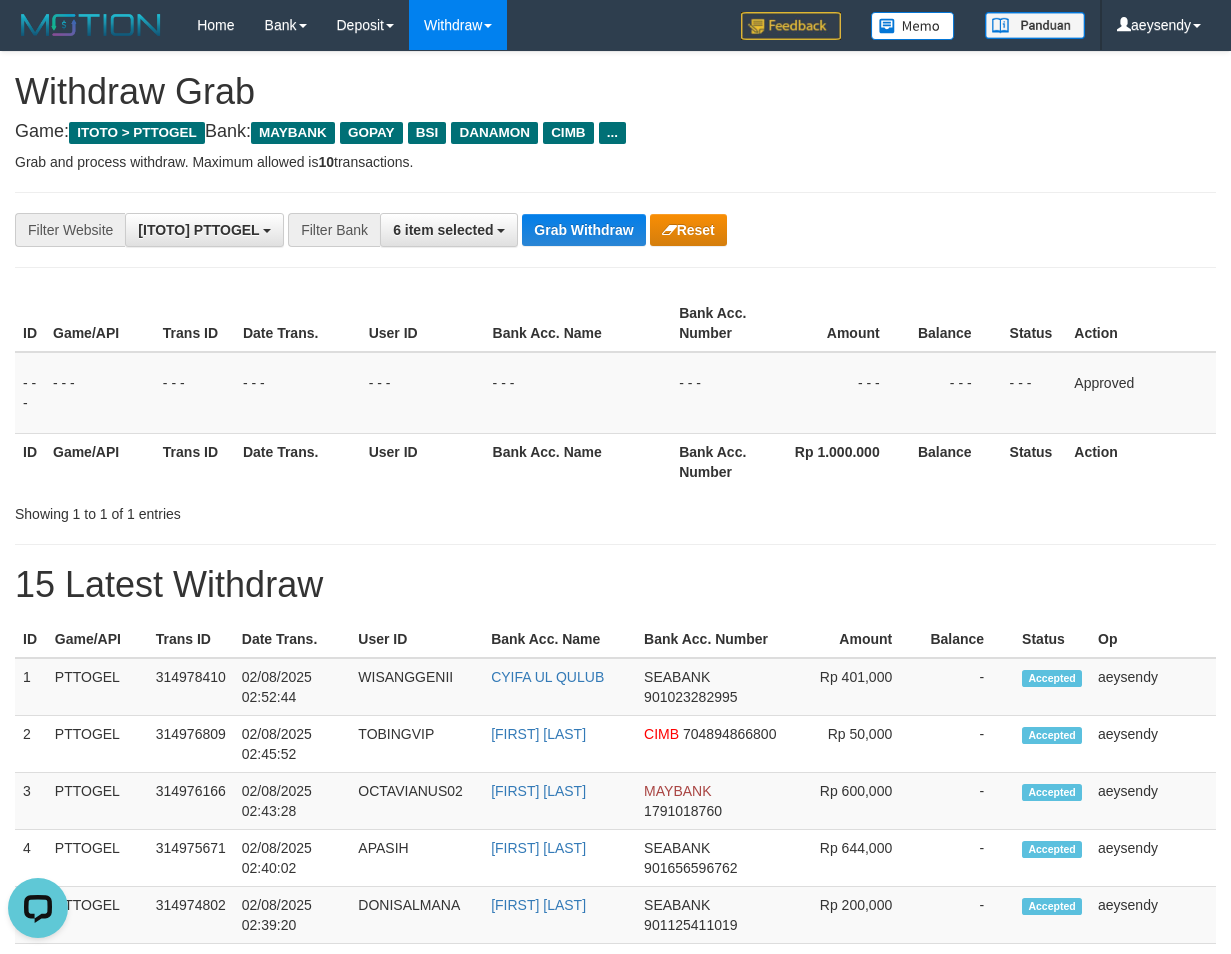 click on "**********" at bounding box center (615, 1113) 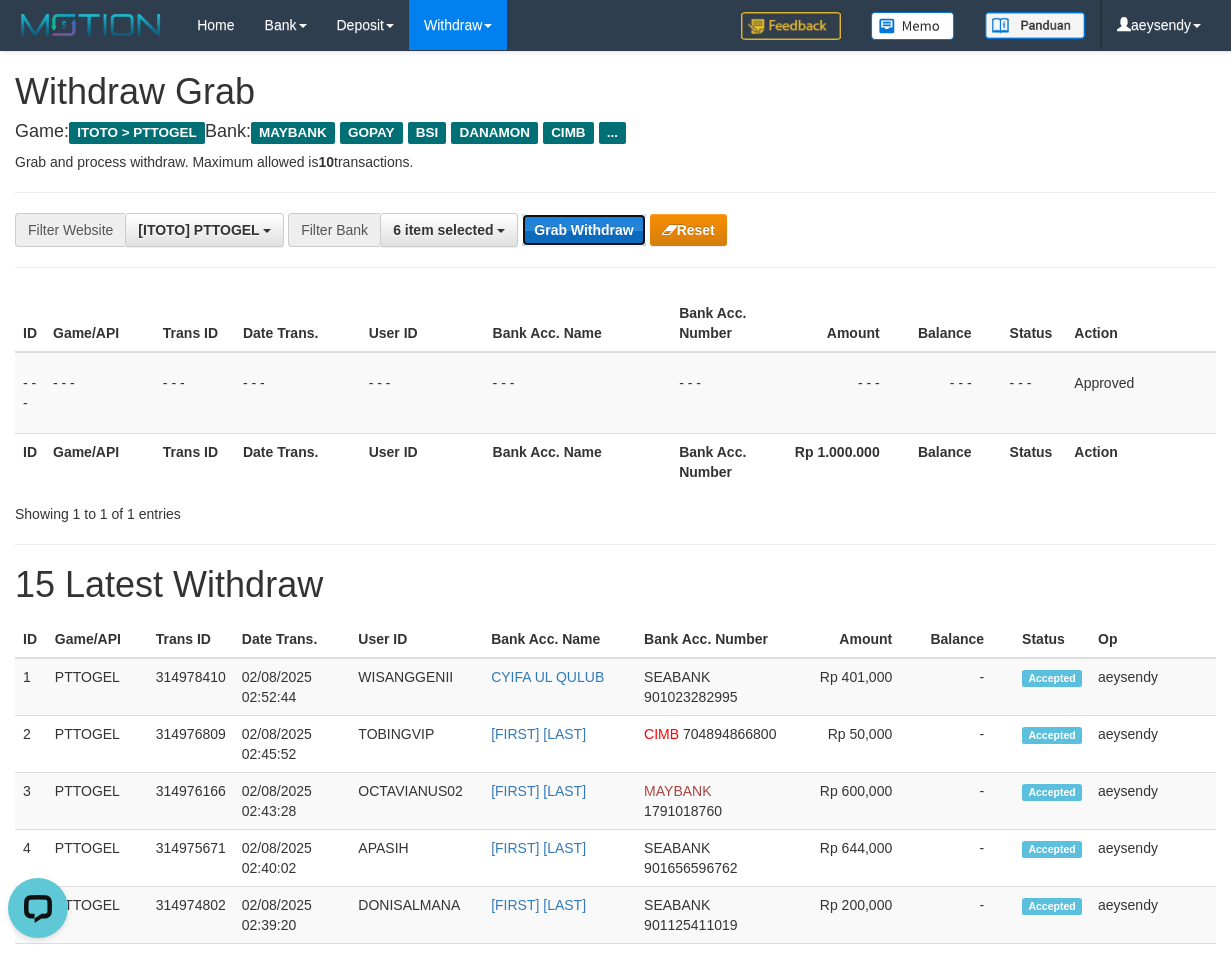 click on "Grab Withdraw" at bounding box center (583, 230) 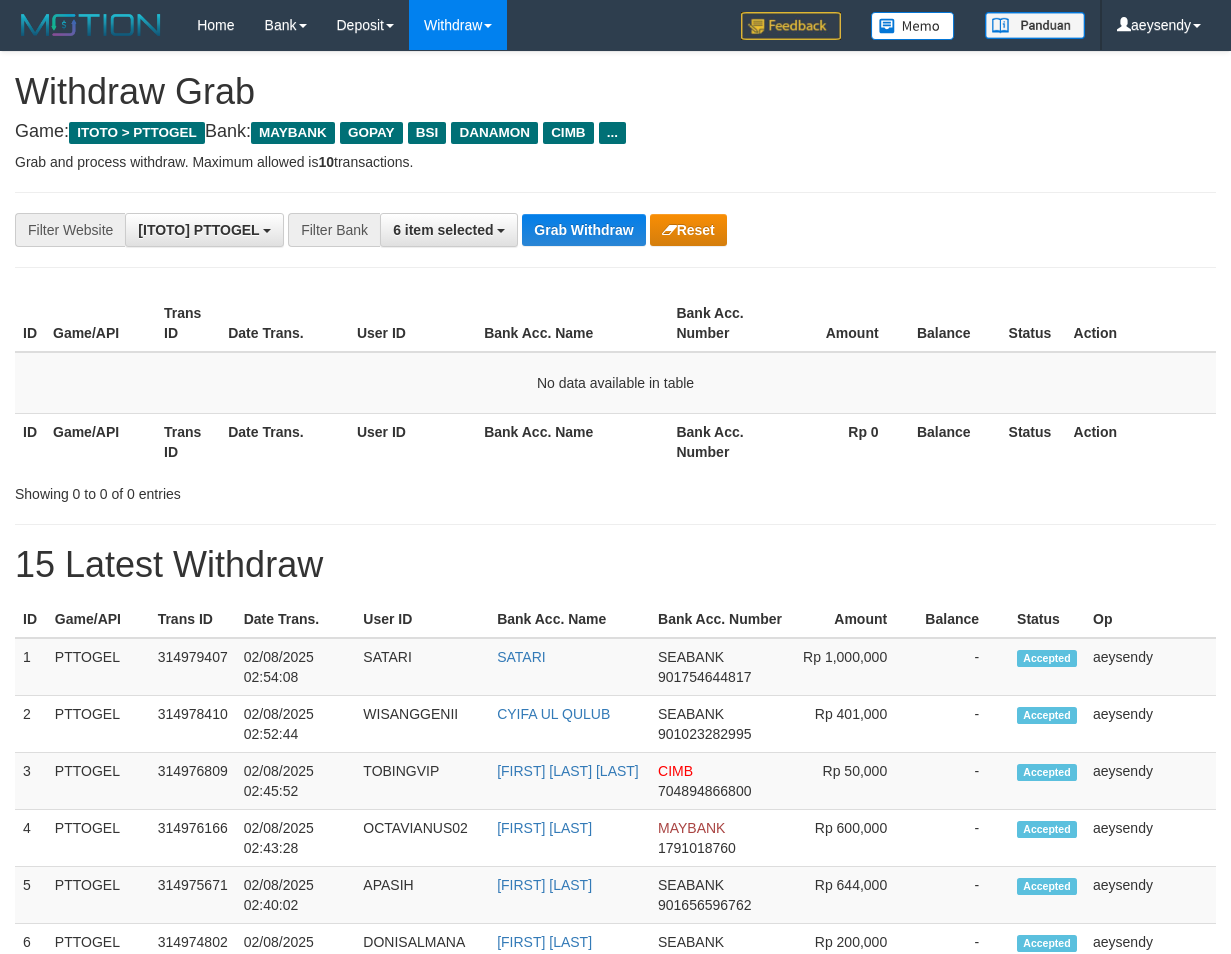 scroll, scrollTop: 0, scrollLeft: 0, axis: both 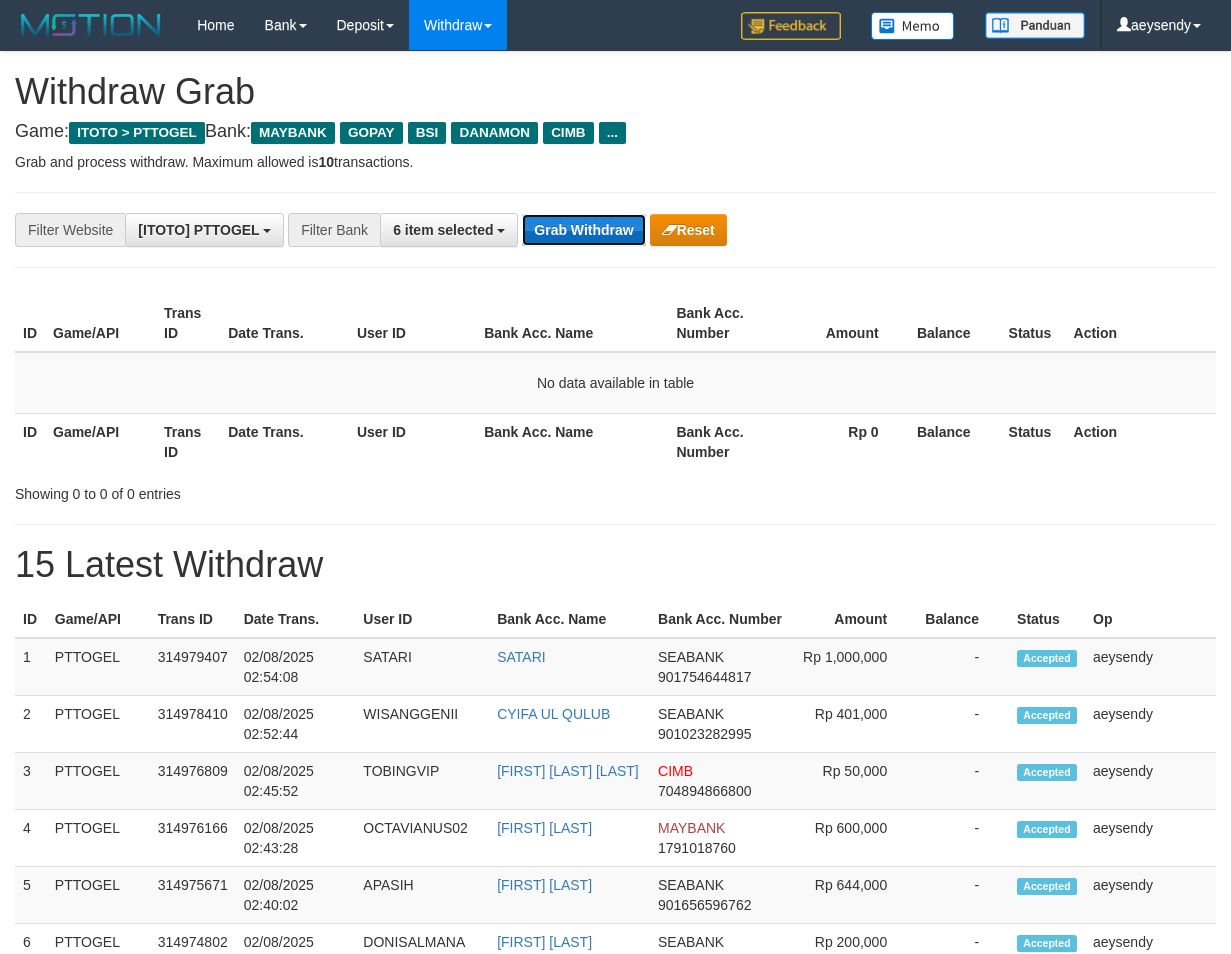 click on "Grab Withdraw" at bounding box center (583, 230) 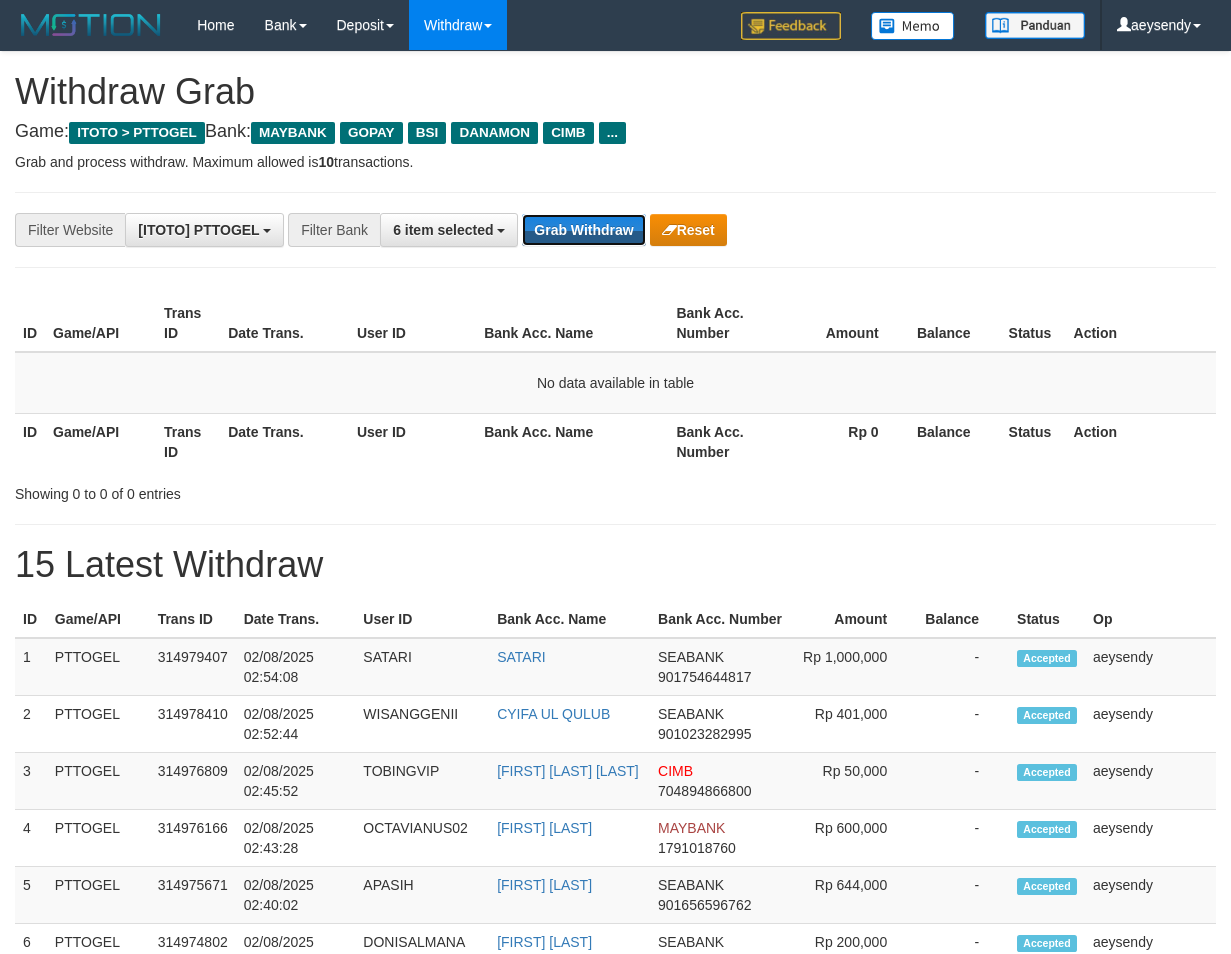 type 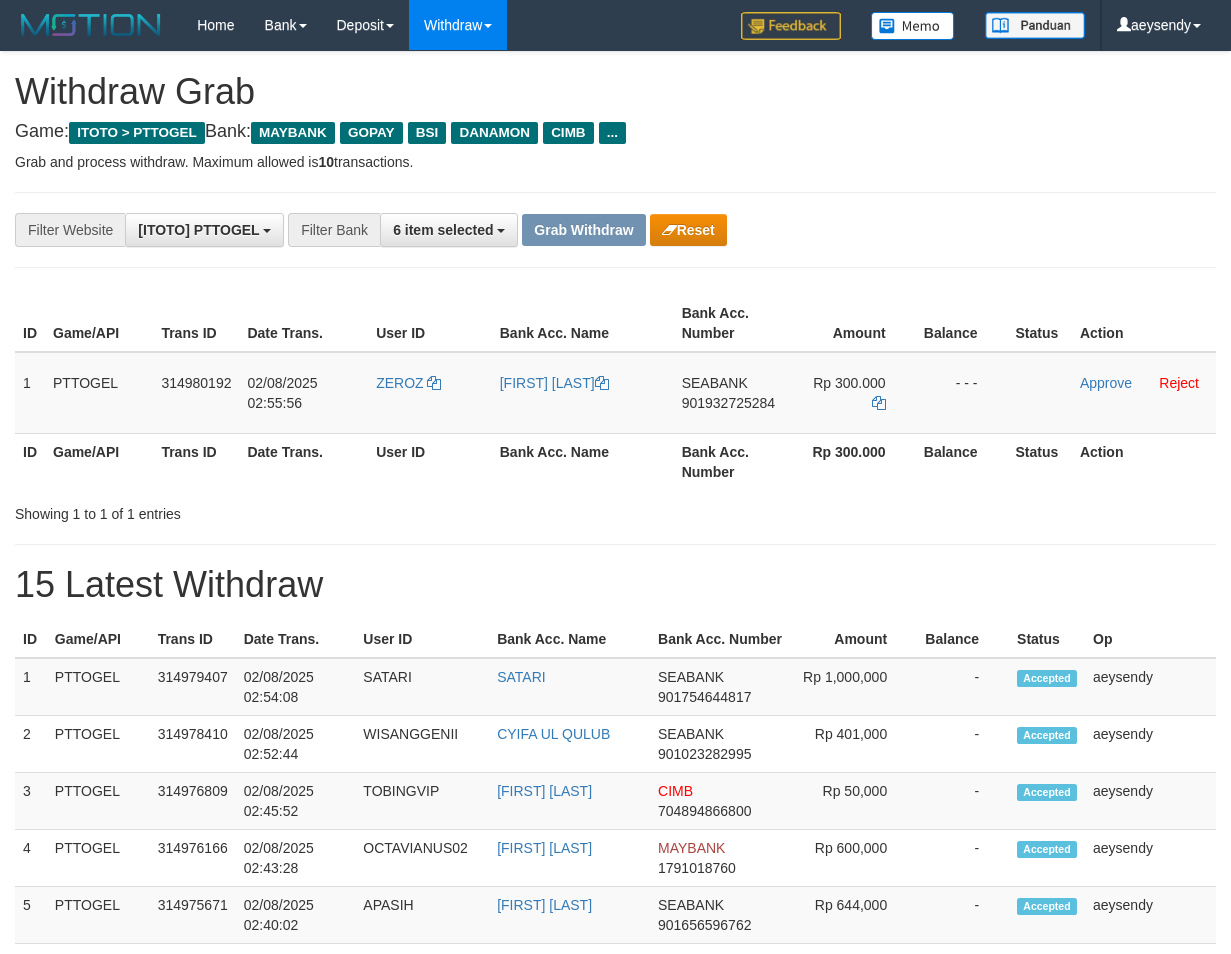 scroll, scrollTop: 0, scrollLeft: 0, axis: both 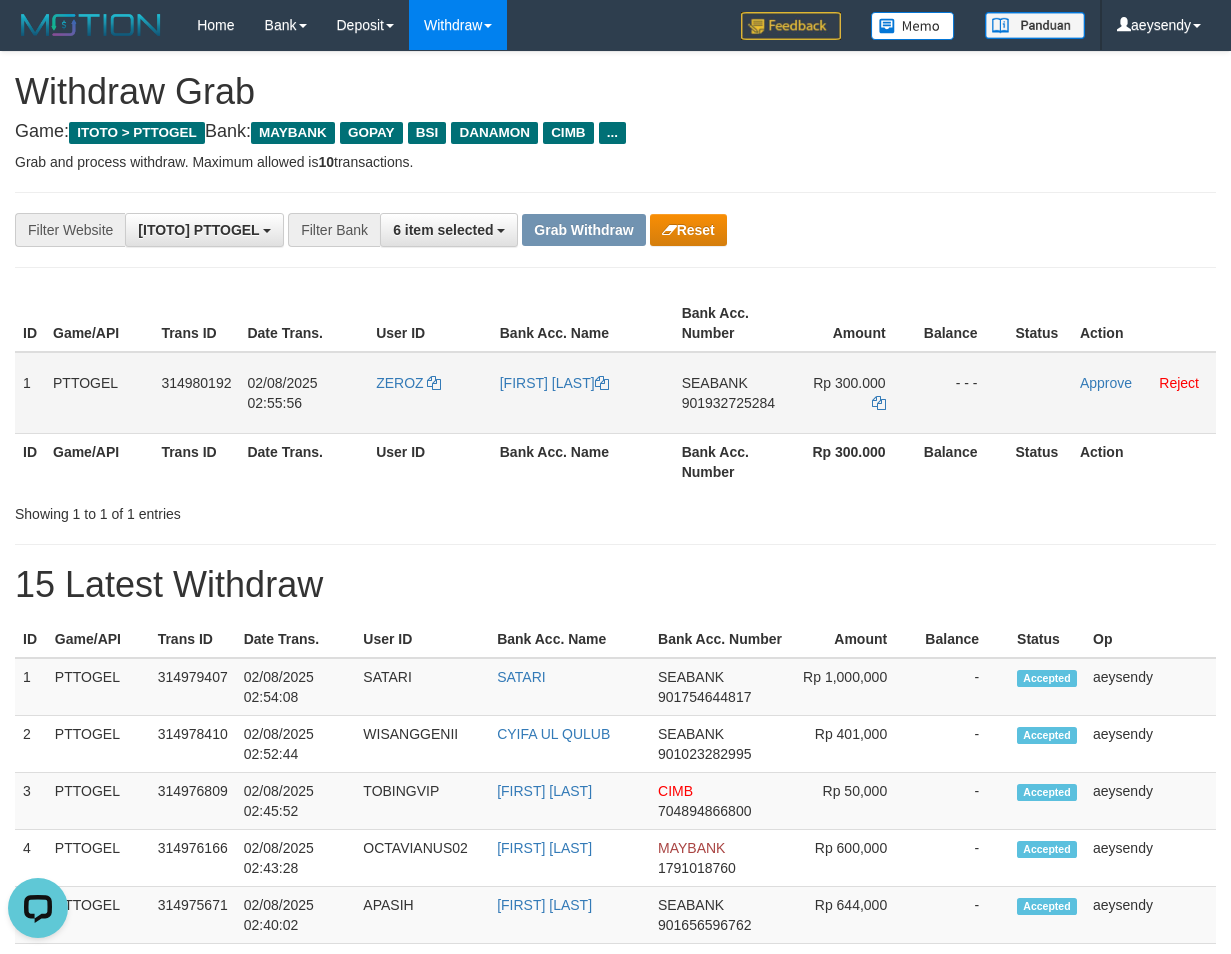 drag, startPoint x: 456, startPoint y: 426, endPoint x: 850, endPoint y: 369, distance: 398.10175 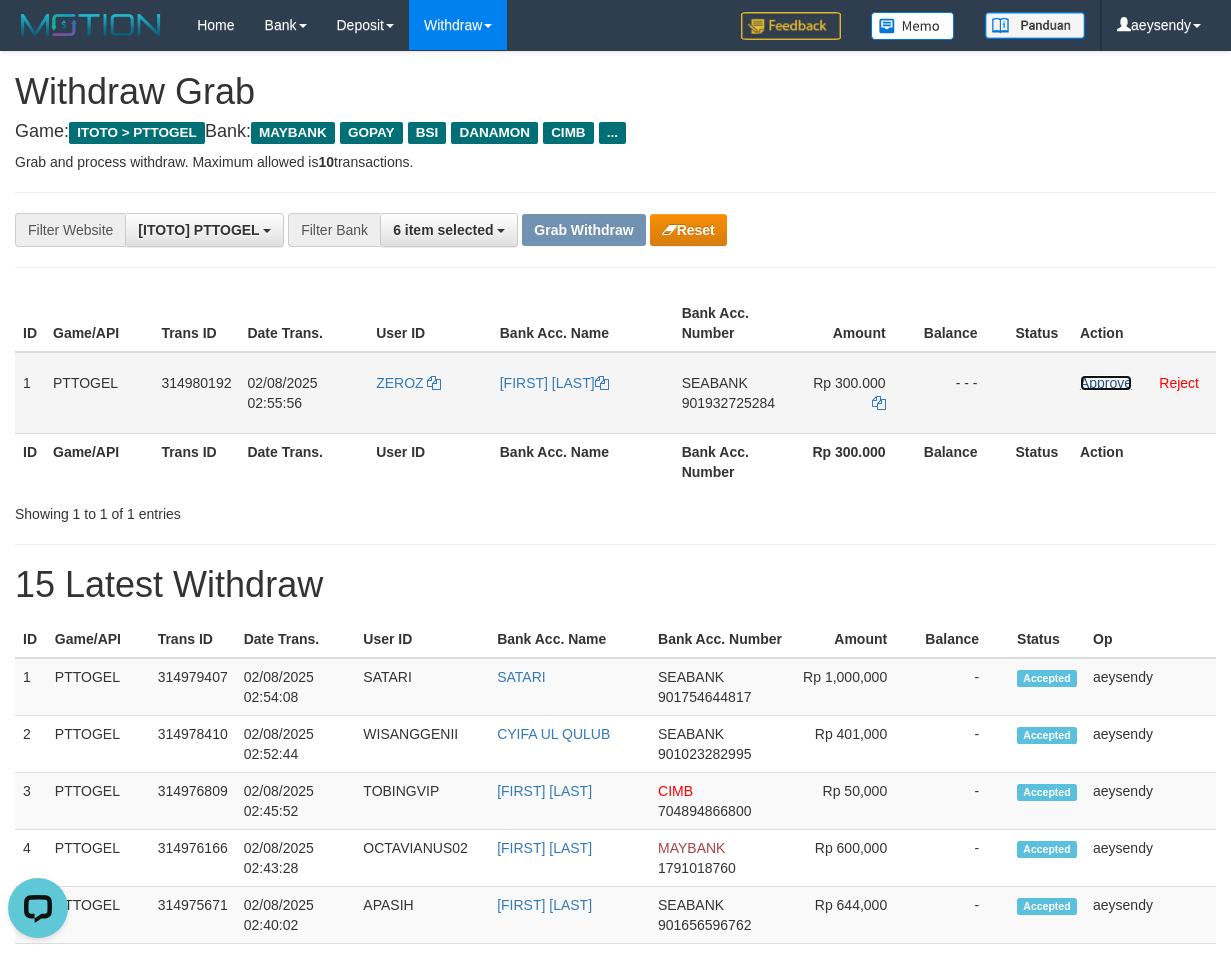 click on "Approve" at bounding box center (1106, 383) 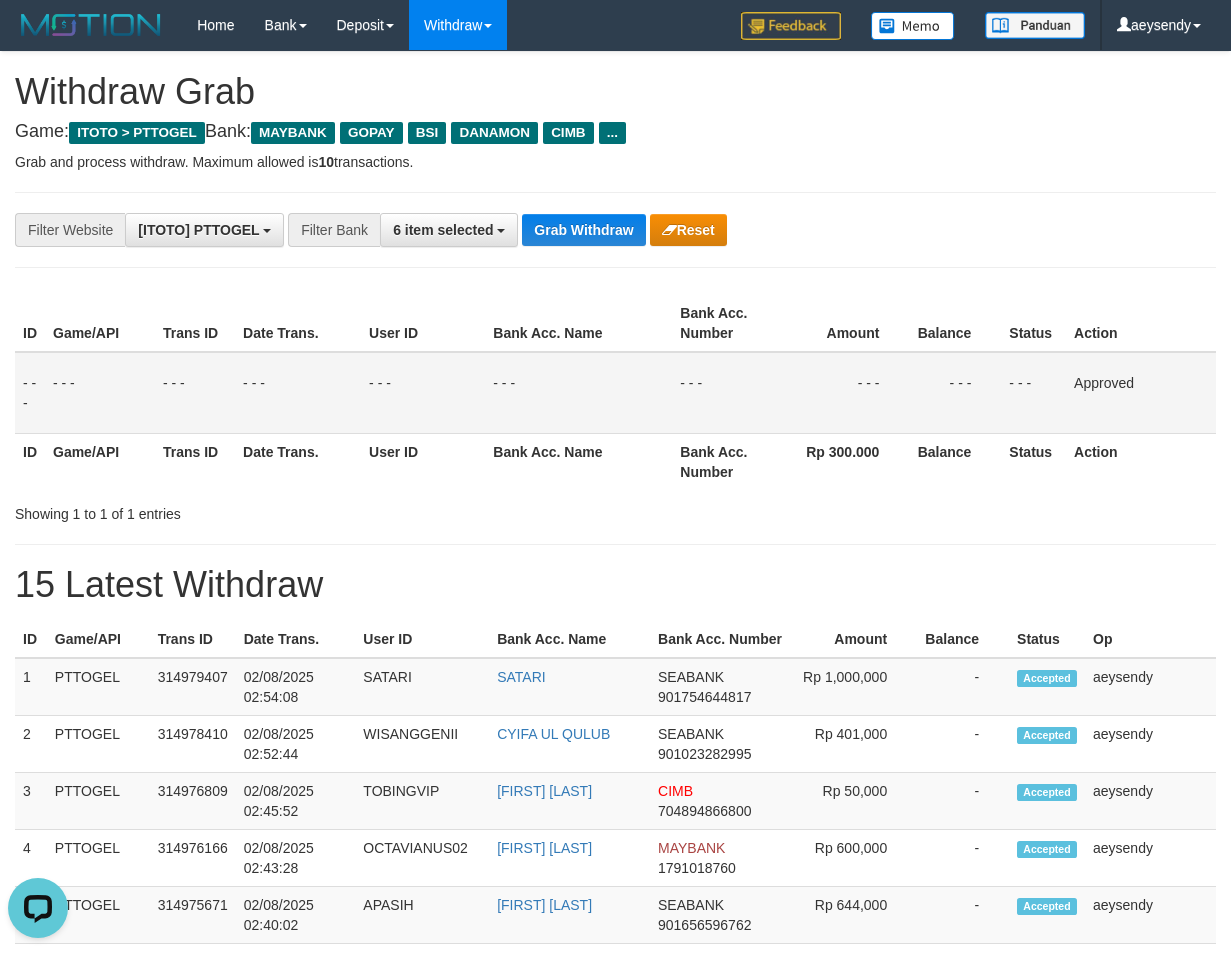 click on "**********" at bounding box center [615, 1113] 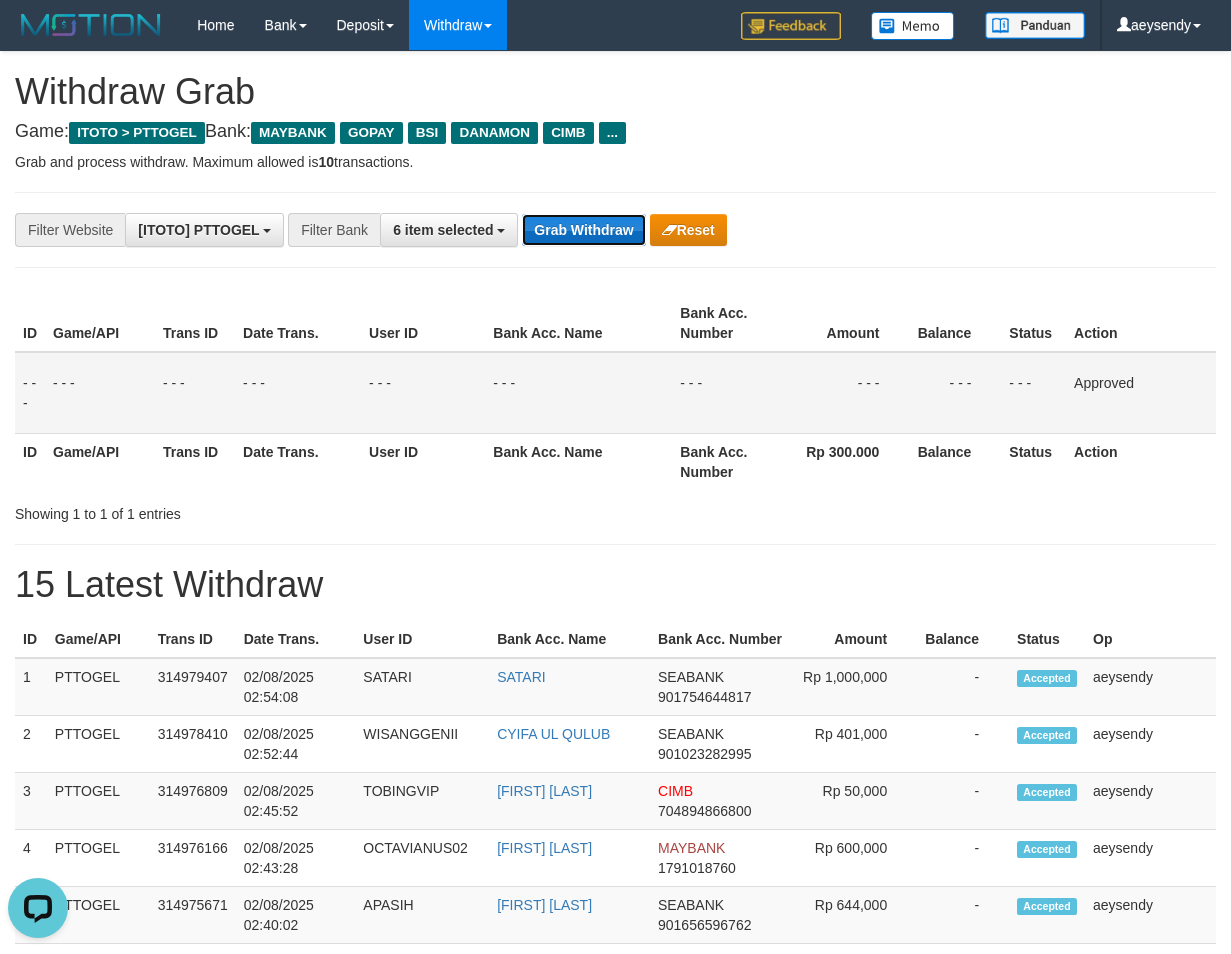 click on "Grab Withdraw" at bounding box center (583, 230) 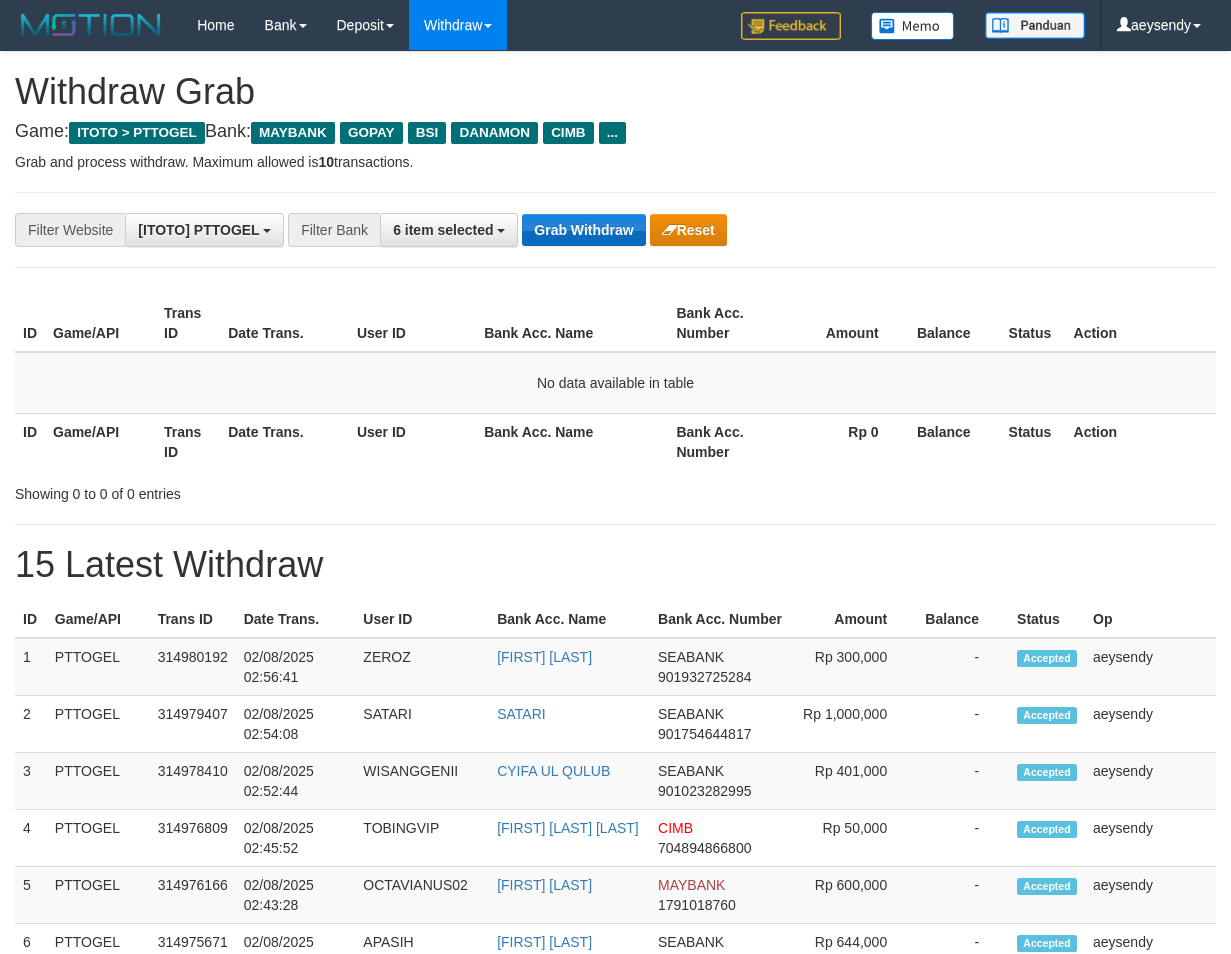 scroll, scrollTop: 0, scrollLeft: 0, axis: both 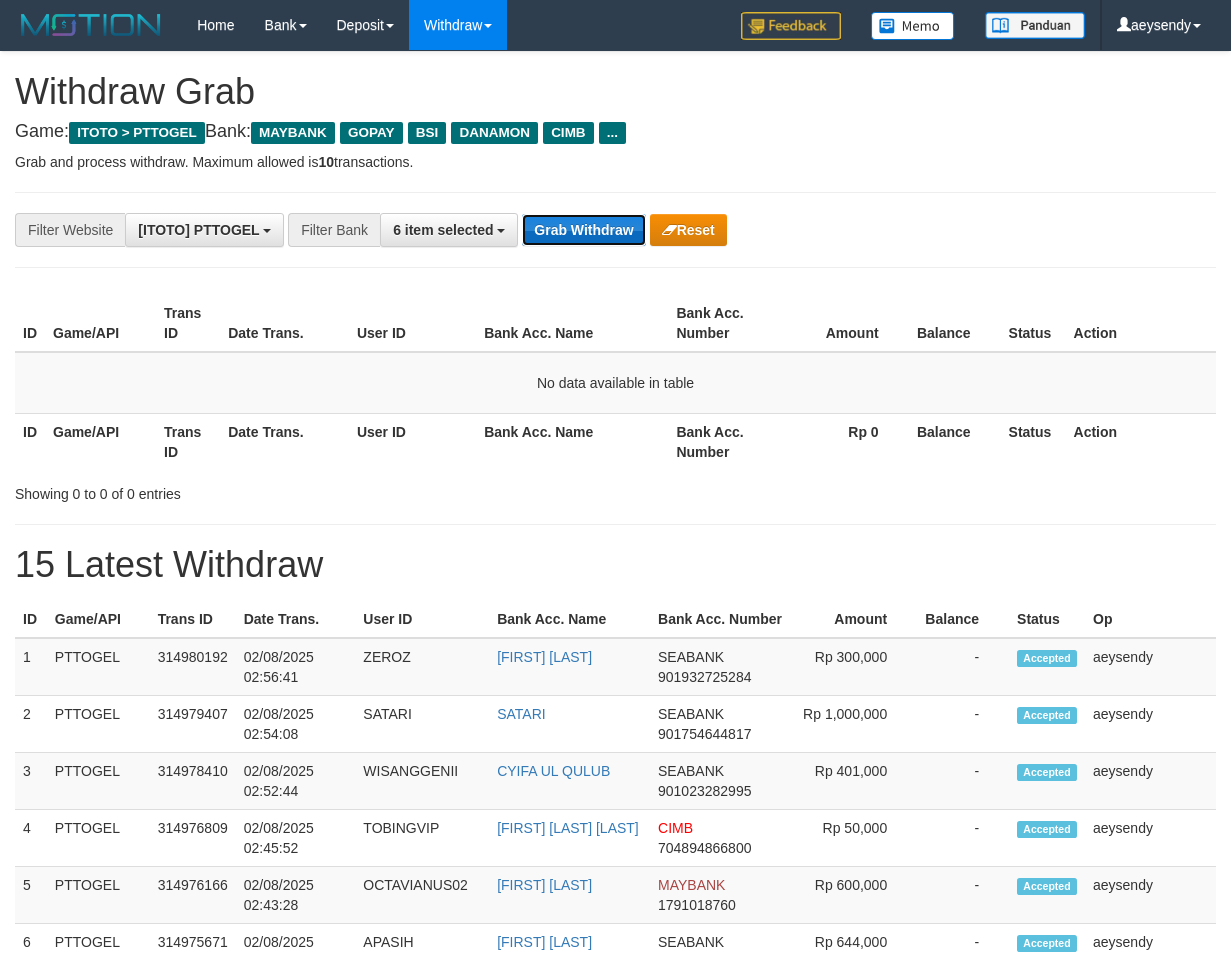 click on "Grab Withdraw" at bounding box center (583, 230) 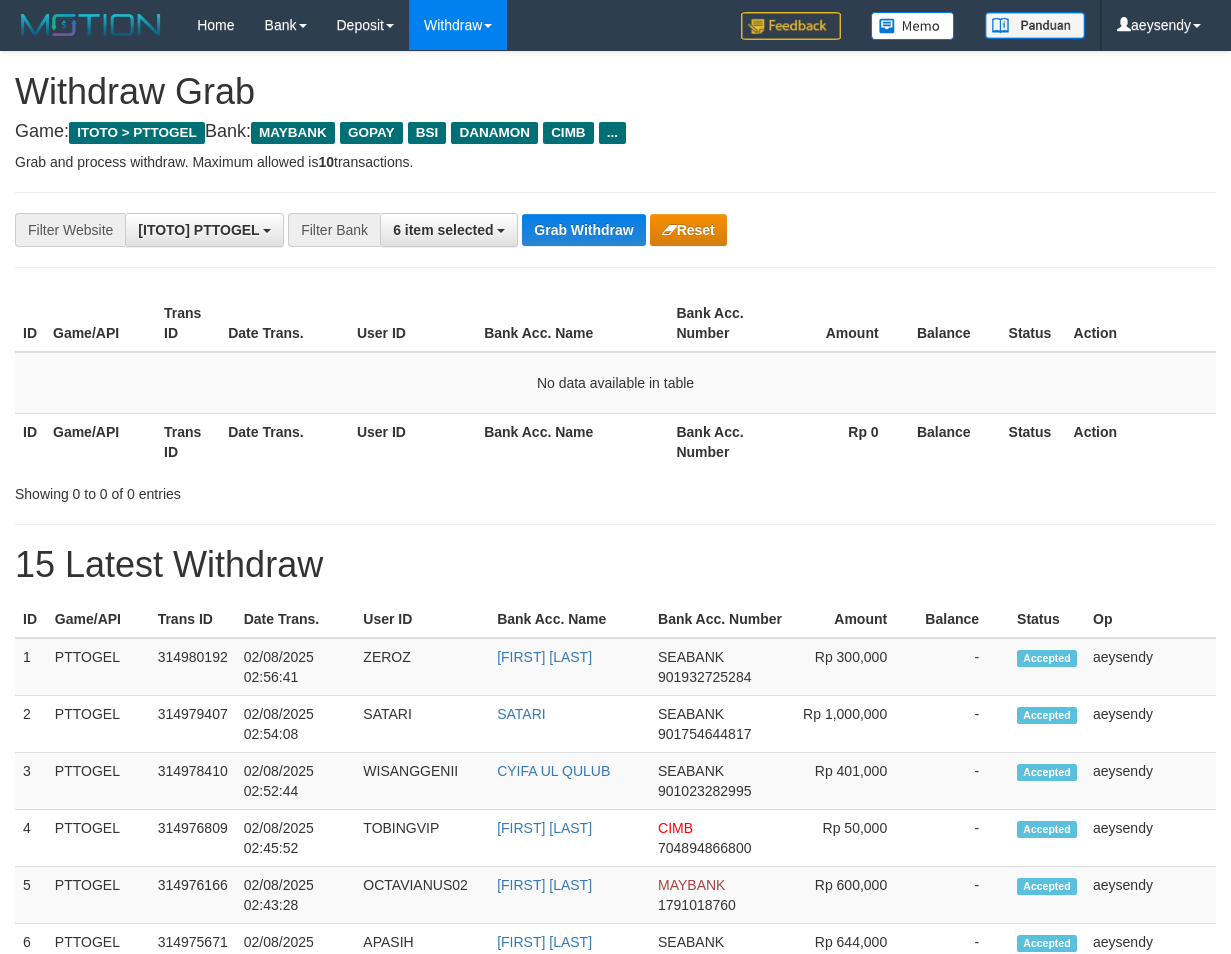 scroll, scrollTop: 0, scrollLeft: 0, axis: both 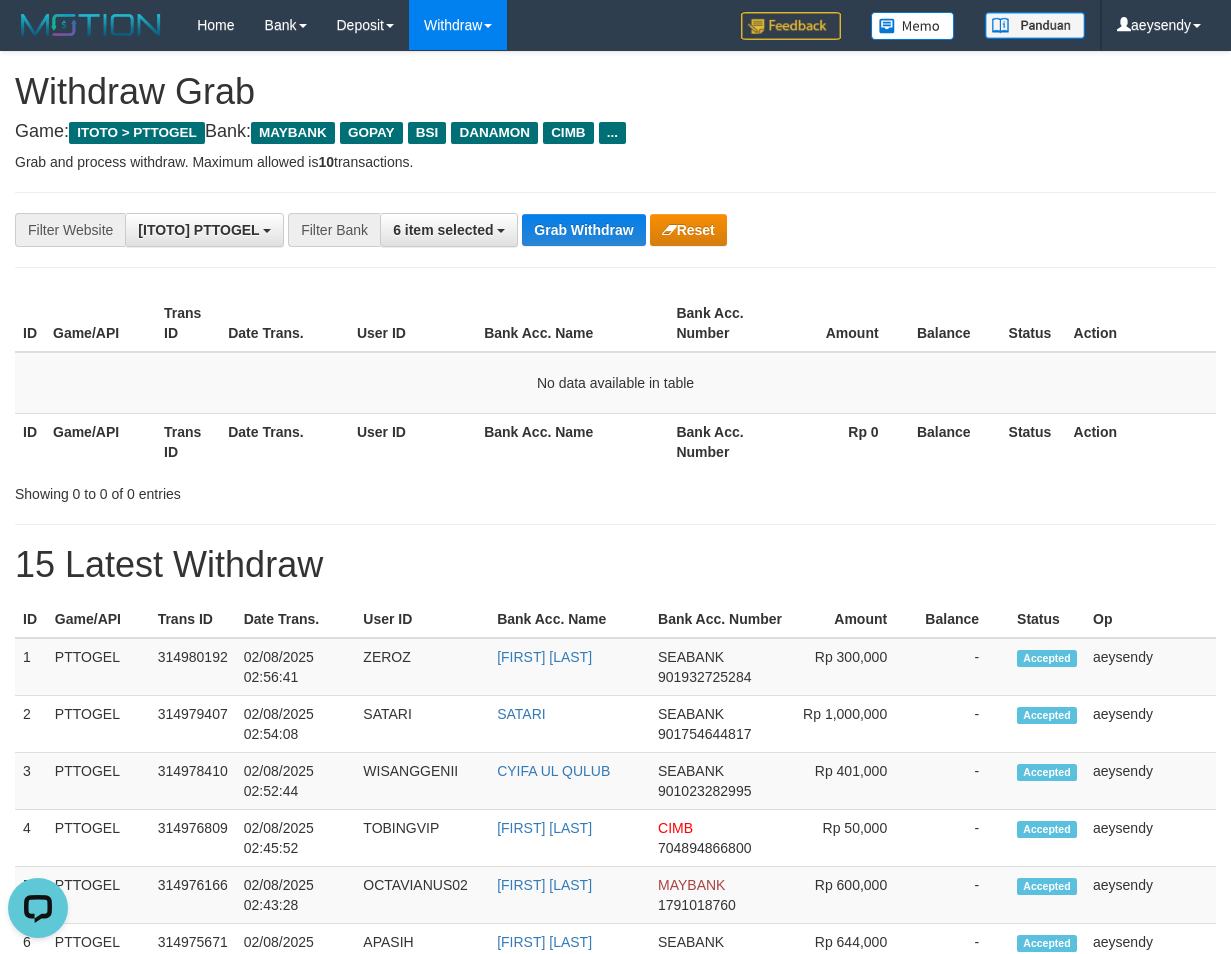 click on "**********" at bounding box center [615, 1103] 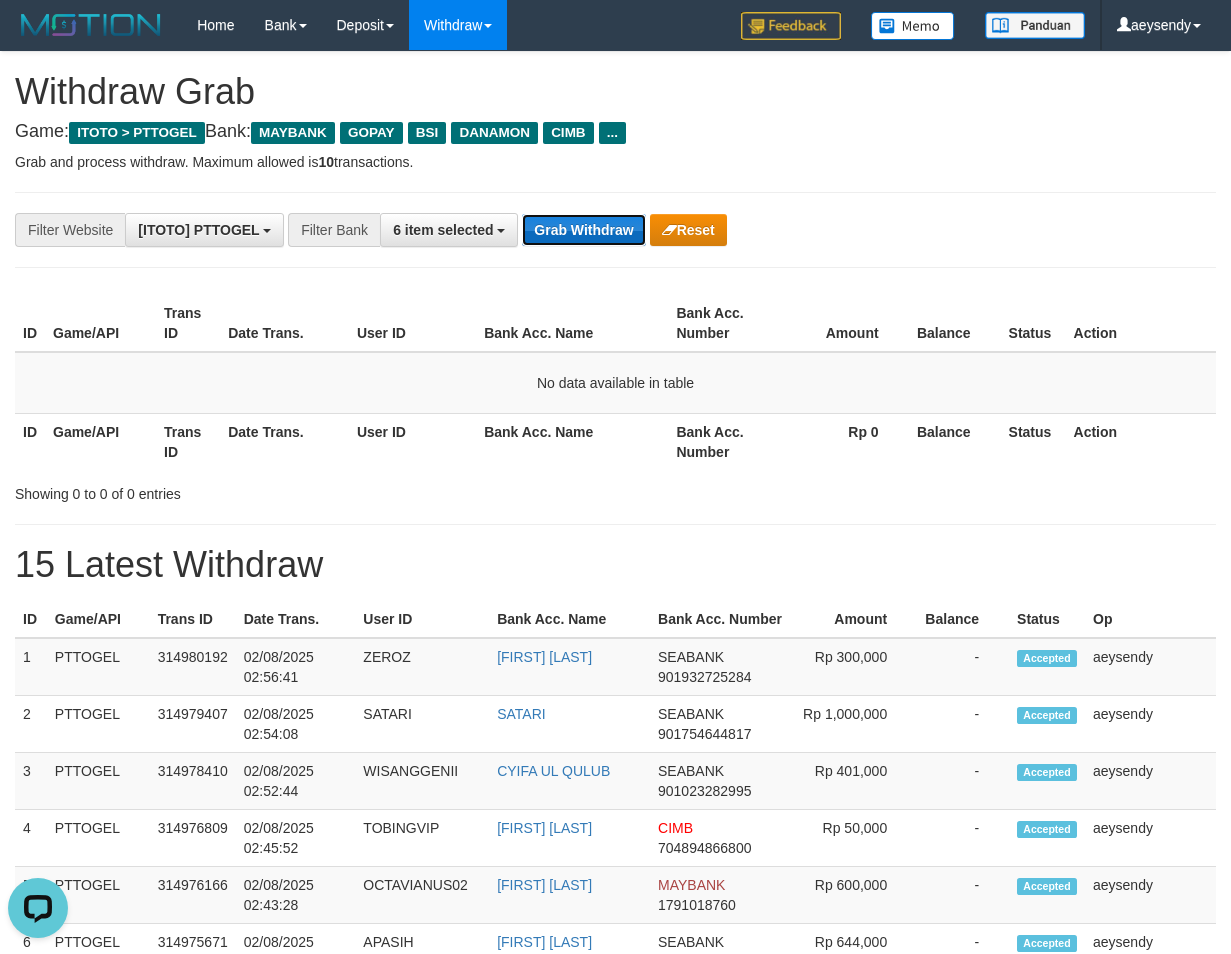 click on "Grab Withdraw" at bounding box center (583, 230) 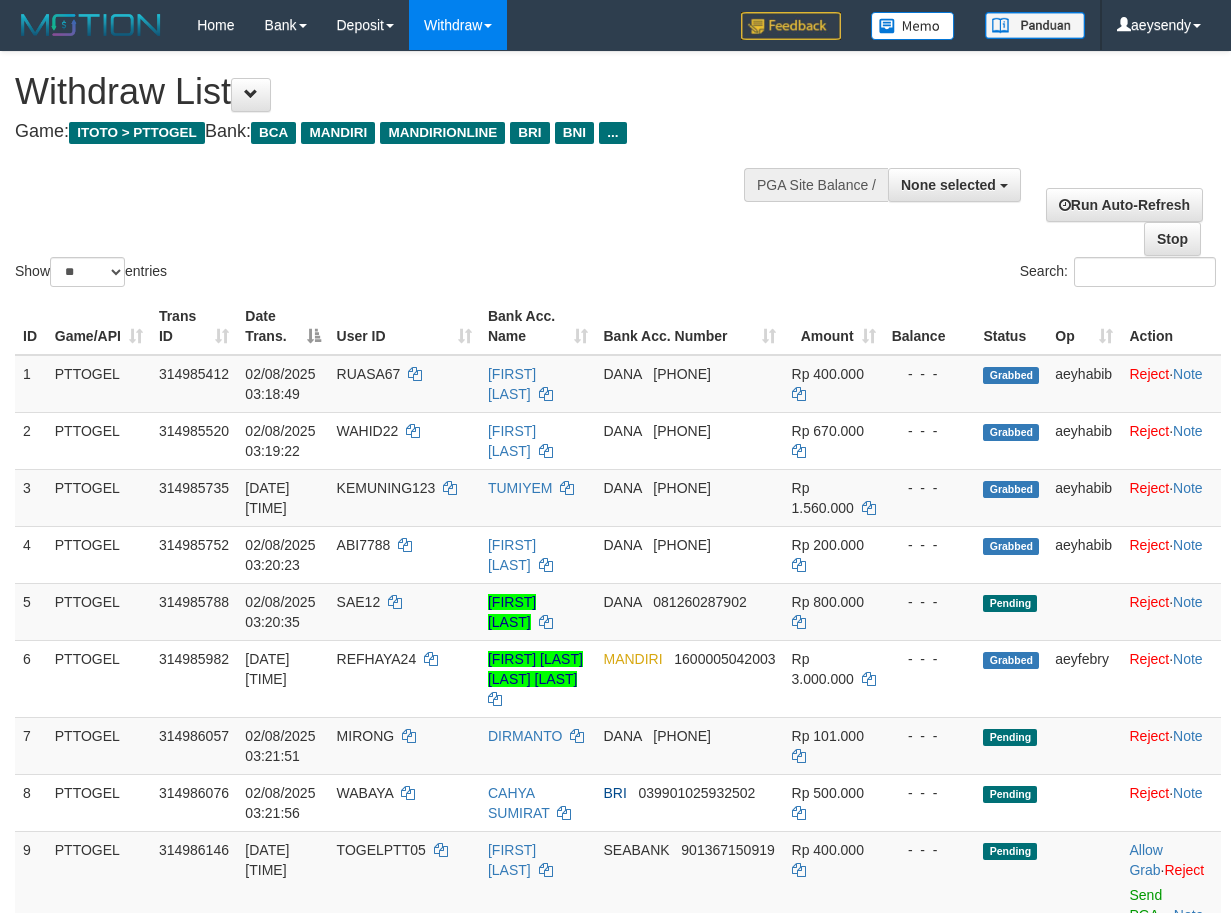 select 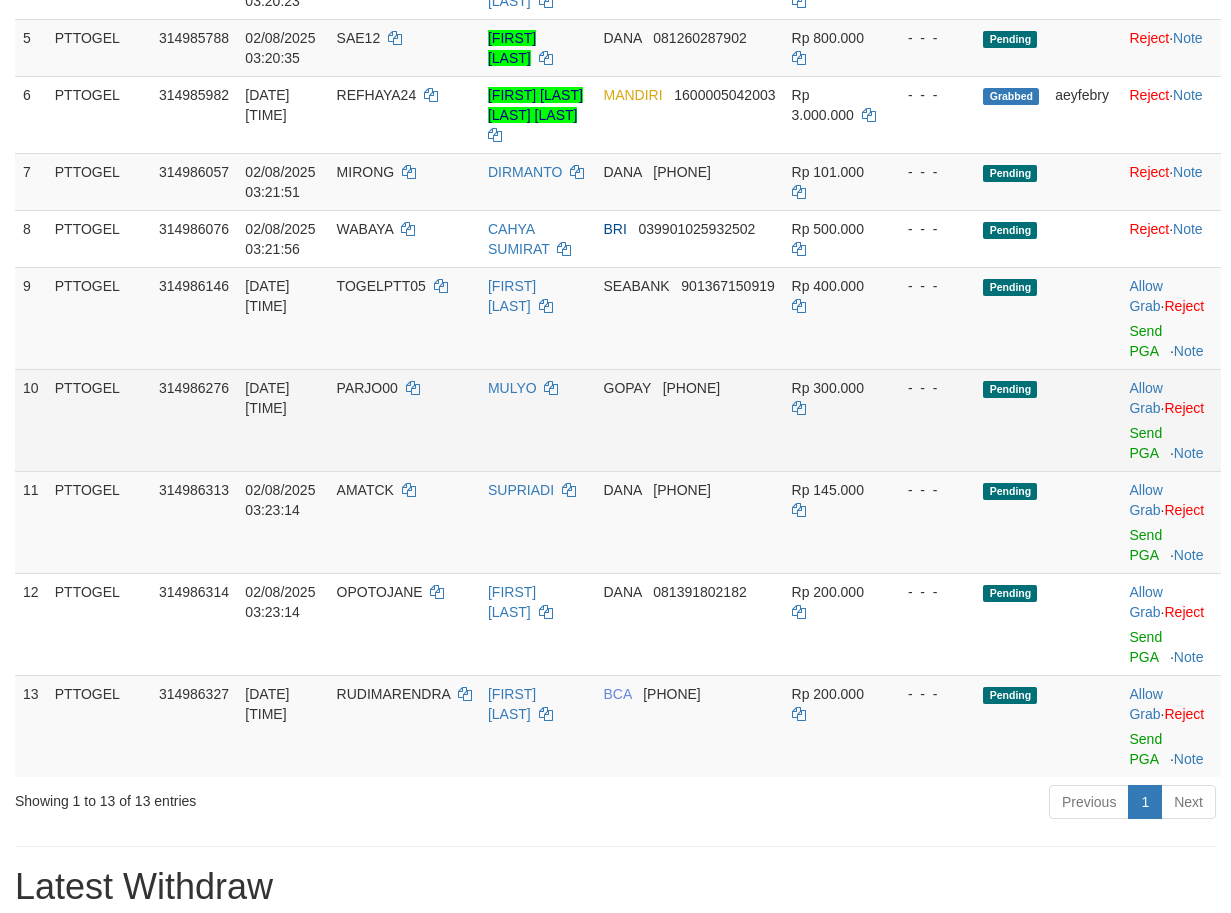 scroll, scrollTop: 564, scrollLeft: 0, axis: vertical 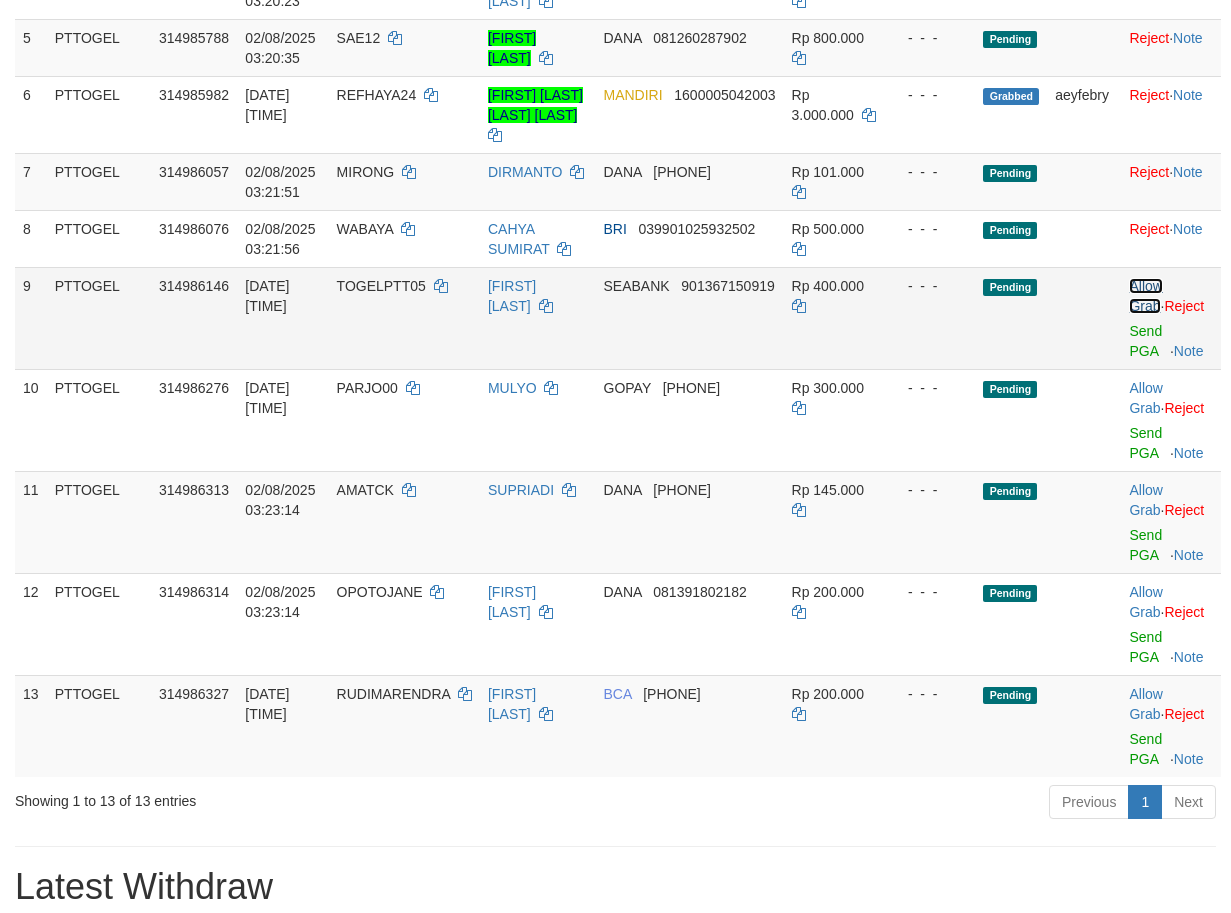 click on "Allow Grab" at bounding box center (1145, 296) 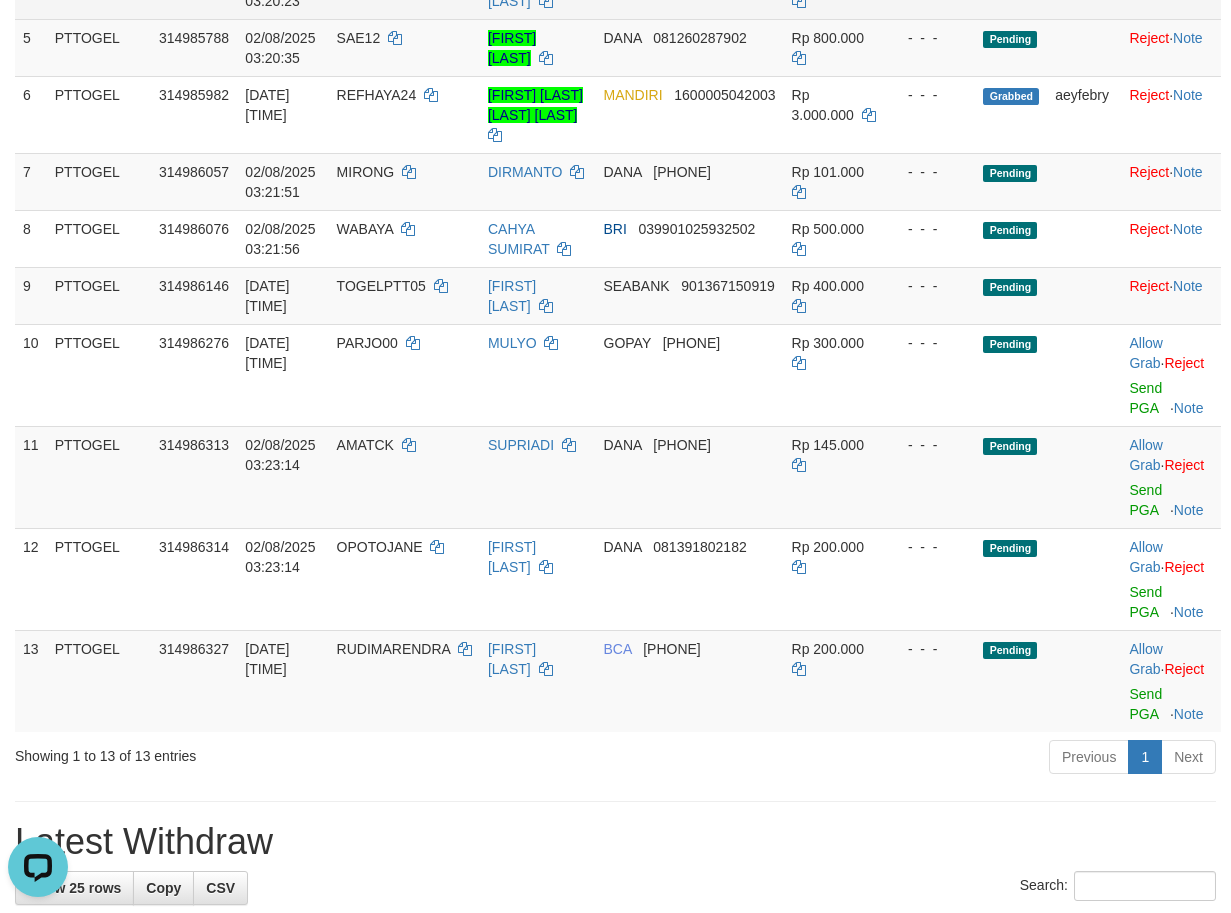 scroll, scrollTop: 0, scrollLeft: 0, axis: both 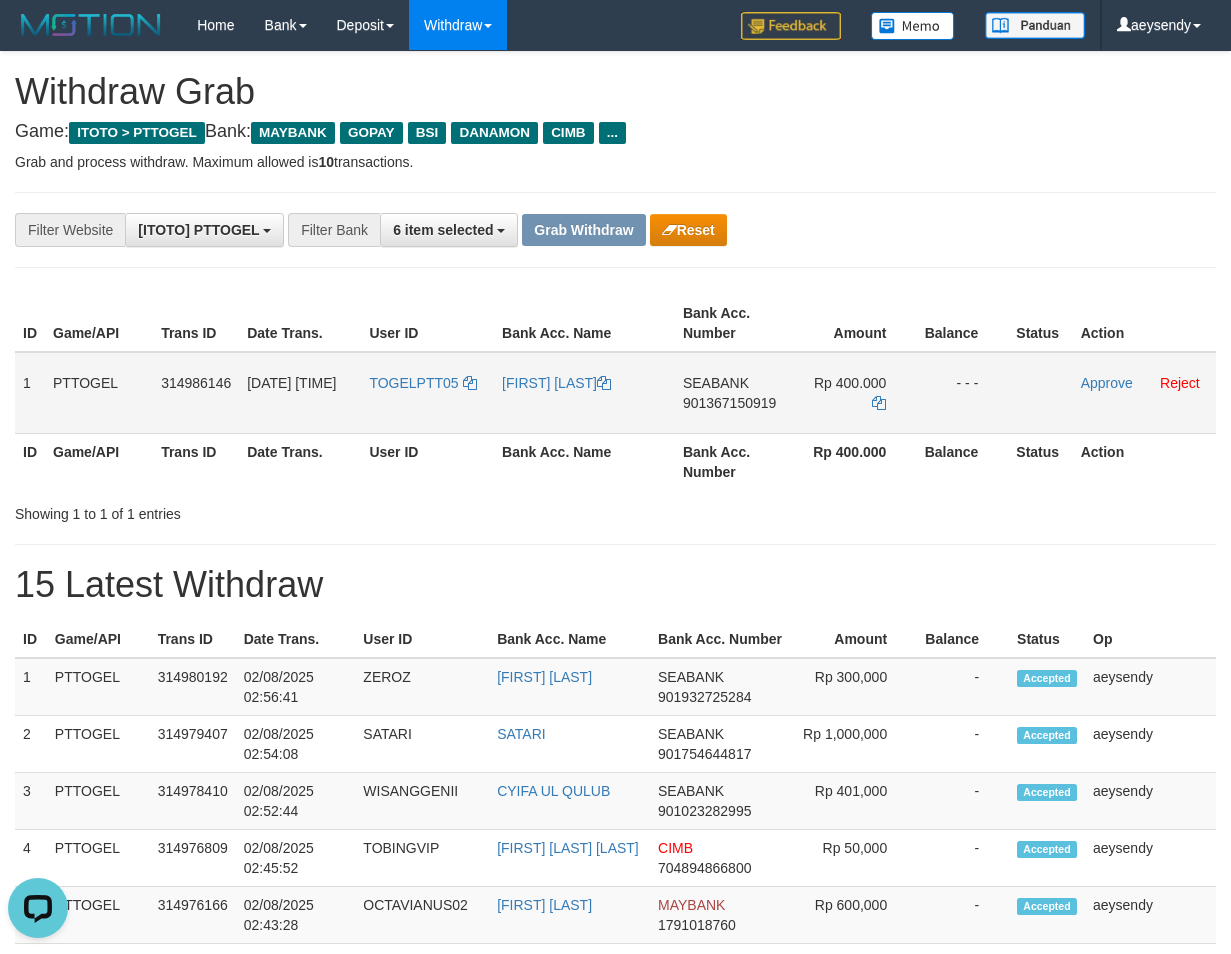click on "901367150919" at bounding box center (729, 403) 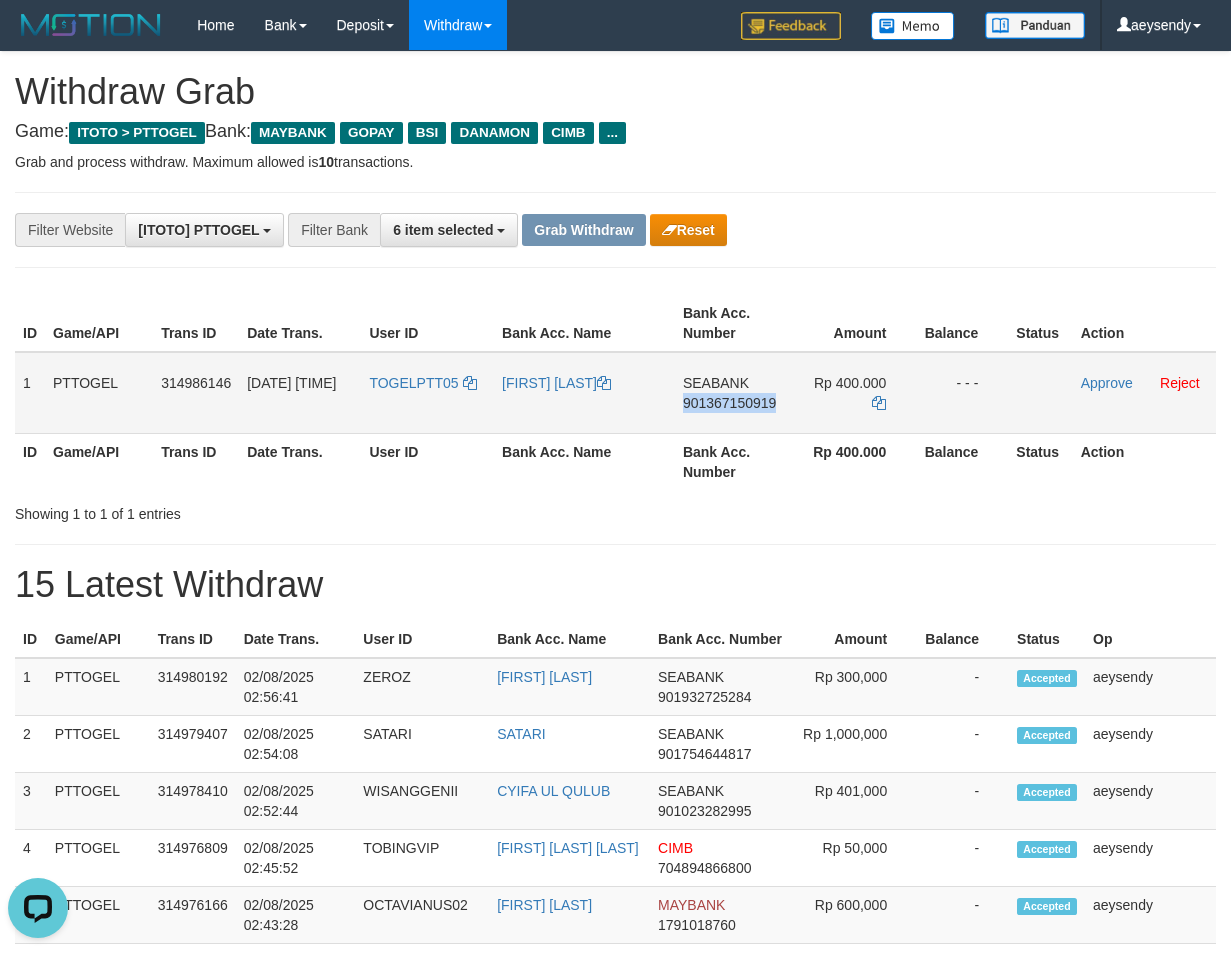click on "901367150919" at bounding box center (729, 403) 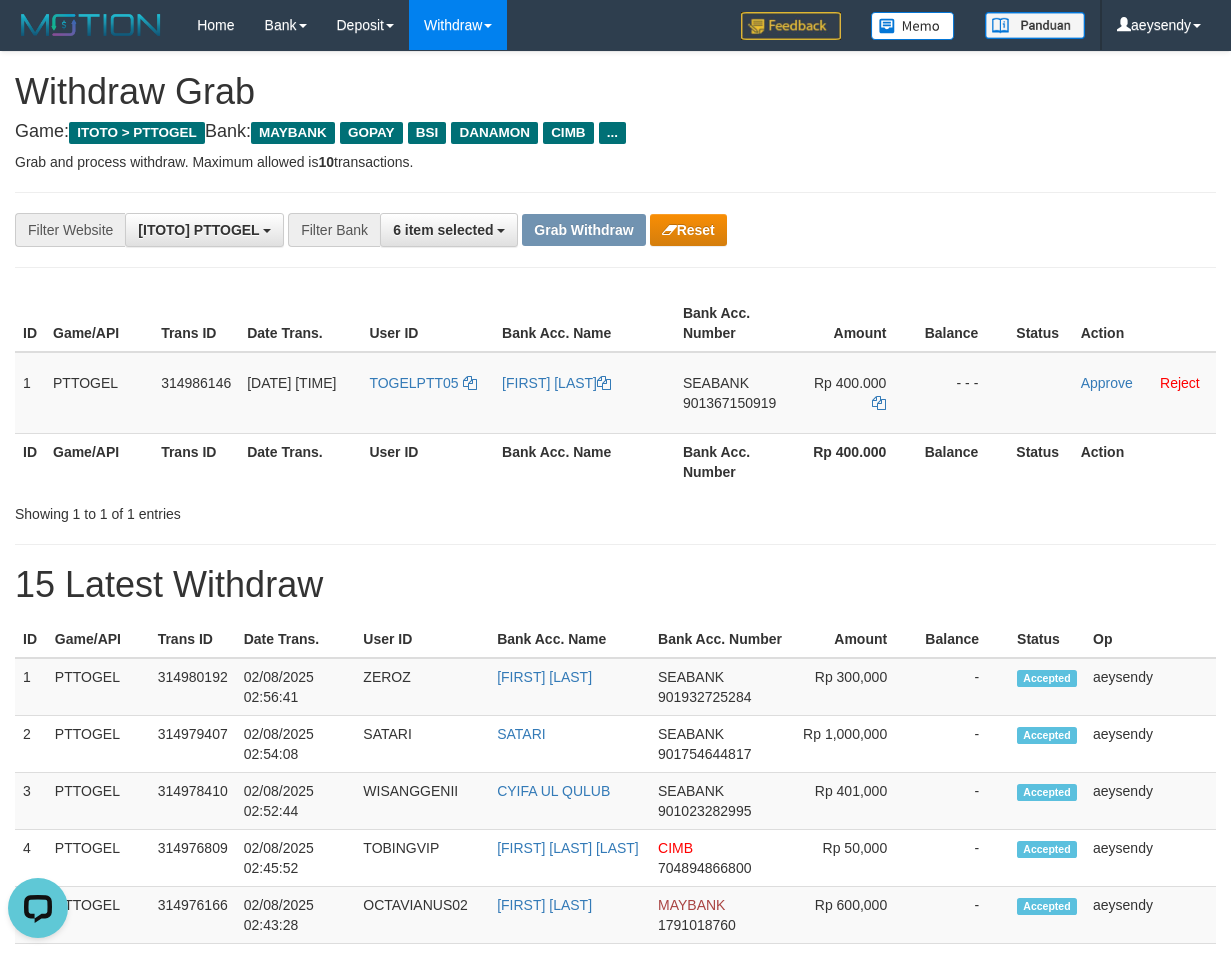 click on "**********" at bounding box center [615, 1113] 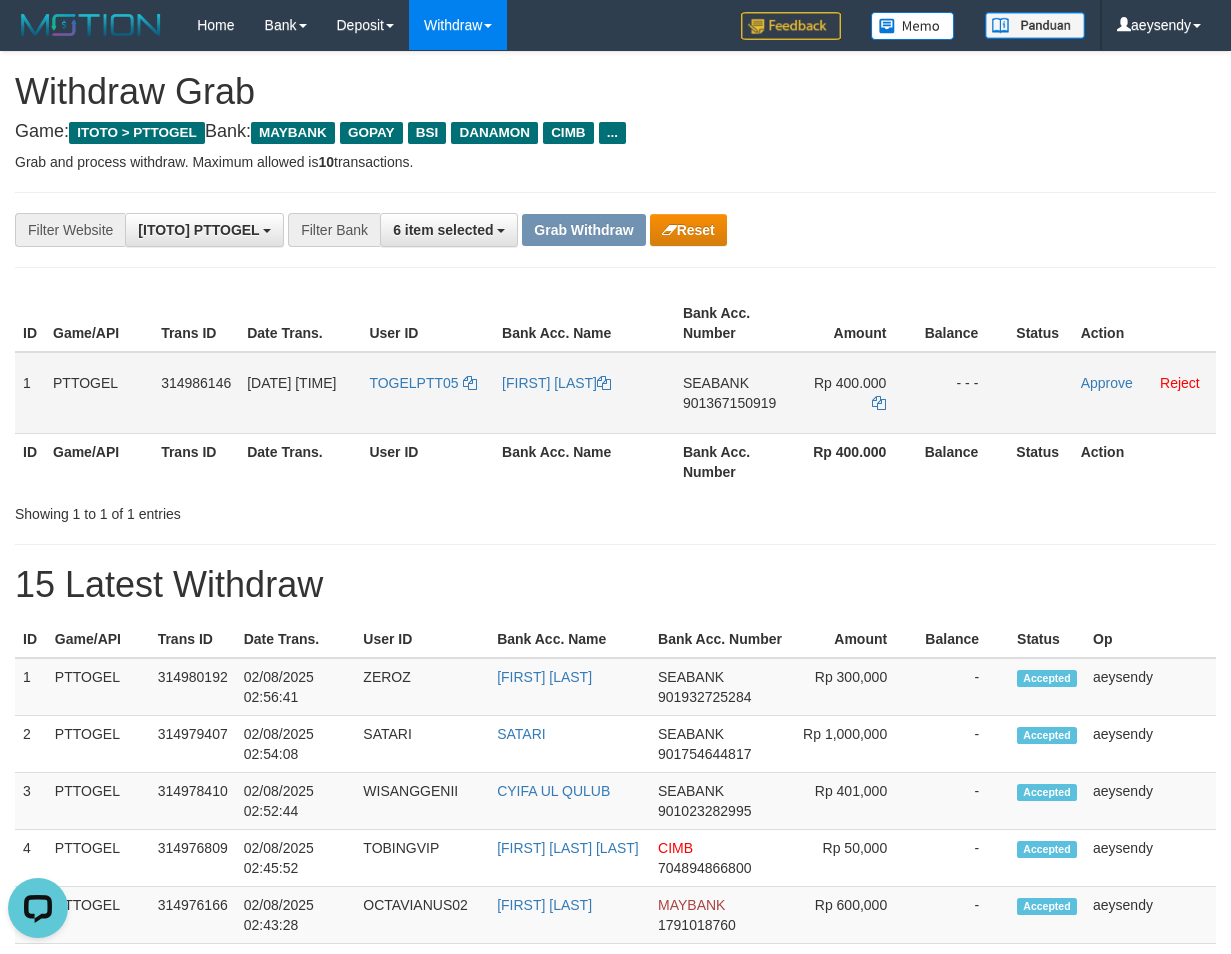 click on "901367150919" at bounding box center [729, 403] 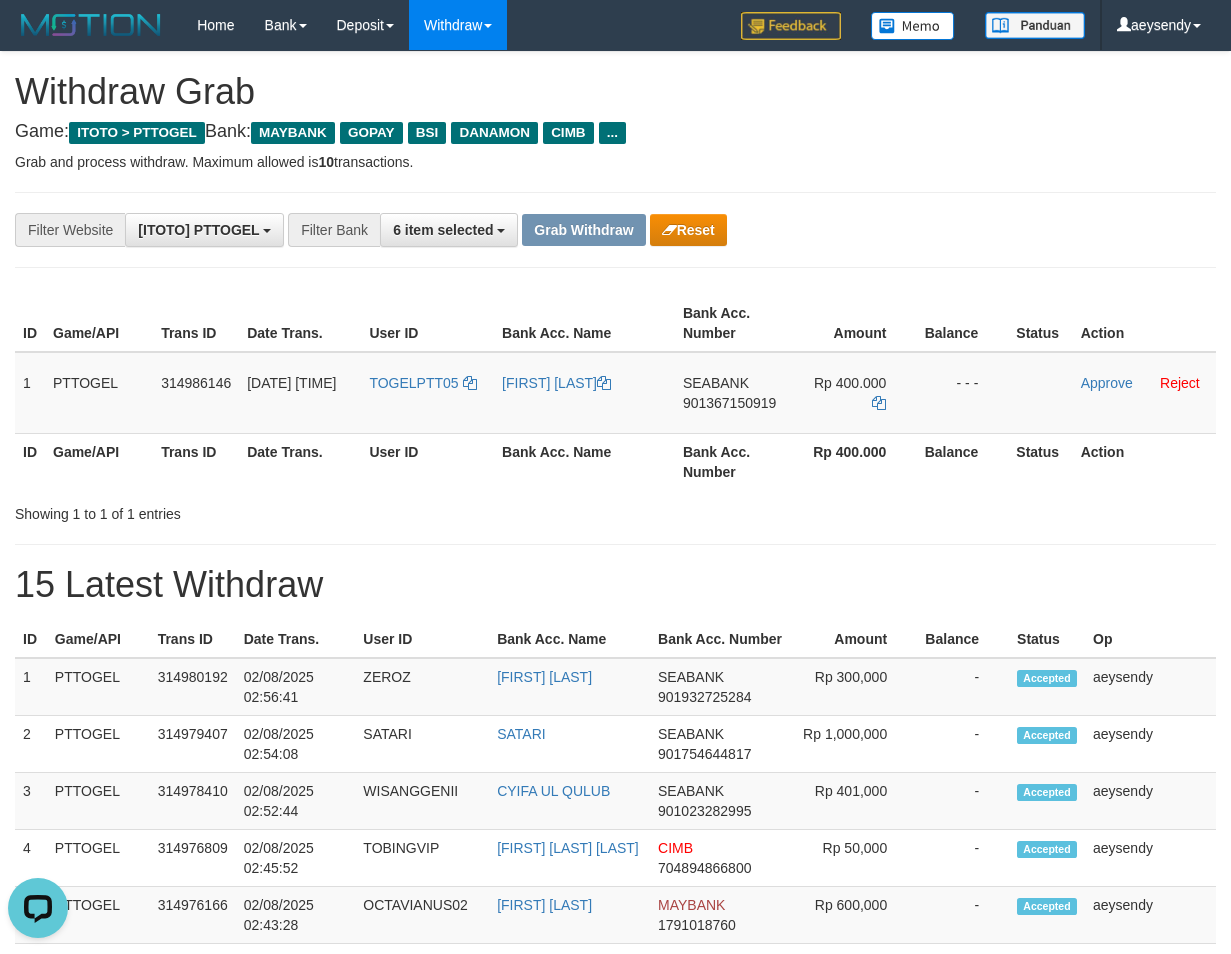 click on "Showing 1 to 1 of 1 entries" at bounding box center [615, 510] 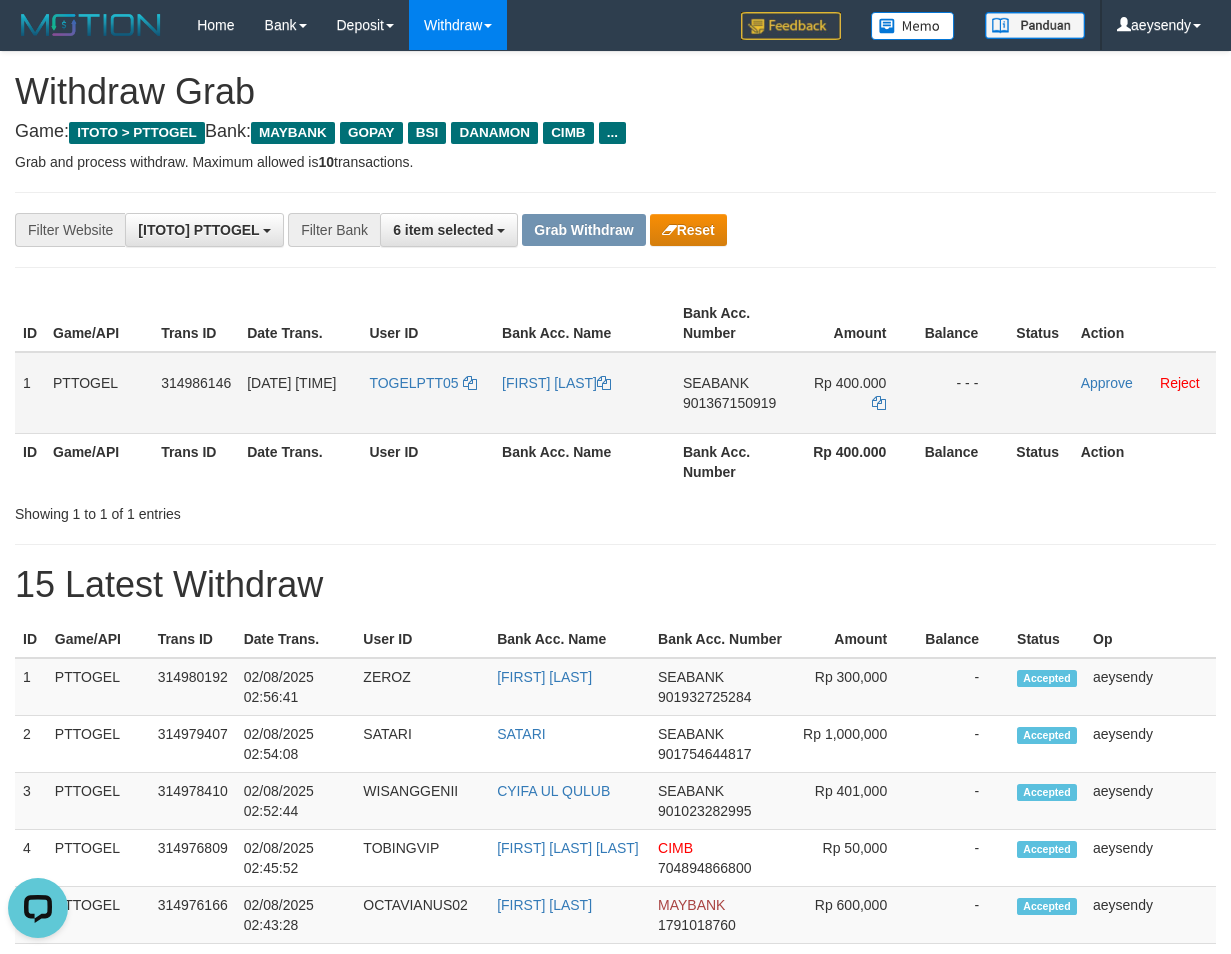 click on "901367150919" at bounding box center [729, 403] 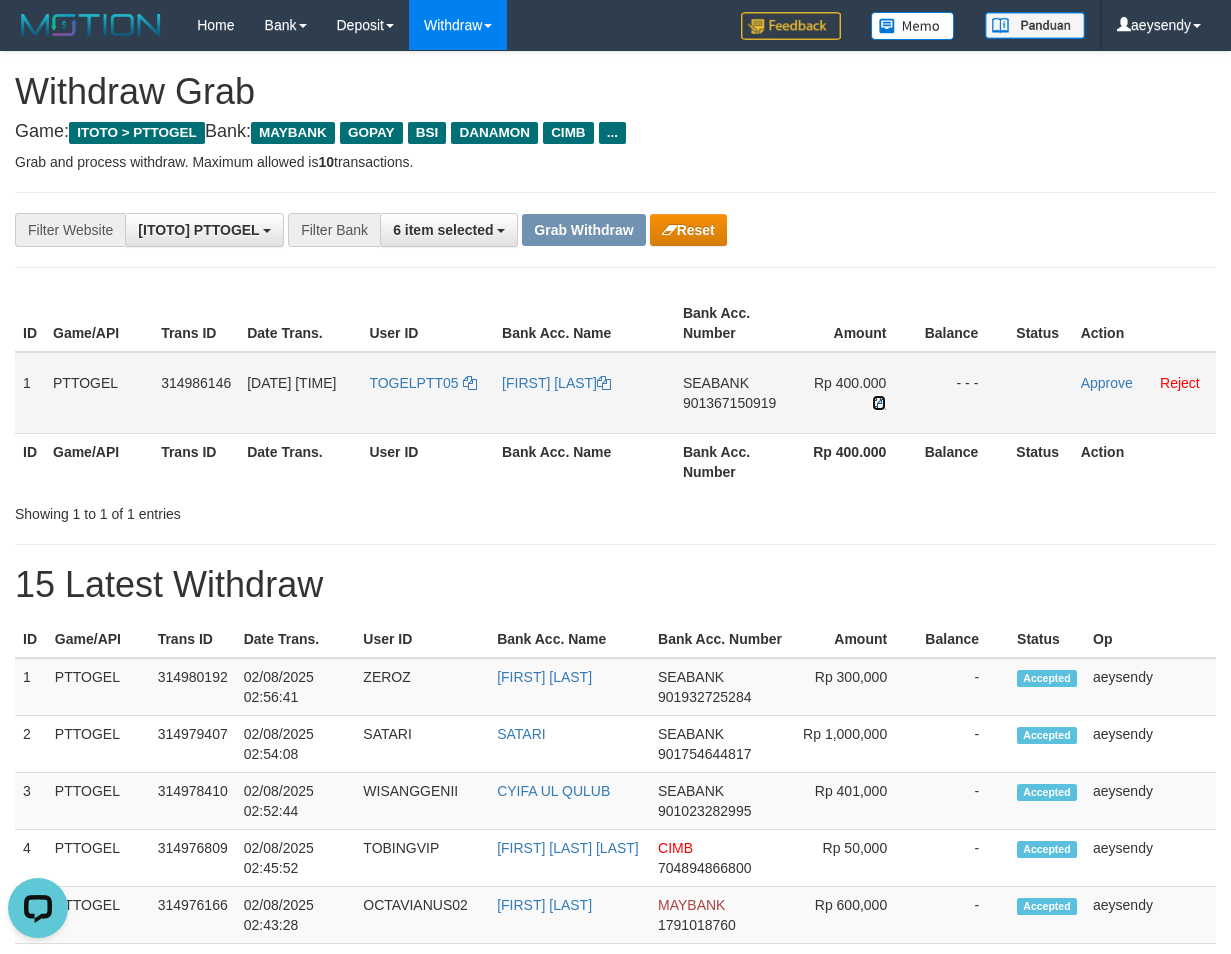 click at bounding box center [879, 403] 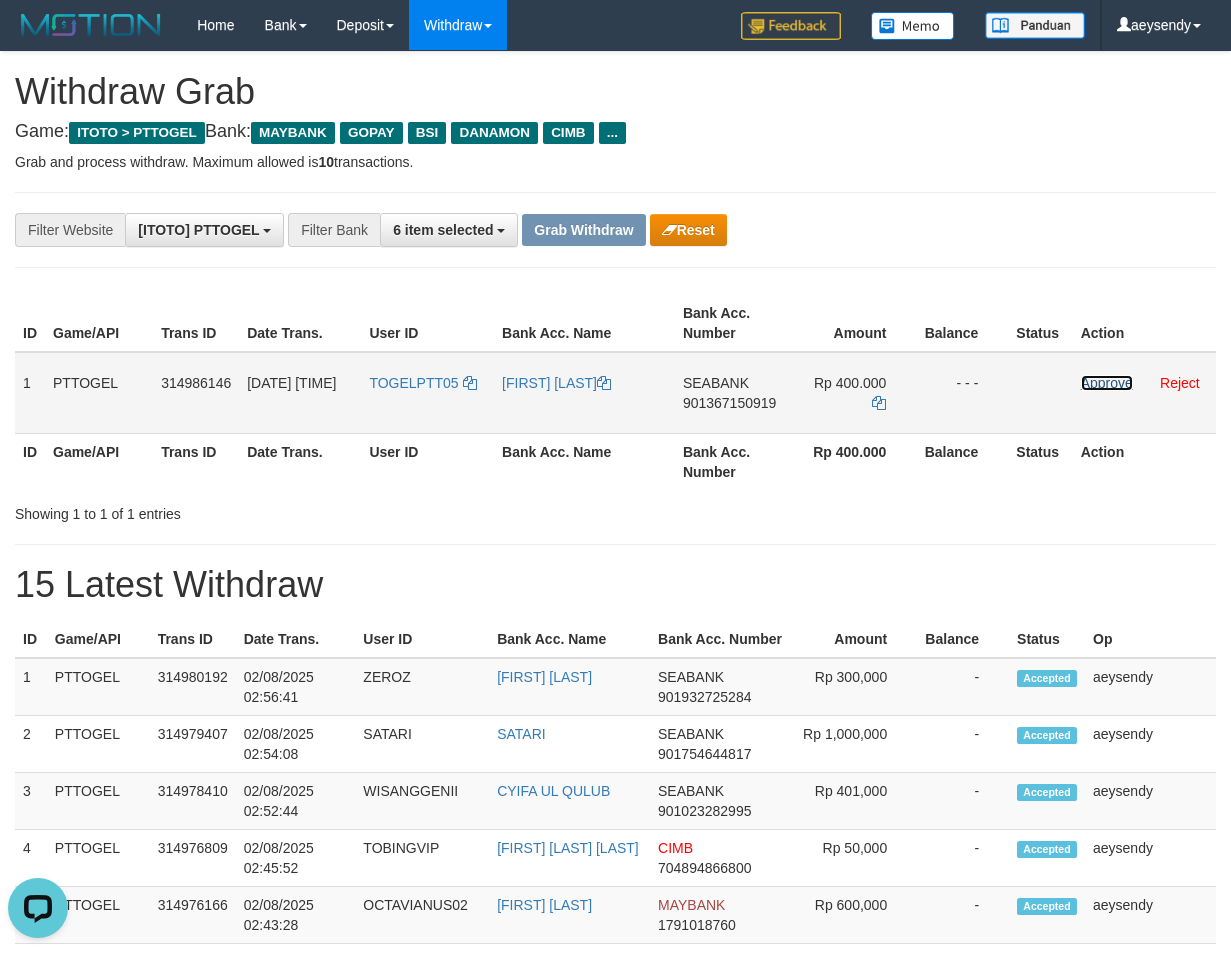 click on "Approve" at bounding box center (1107, 383) 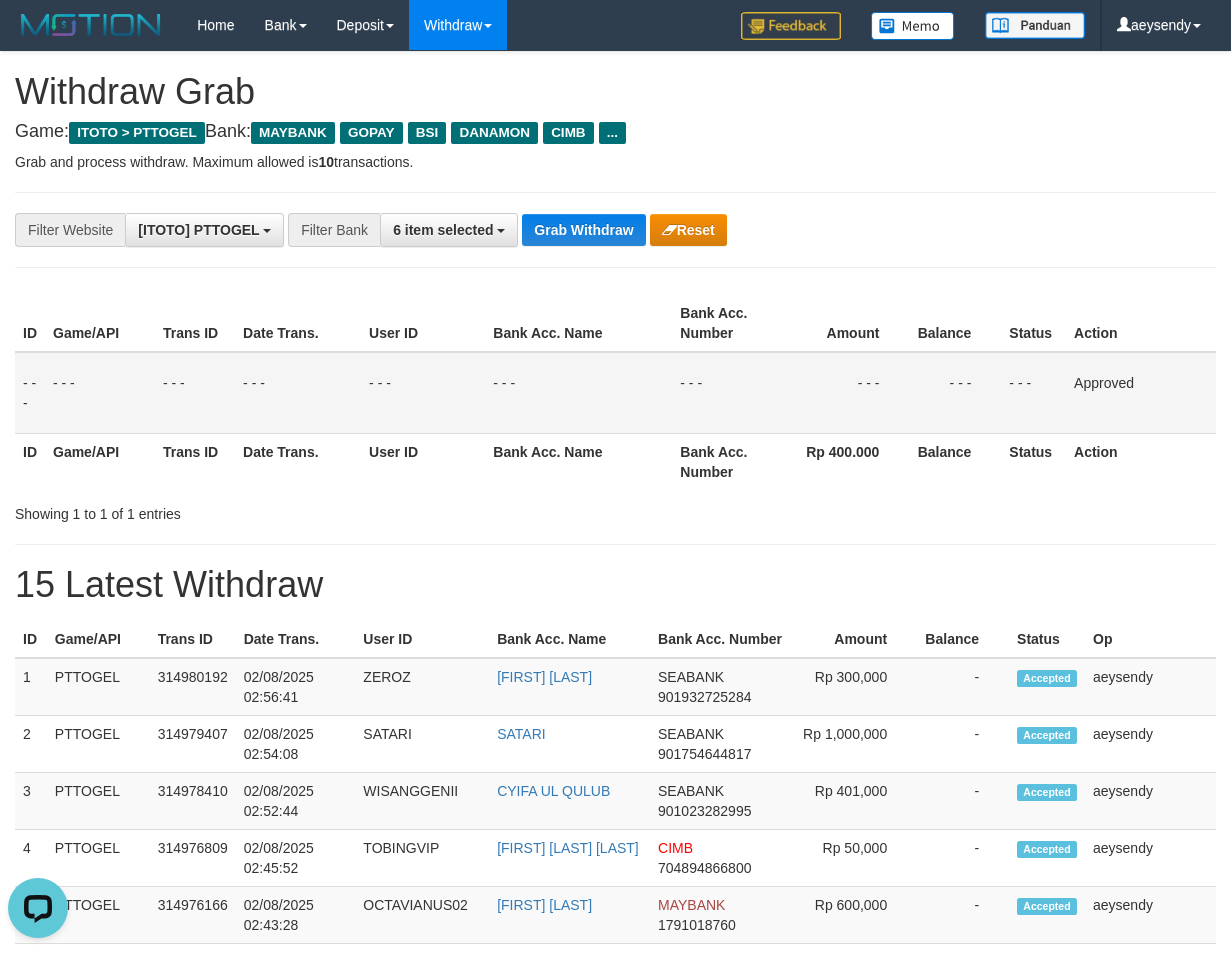 click on "- - -" at bounding box center (298, 393) 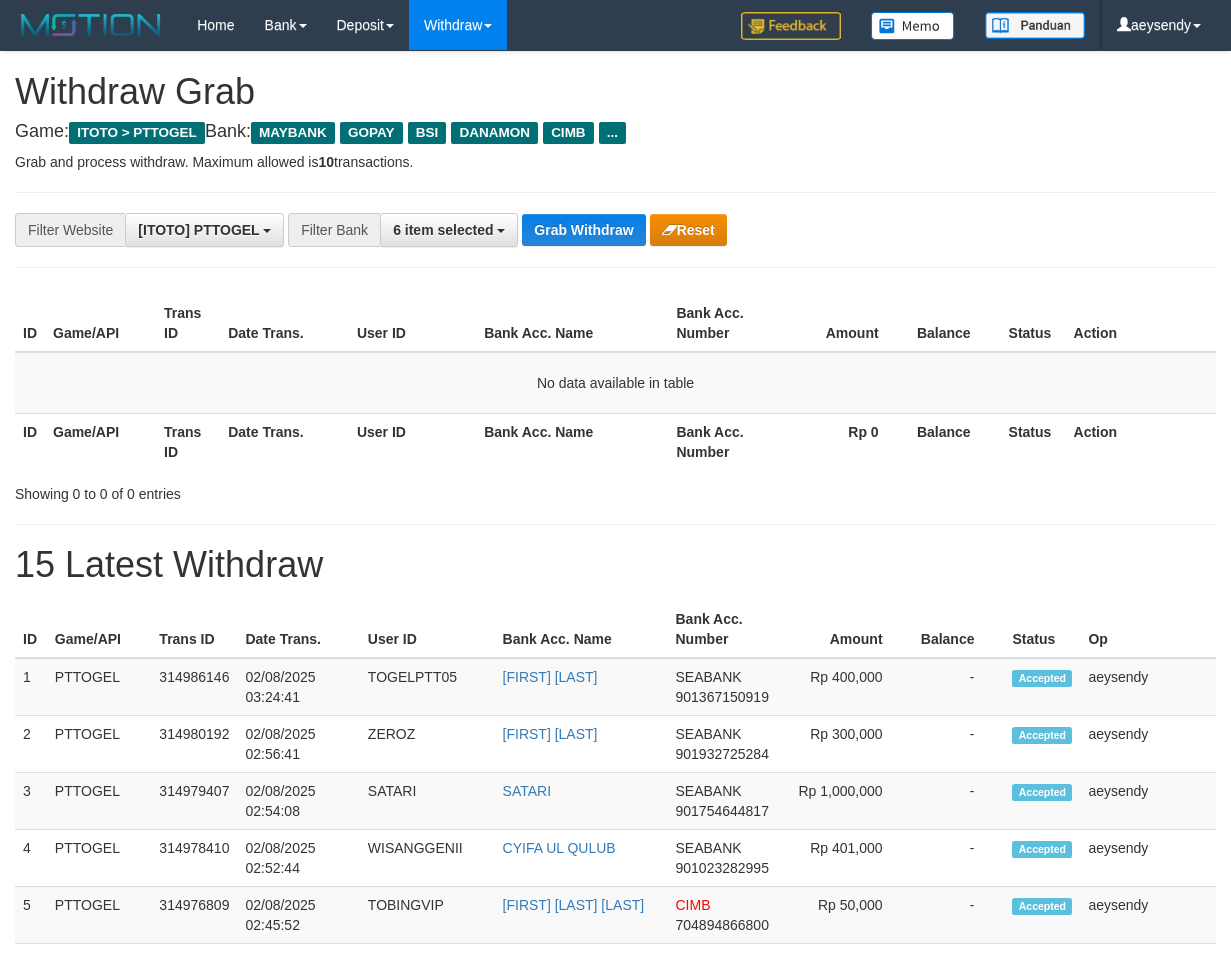 scroll, scrollTop: 0, scrollLeft: 0, axis: both 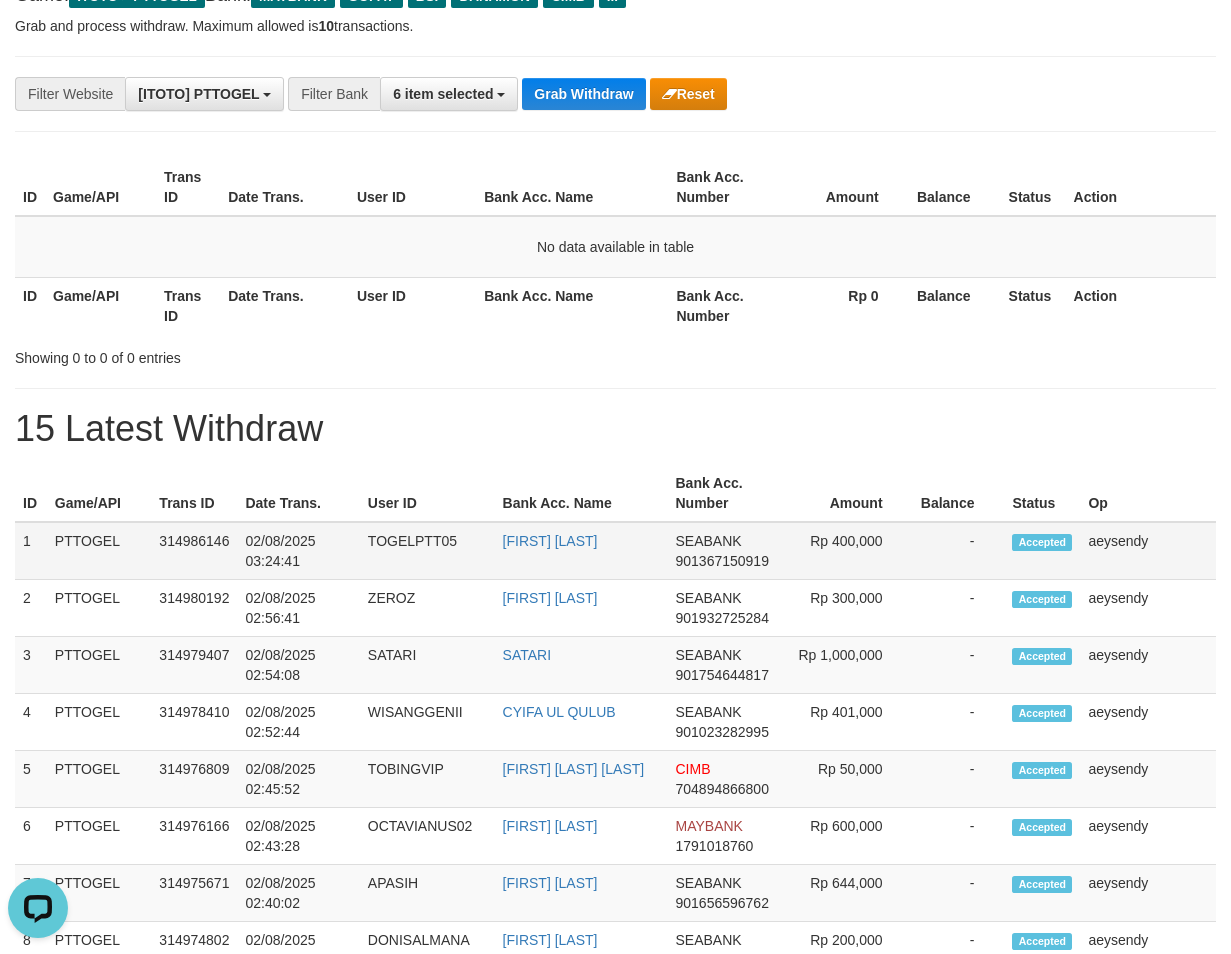 drag, startPoint x: 427, startPoint y: 558, endPoint x: 829, endPoint y: 546, distance: 402.17908 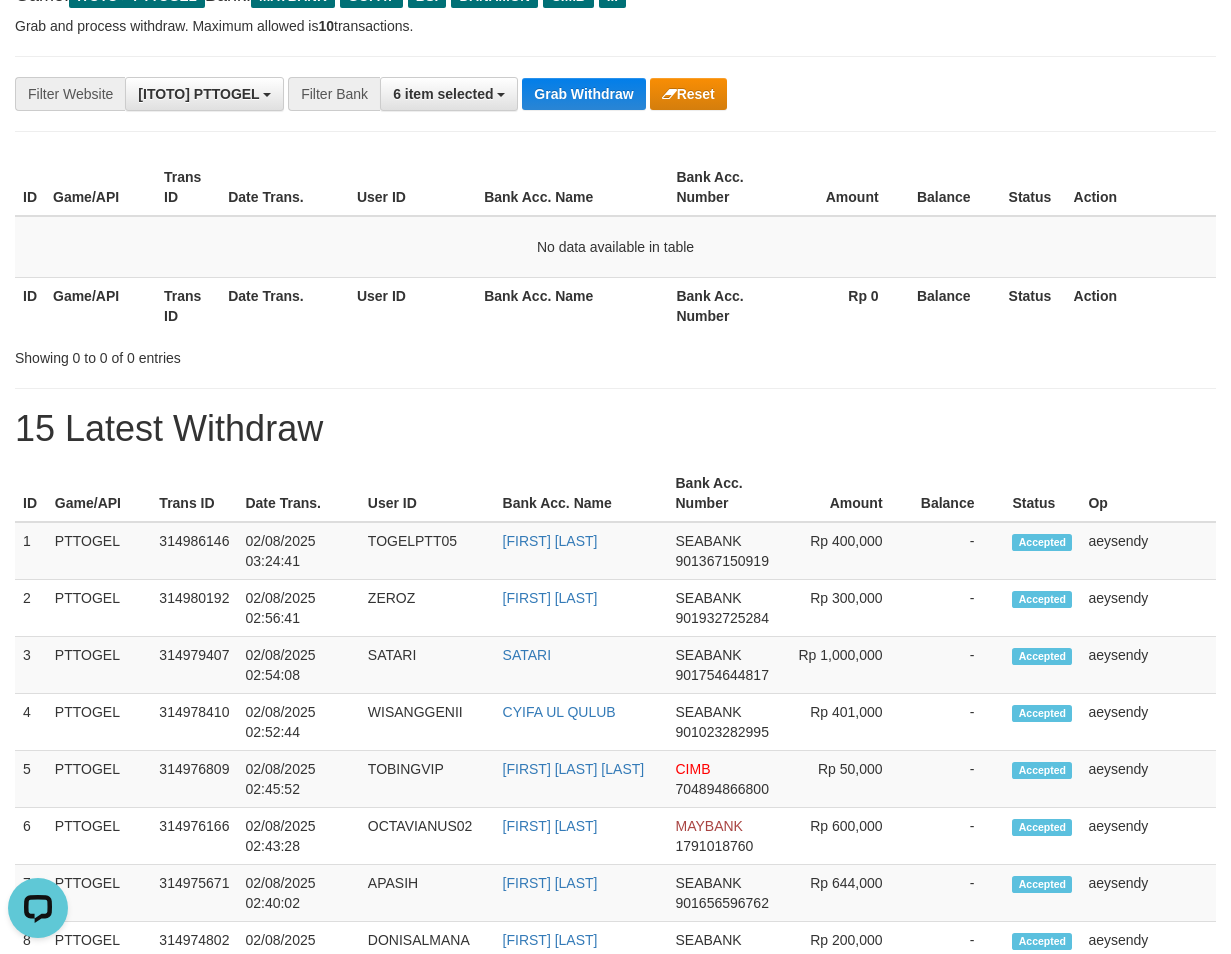 click on "Showing 0 to 0 of 0 entries" at bounding box center [615, 354] 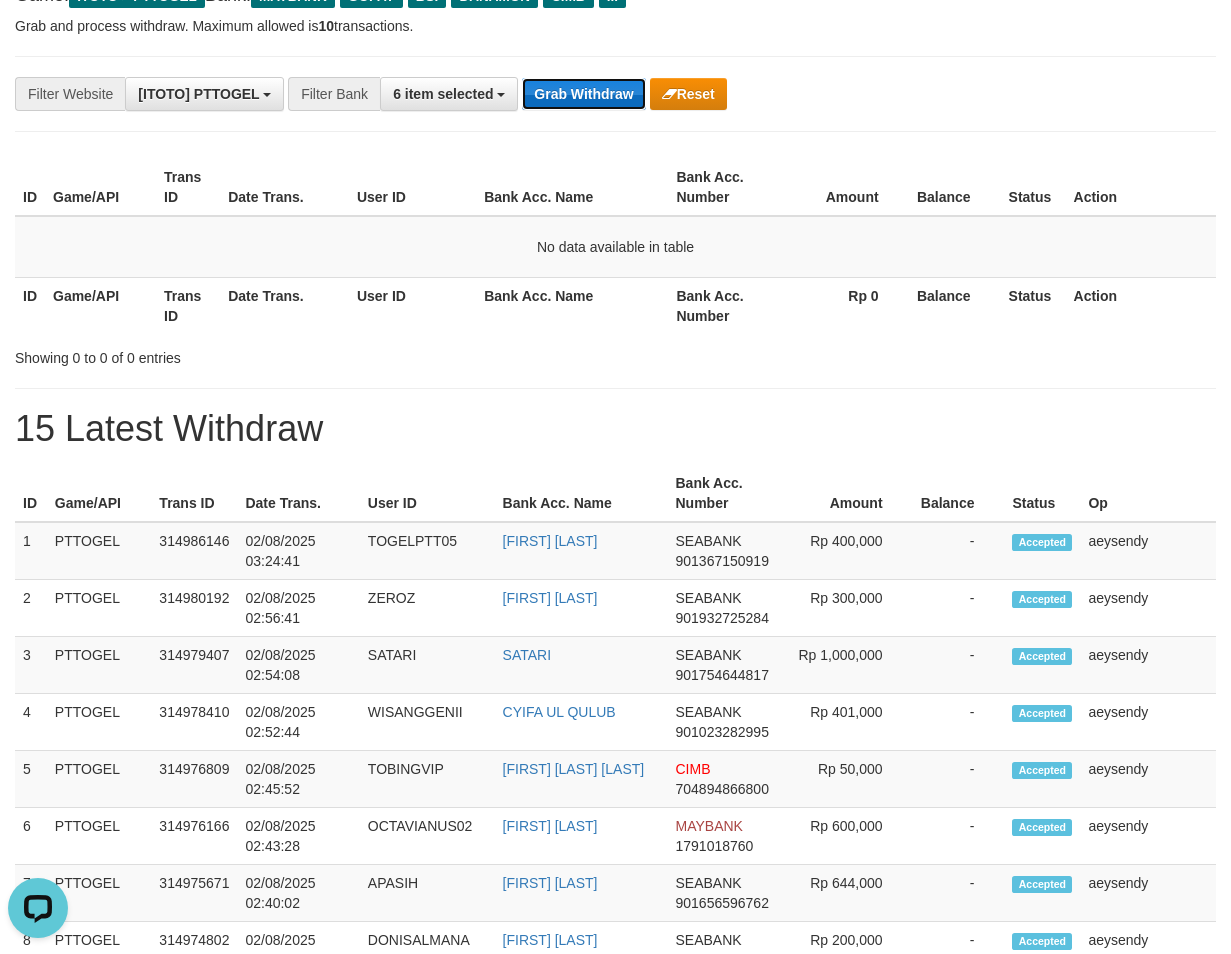click on "Grab Withdraw" at bounding box center (583, 94) 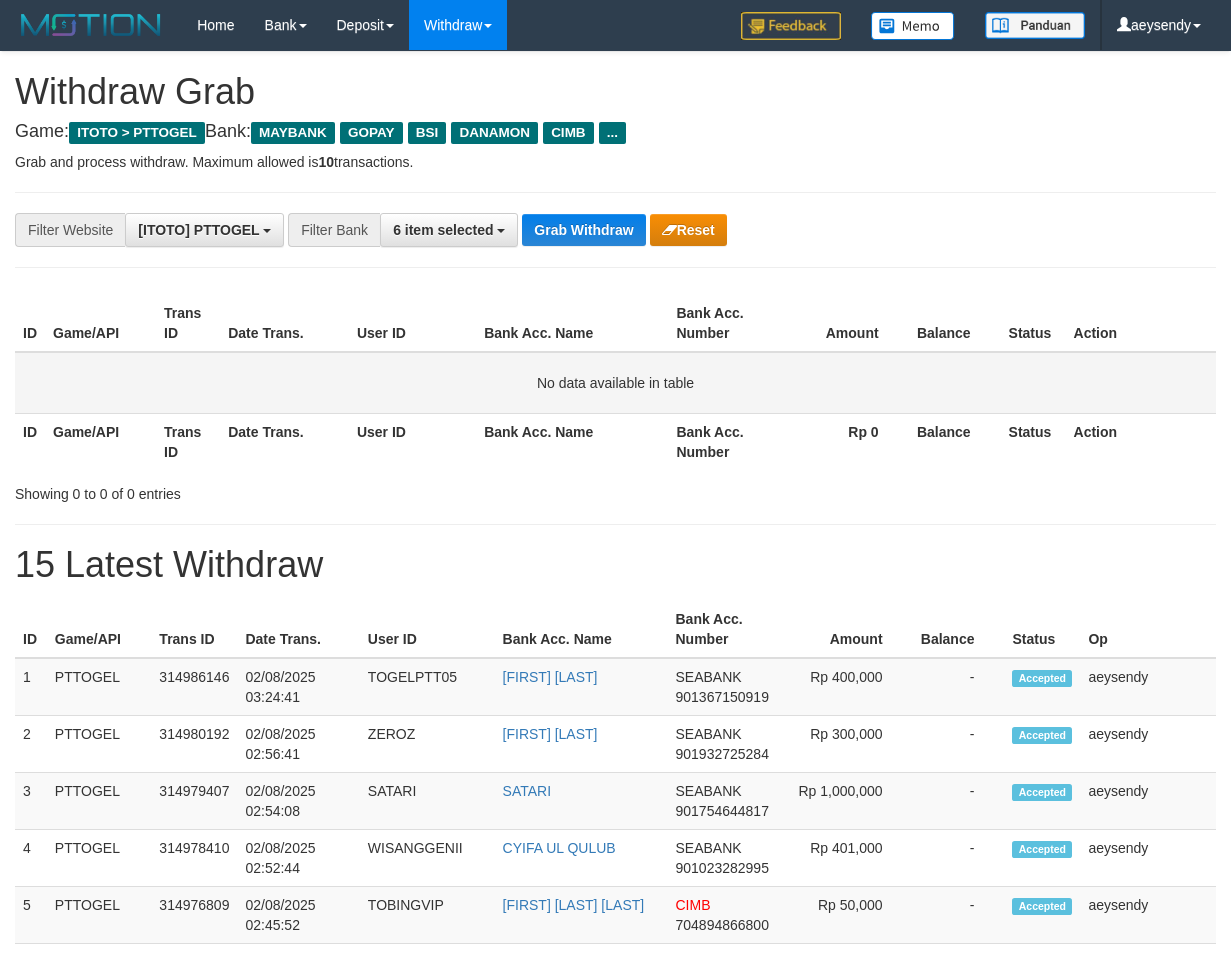 scroll, scrollTop: 0, scrollLeft: 0, axis: both 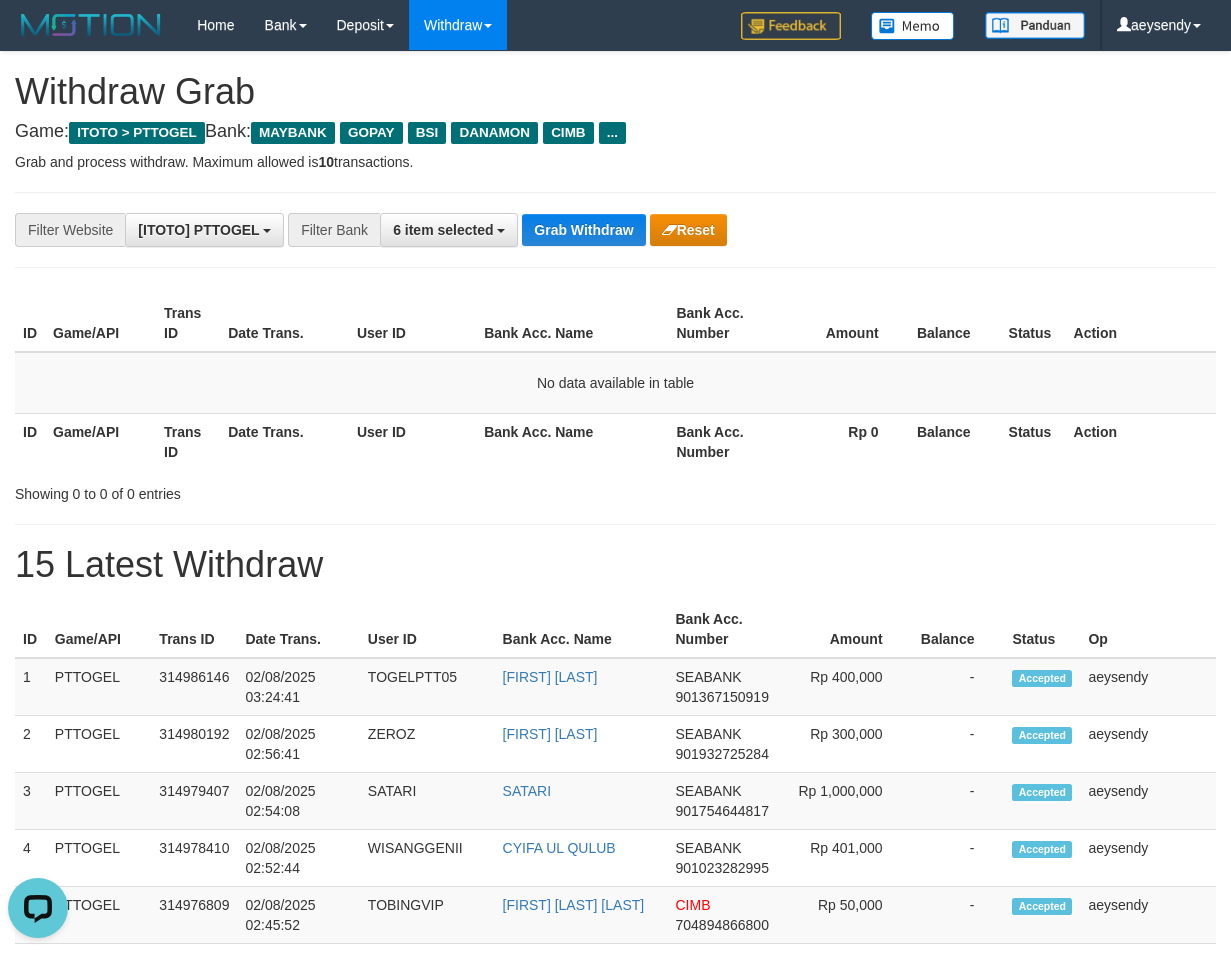 click on "**********" at bounding box center (615, 1113) 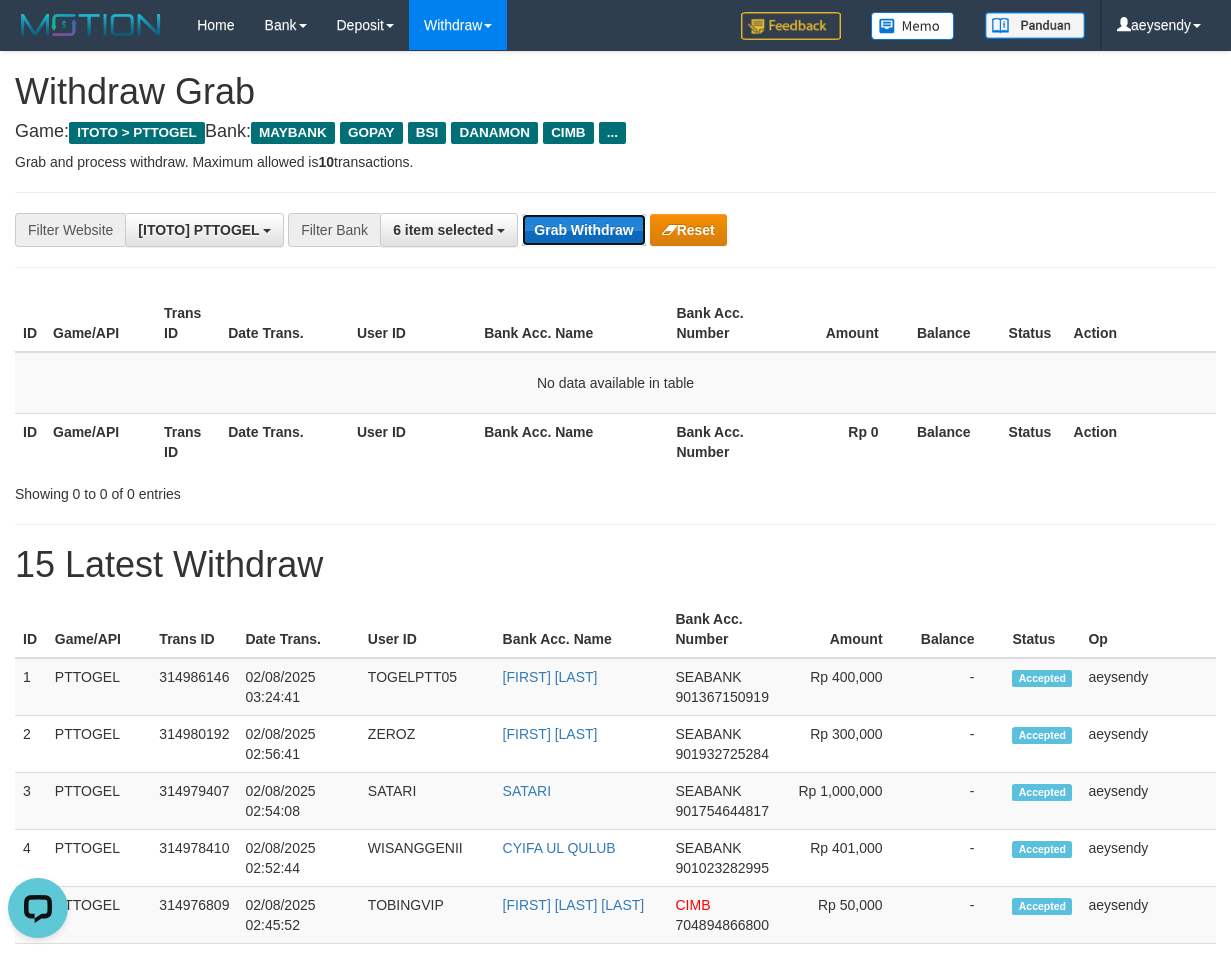 click on "Grab Withdraw" at bounding box center (583, 230) 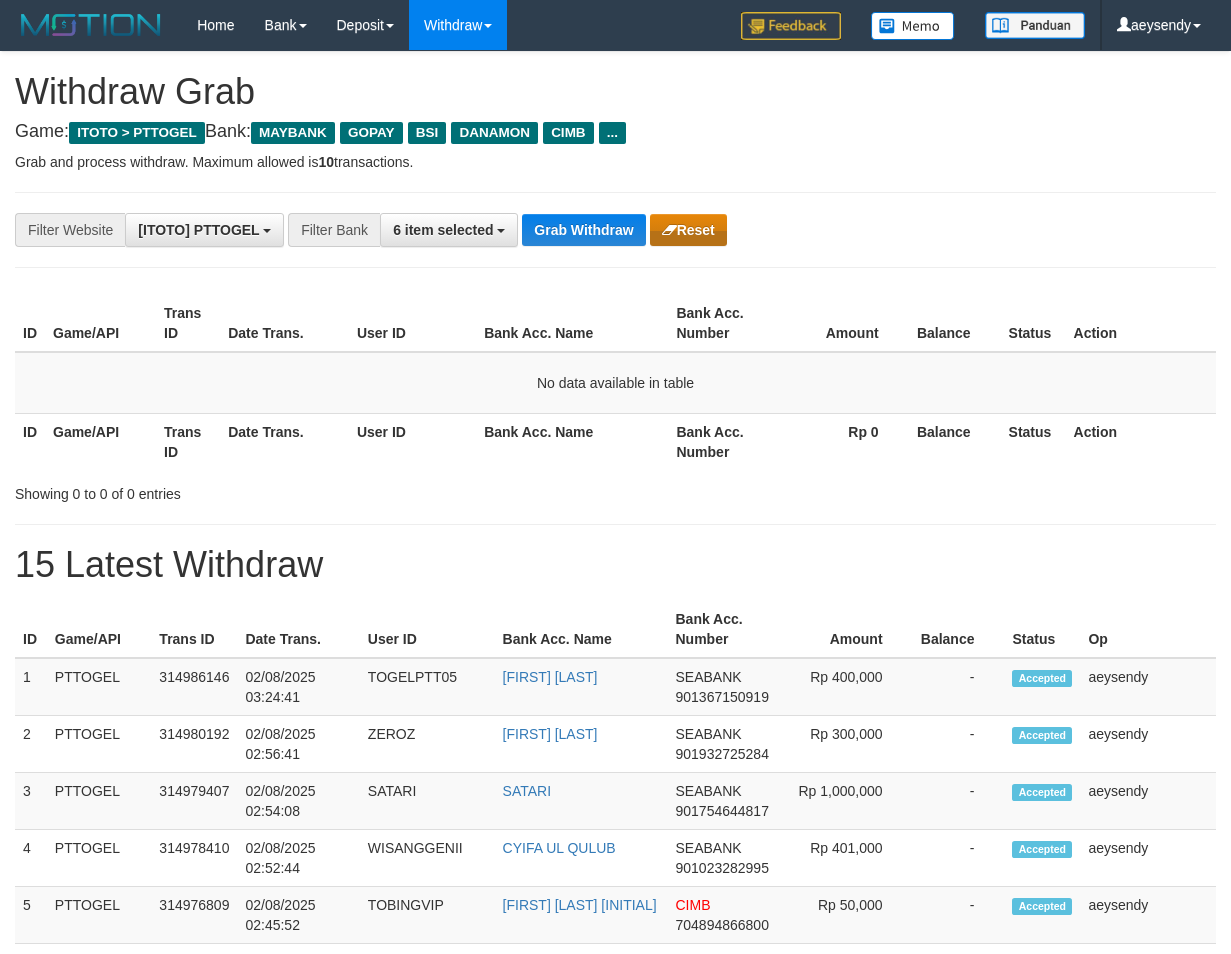 scroll, scrollTop: 0, scrollLeft: 0, axis: both 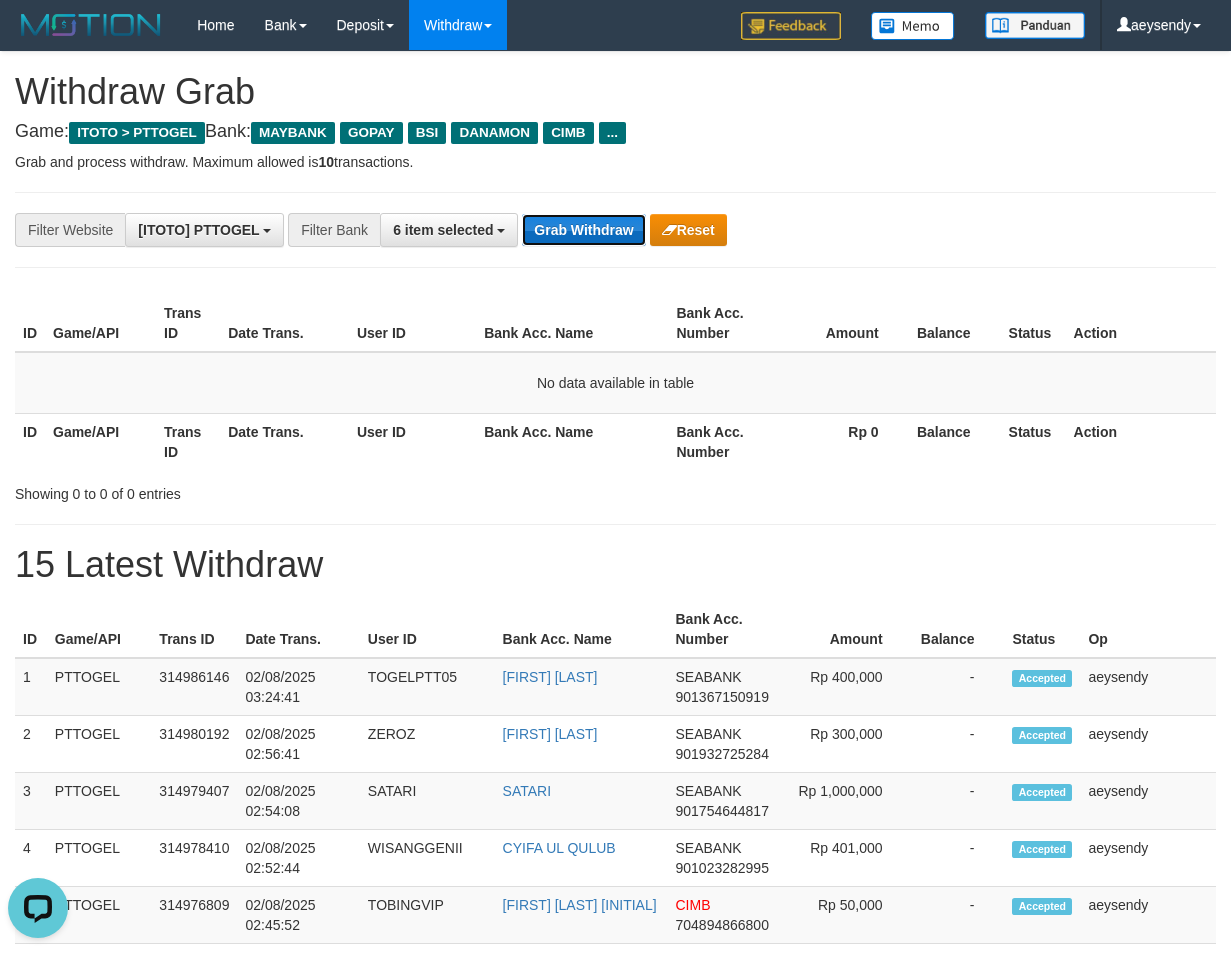 click on "Grab Withdraw" at bounding box center [583, 230] 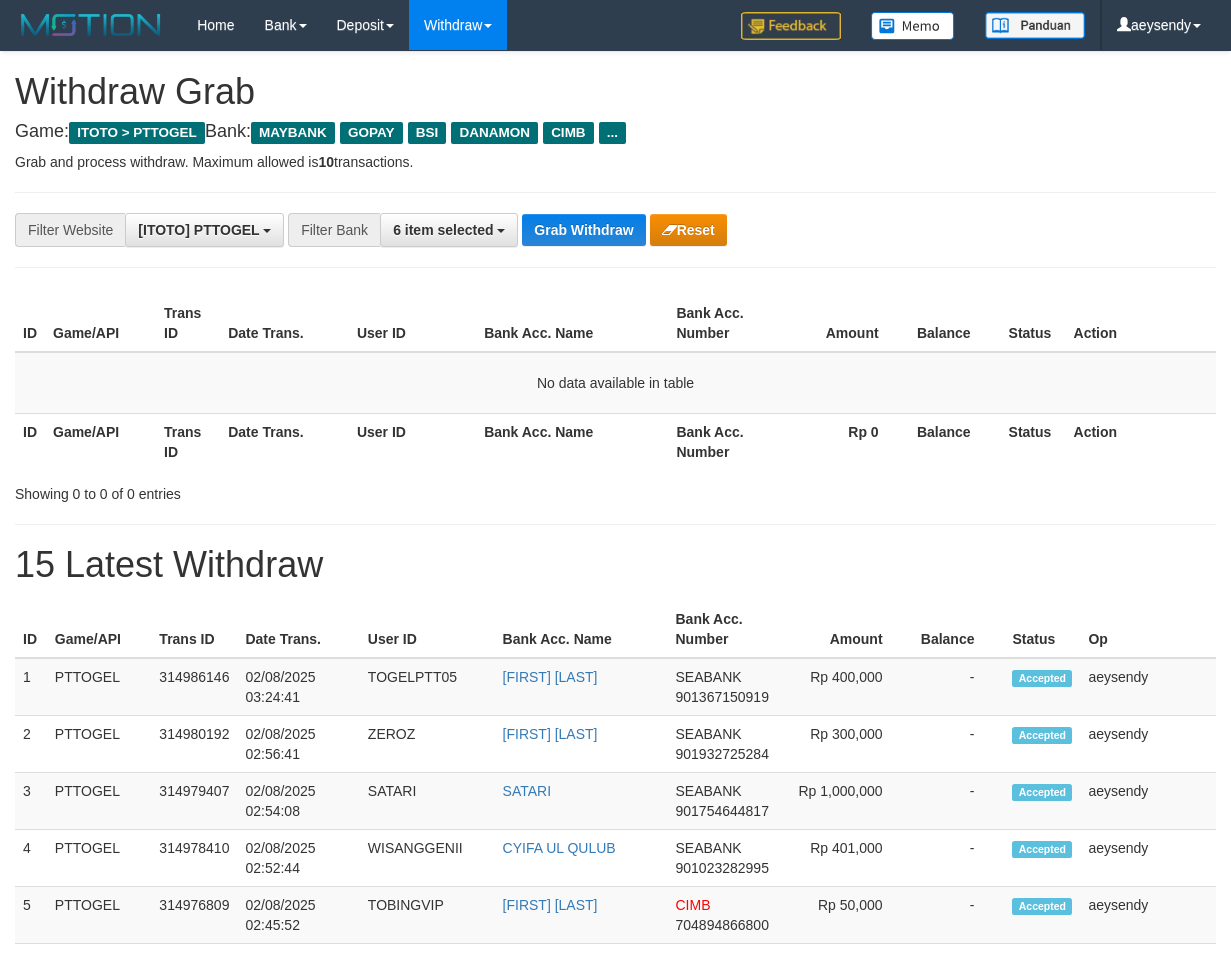 scroll, scrollTop: 0, scrollLeft: 0, axis: both 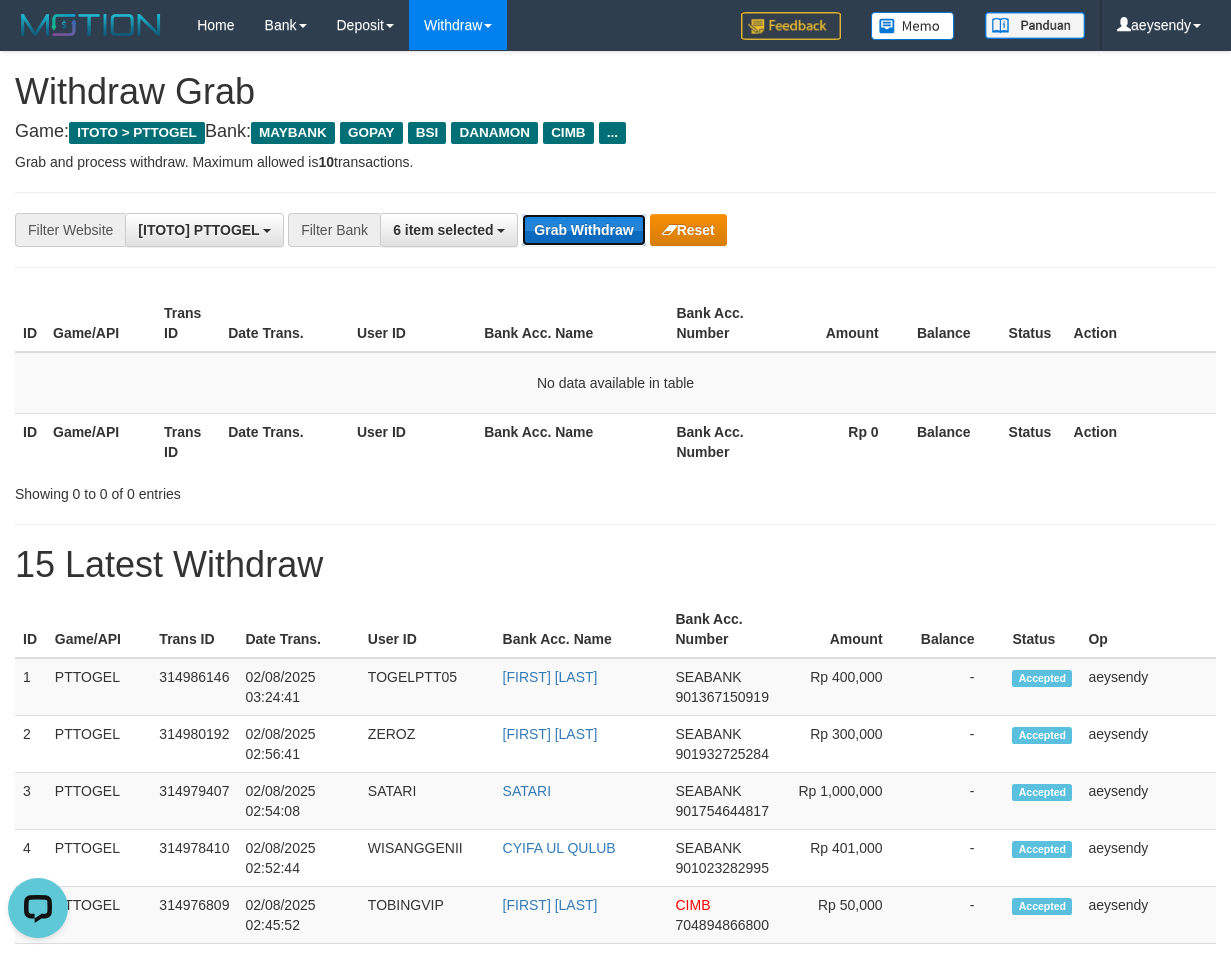 click on "Grab Withdraw" at bounding box center (583, 230) 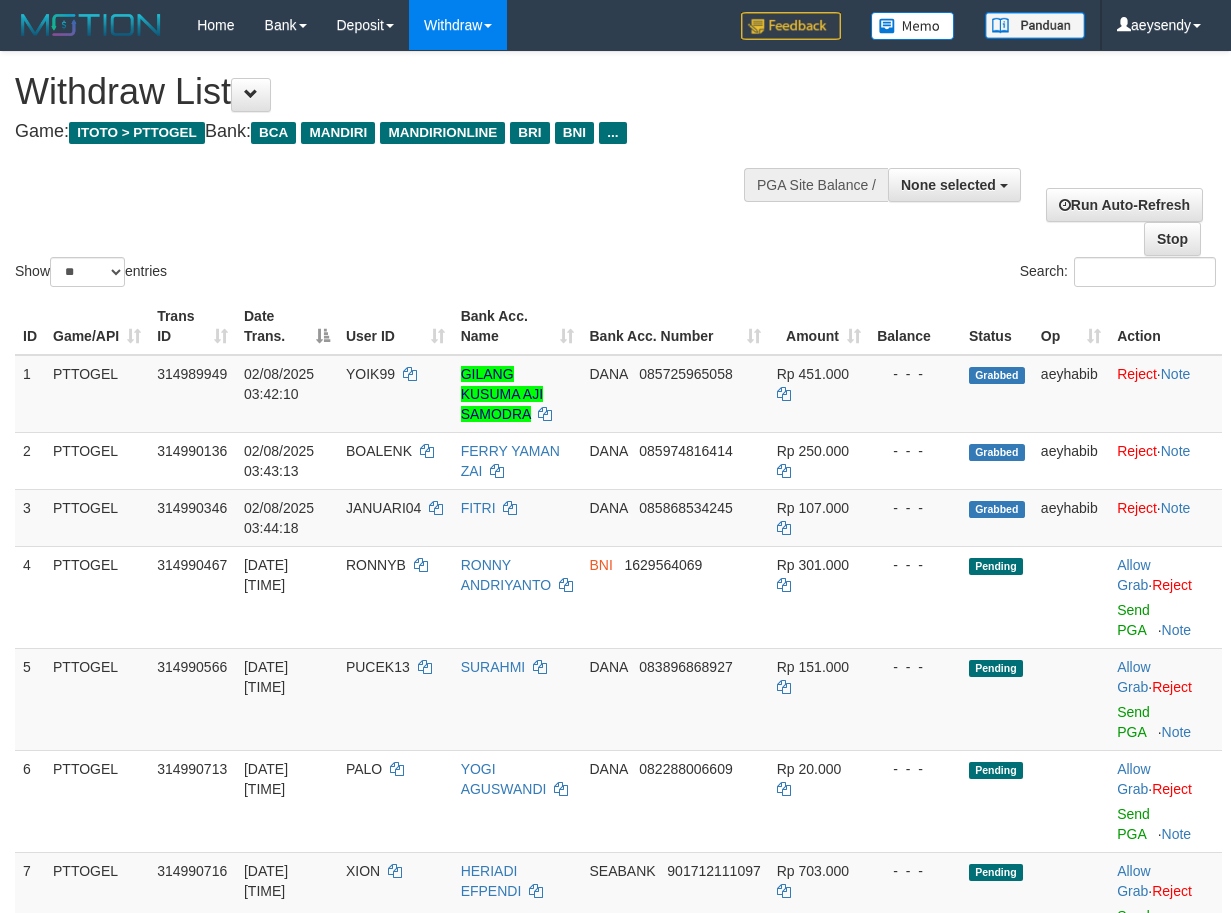 select 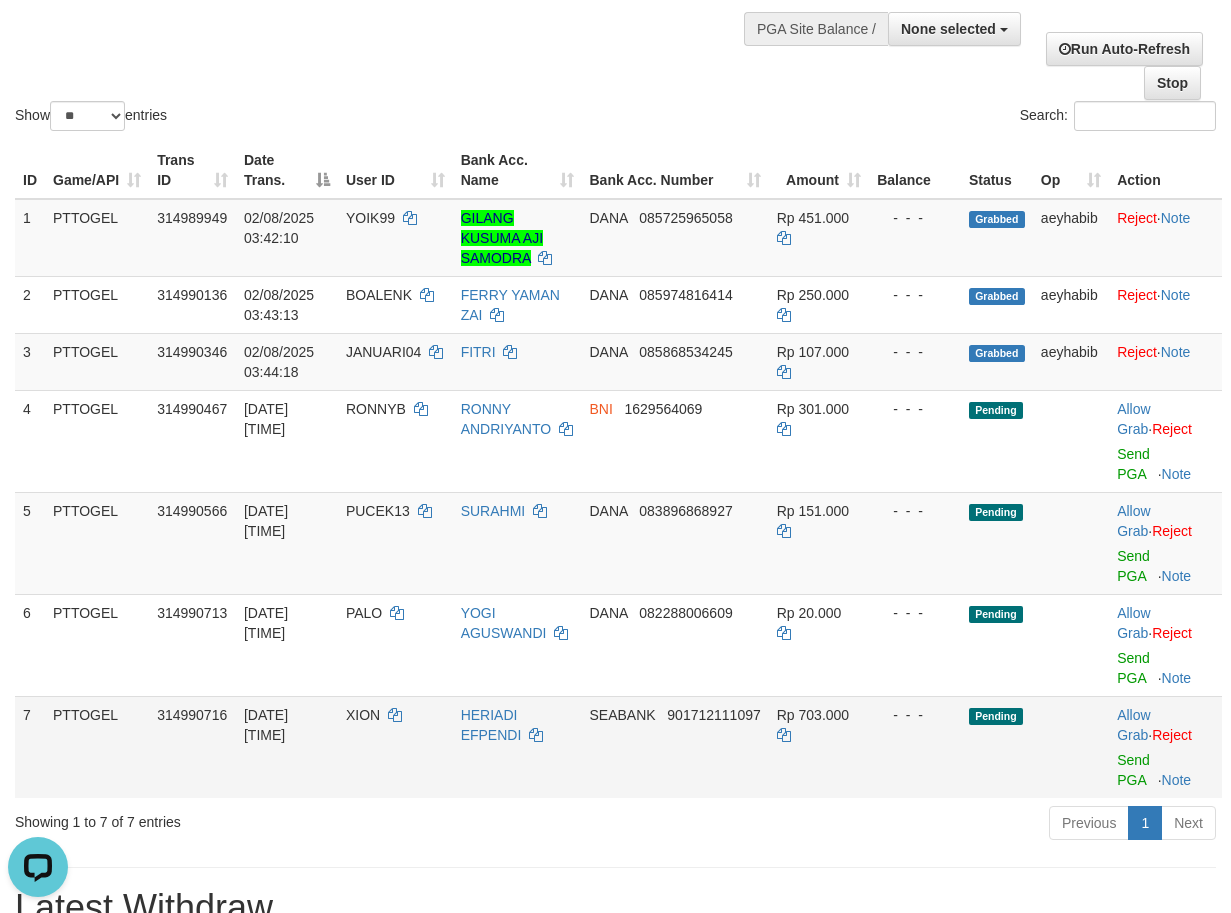scroll, scrollTop: 0, scrollLeft: 0, axis: both 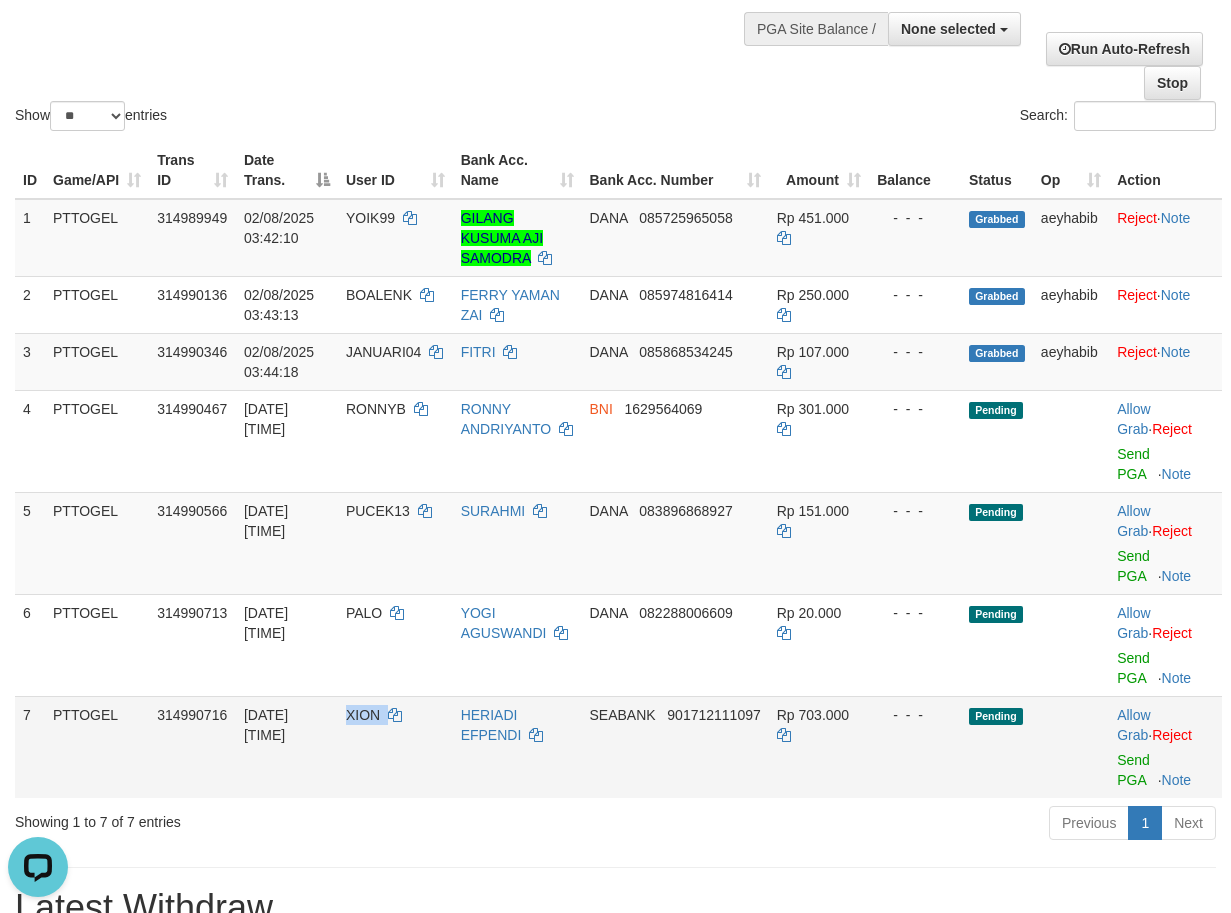 copy on "XION" 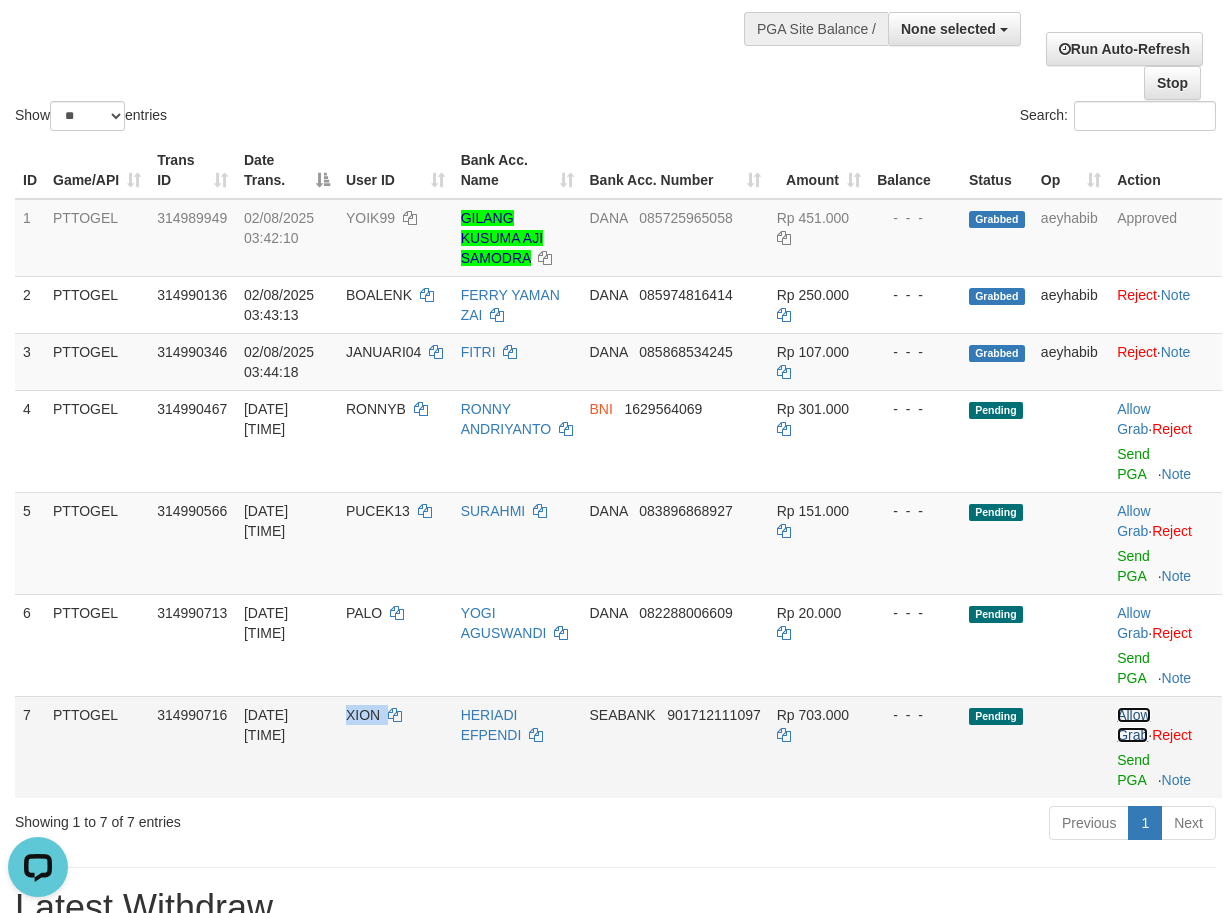 click on "Allow Grab" at bounding box center [1133, 725] 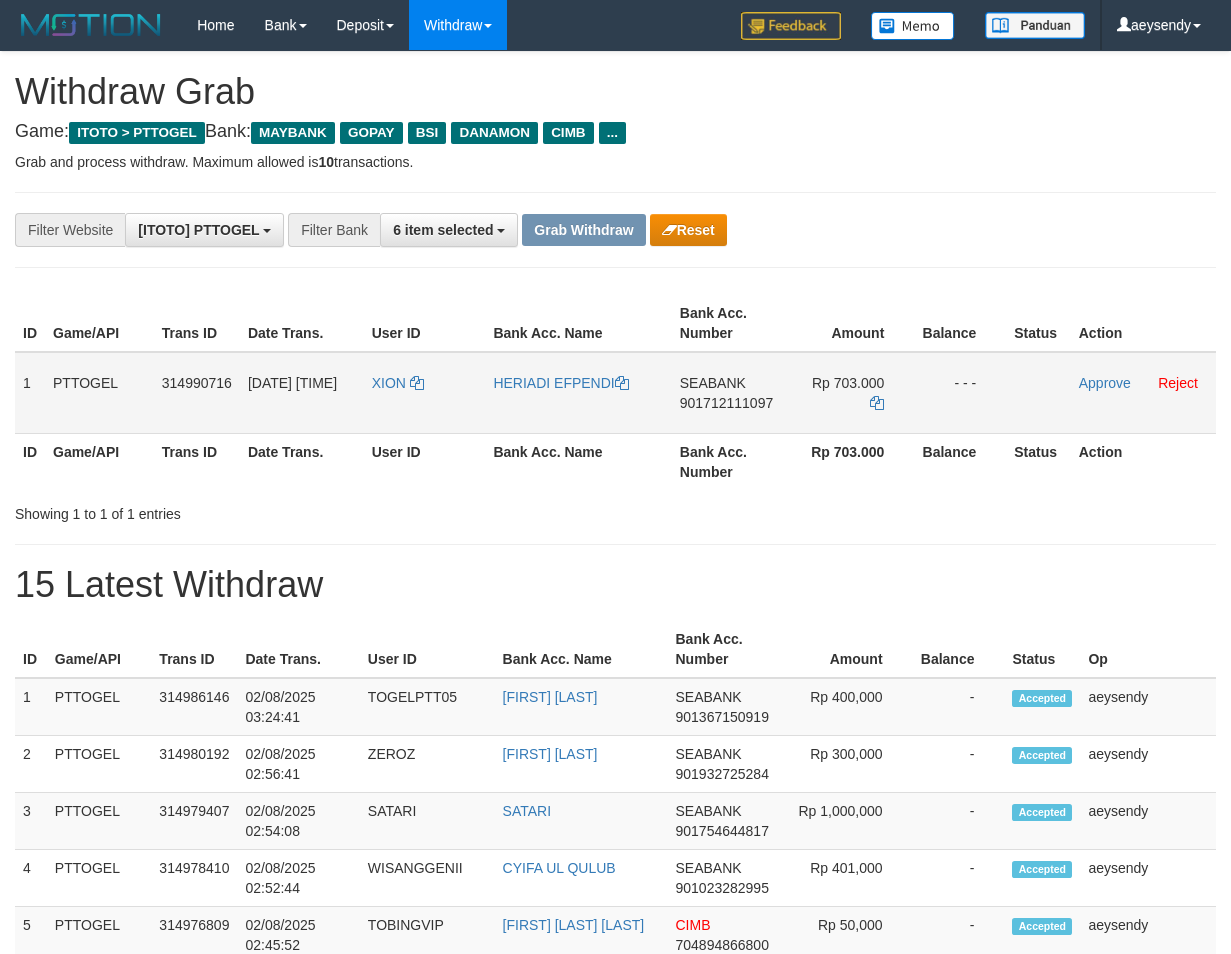 scroll, scrollTop: 0, scrollLeft: 0, axis: both 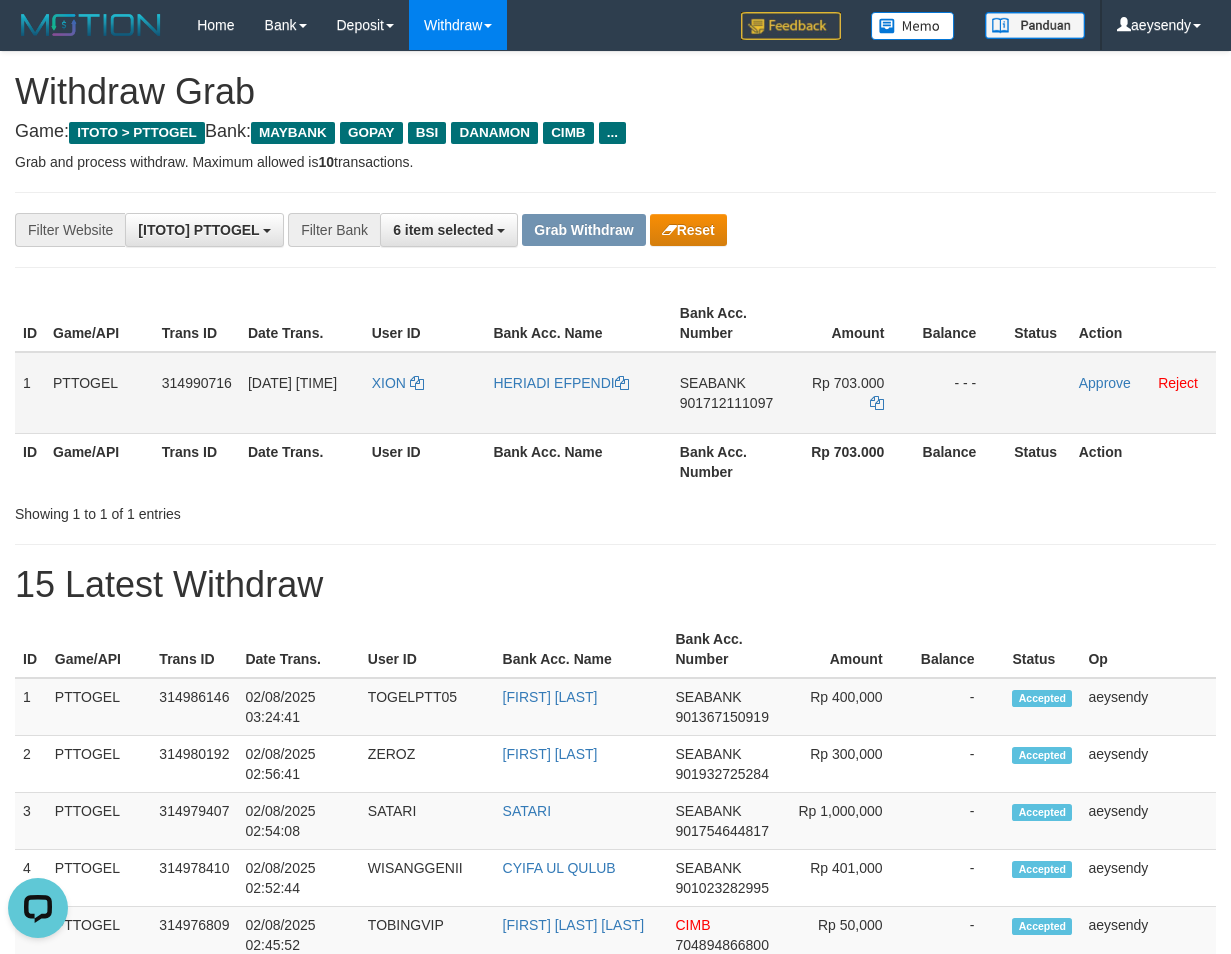click on "901712111097" at bounding box center (726, 403) 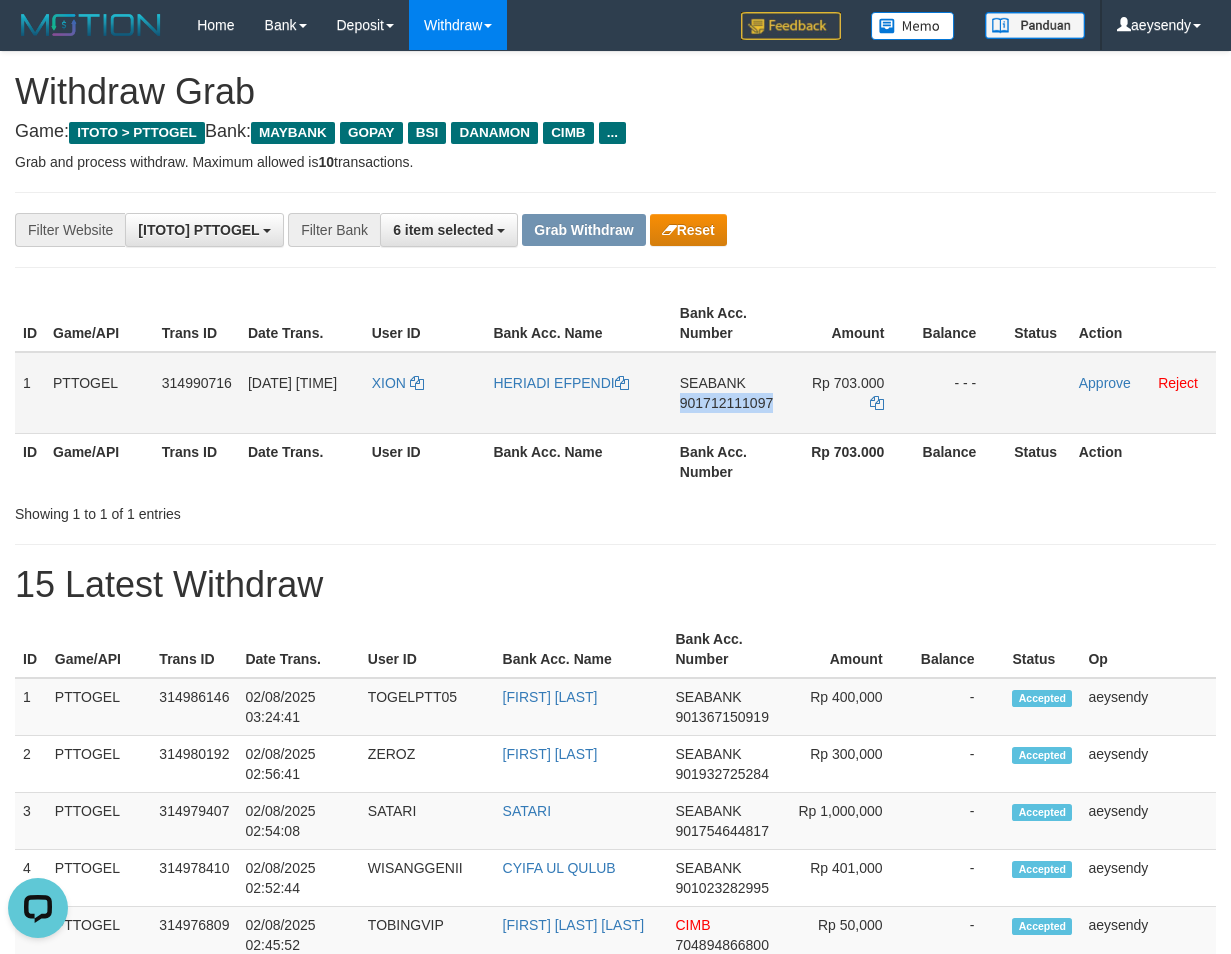 click on "901712111097" at bounding box center [726, 403] 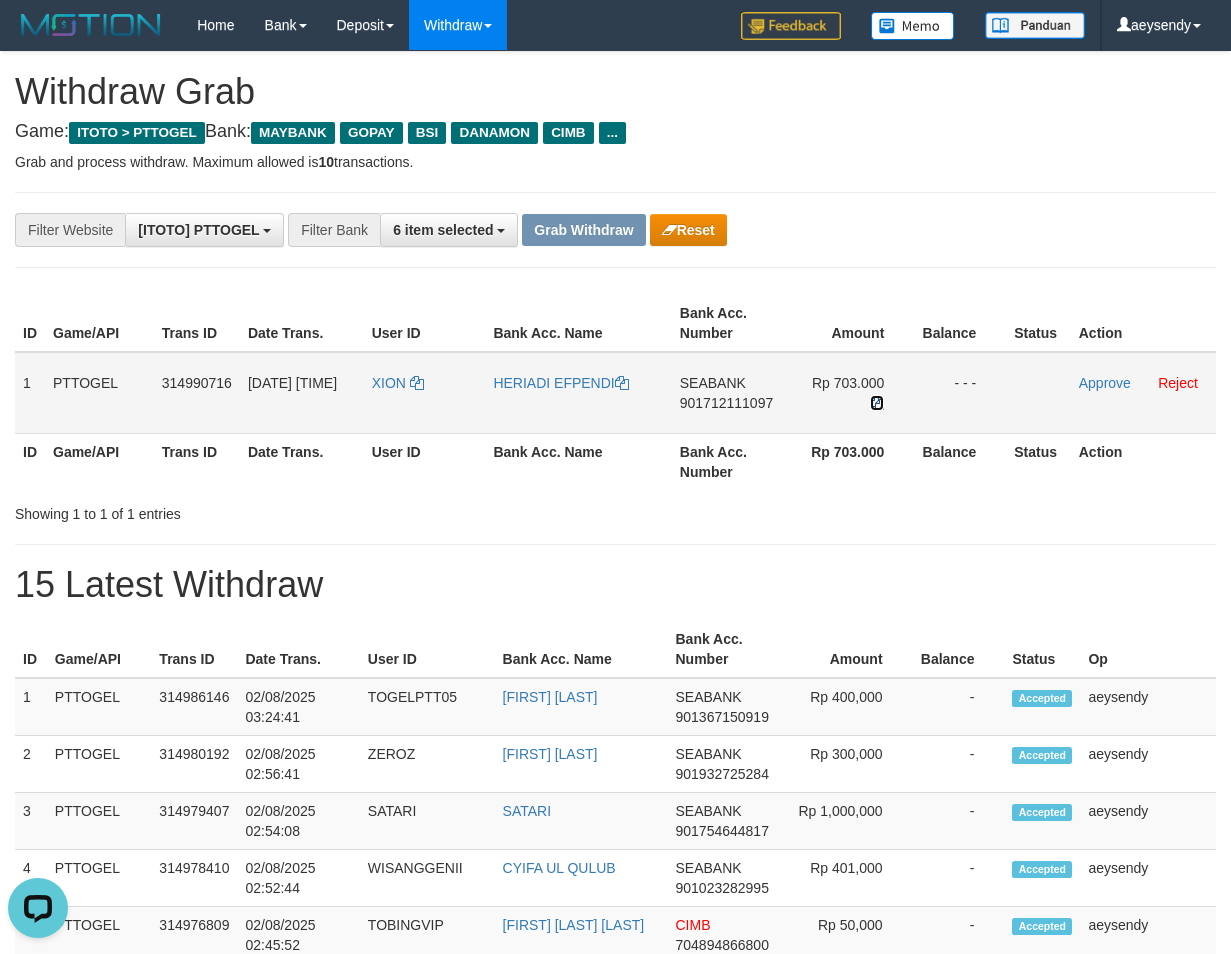 click at bounding box center [877, 403] 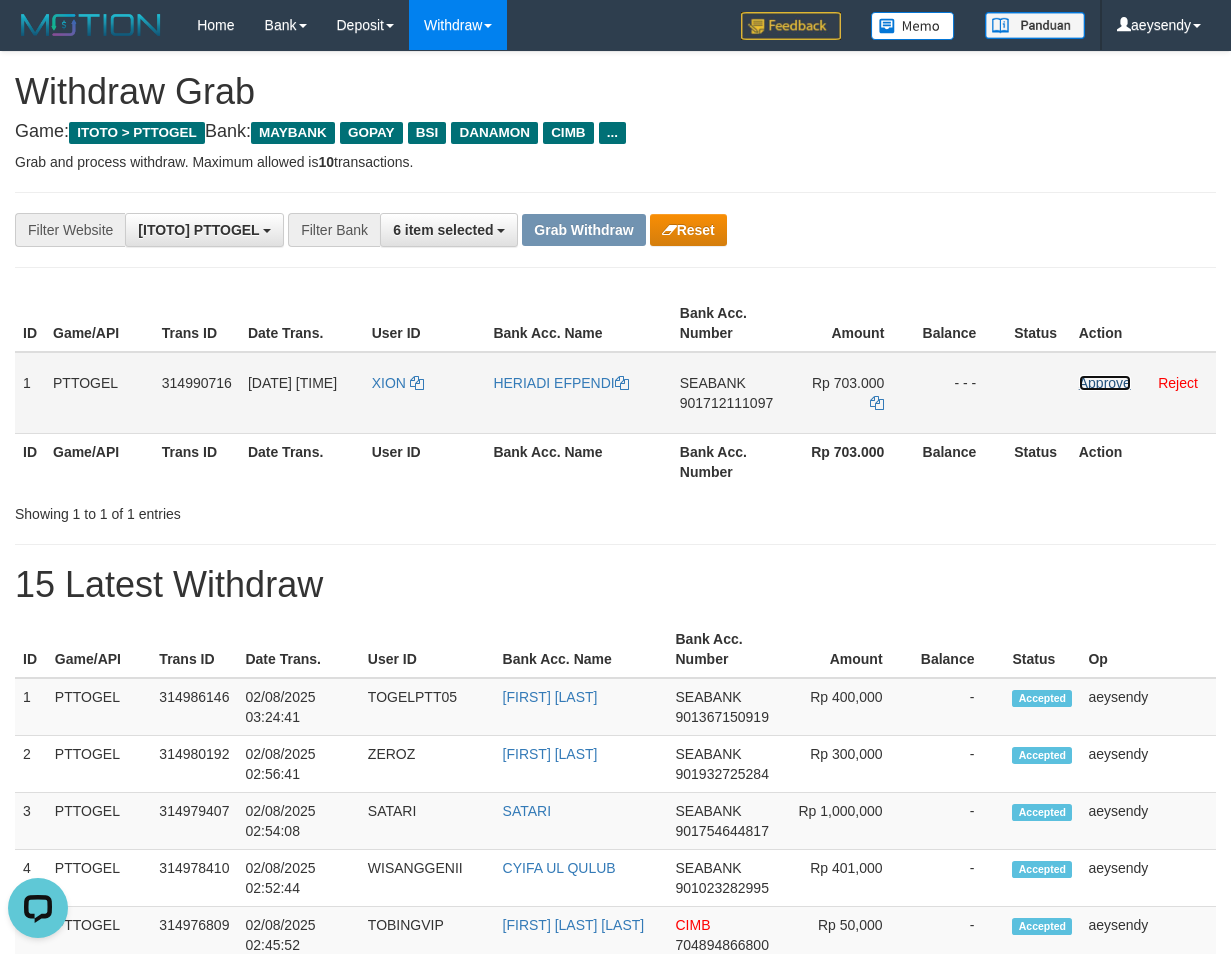 click on "Approve" at bounding box center [1105, 383] 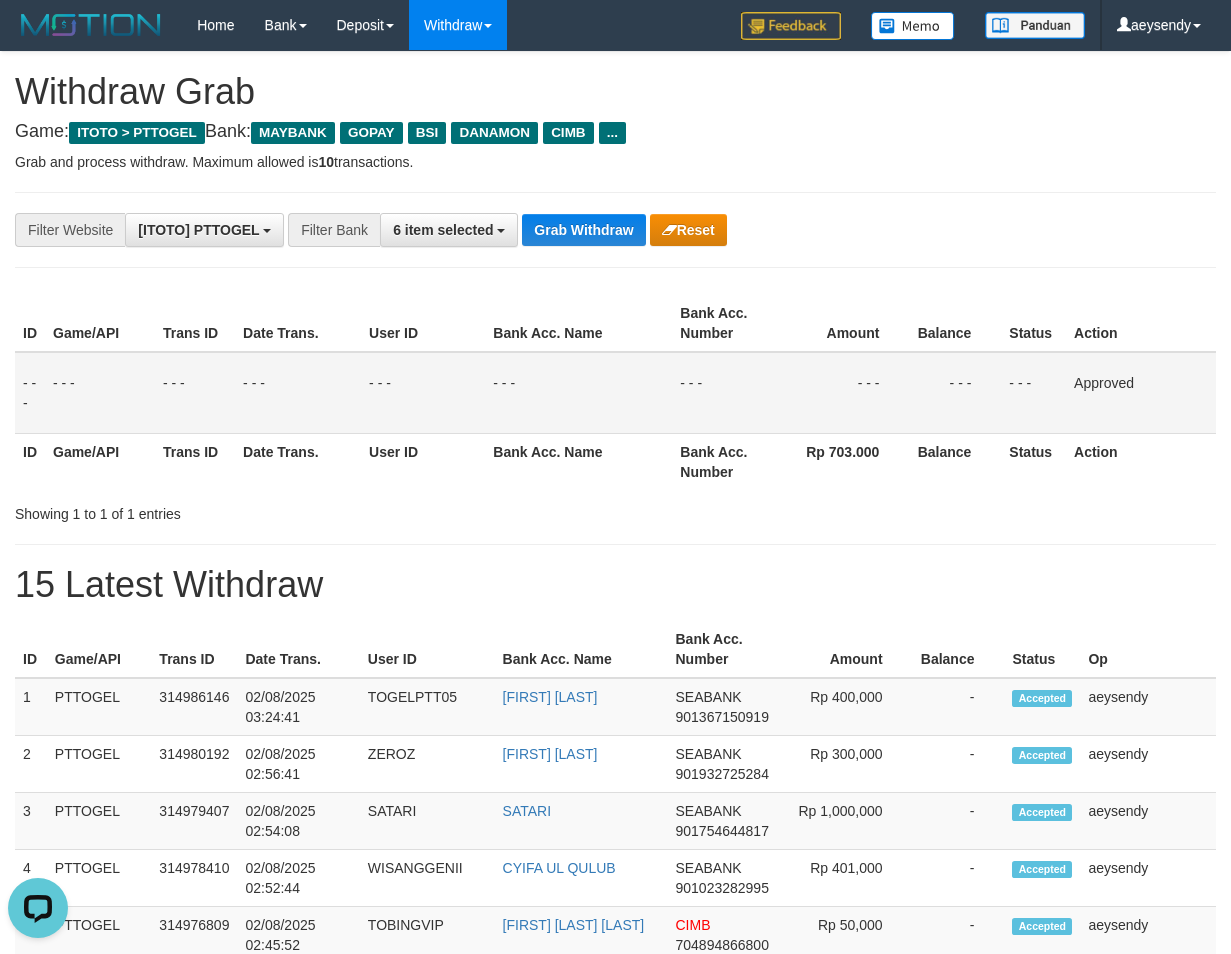 click on "- - -" at bounding box center [298, 393] 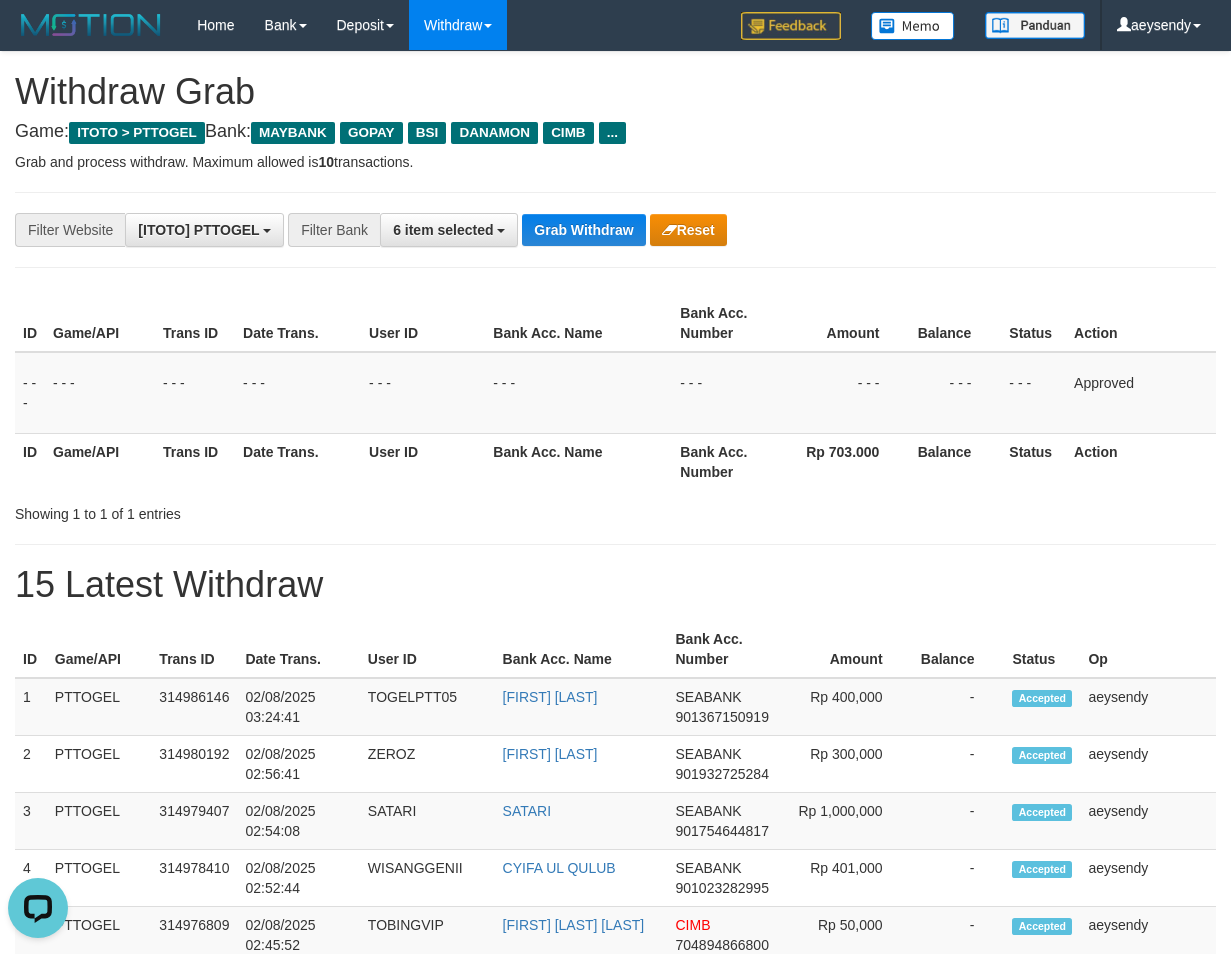 click on "**********" at bounding box center (615, 1123) 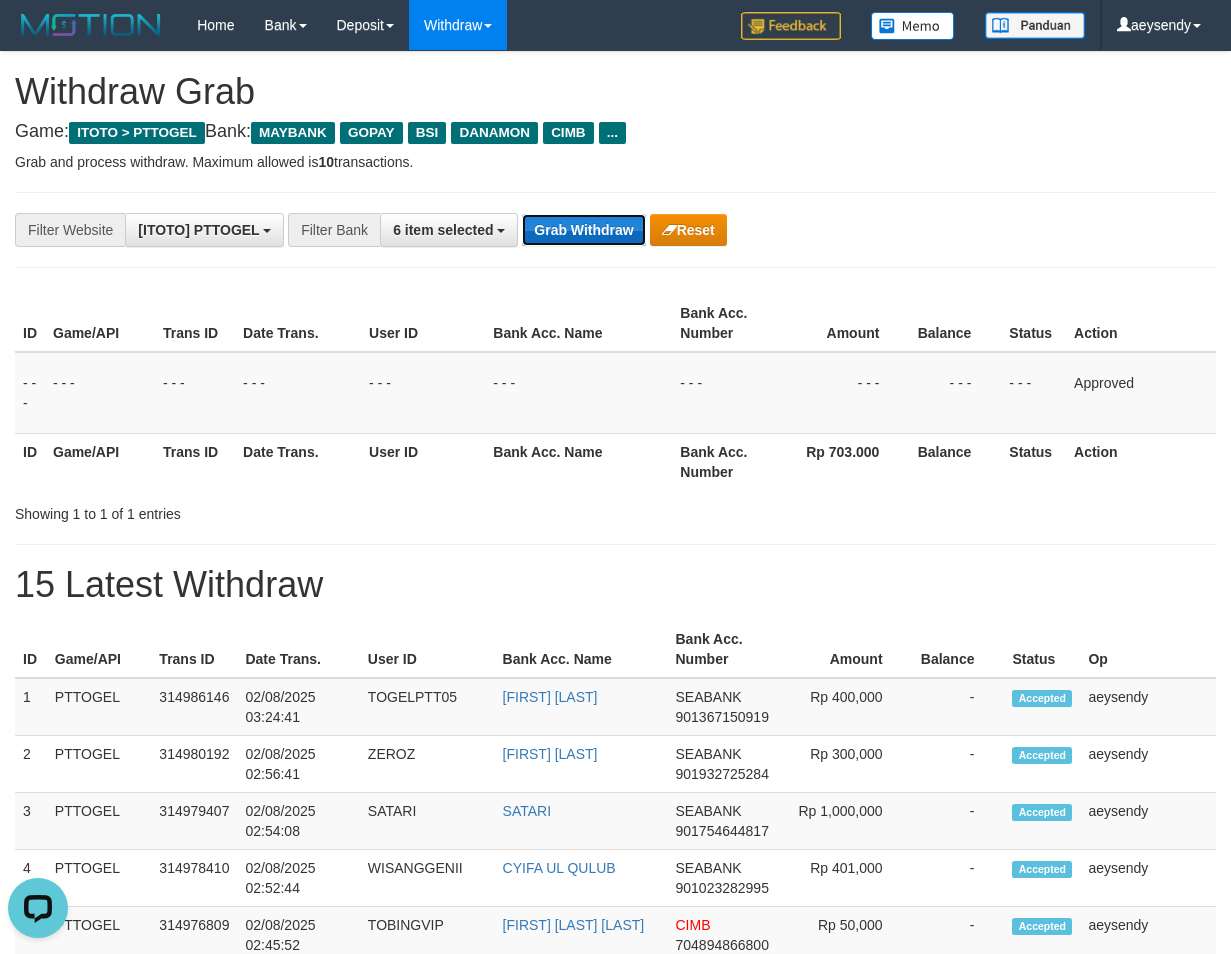 click on "Grab Withdraw" at bounding box center [583, 230] 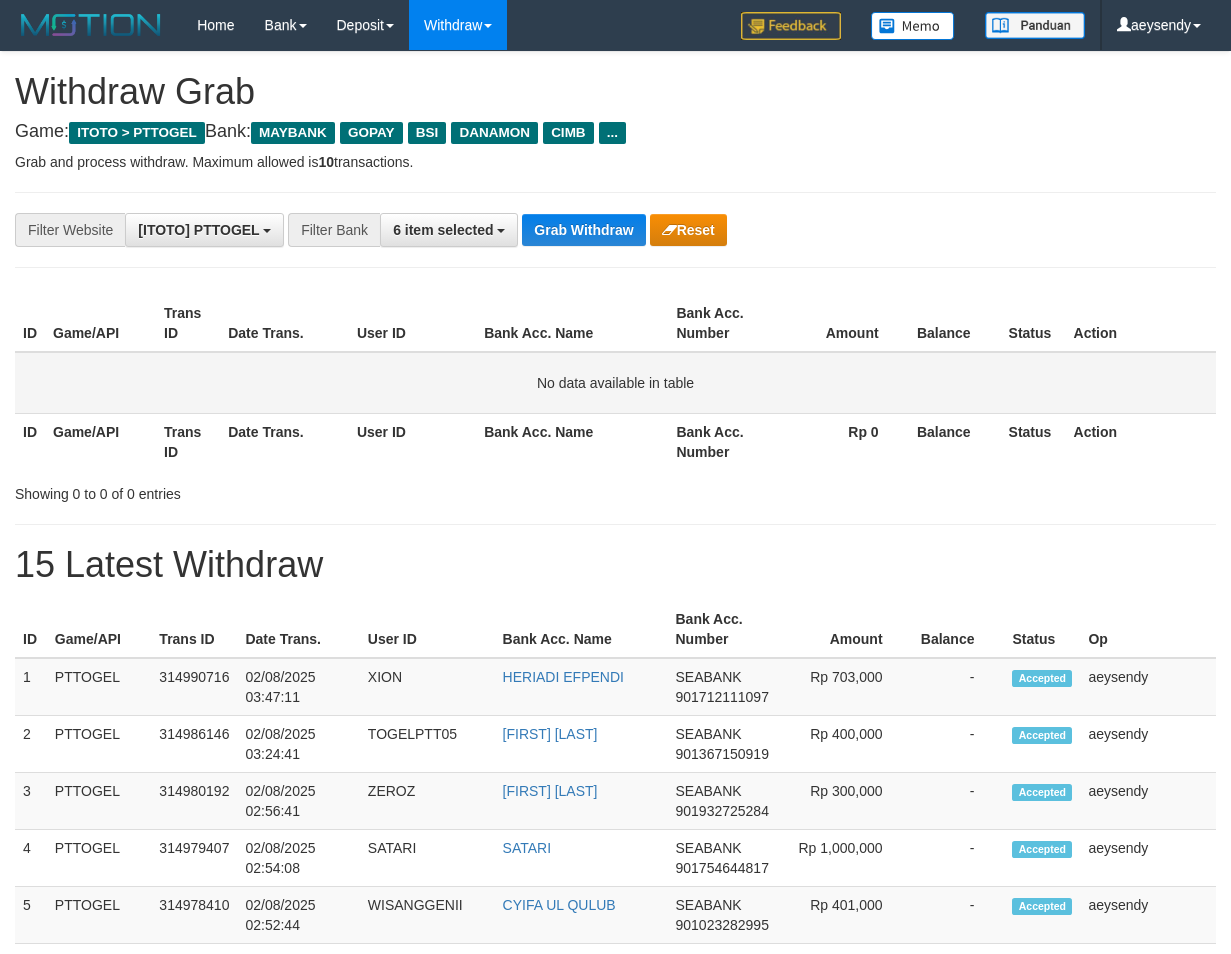 scroll, scrollTop: 0, scrollLeft: 0, axis: both 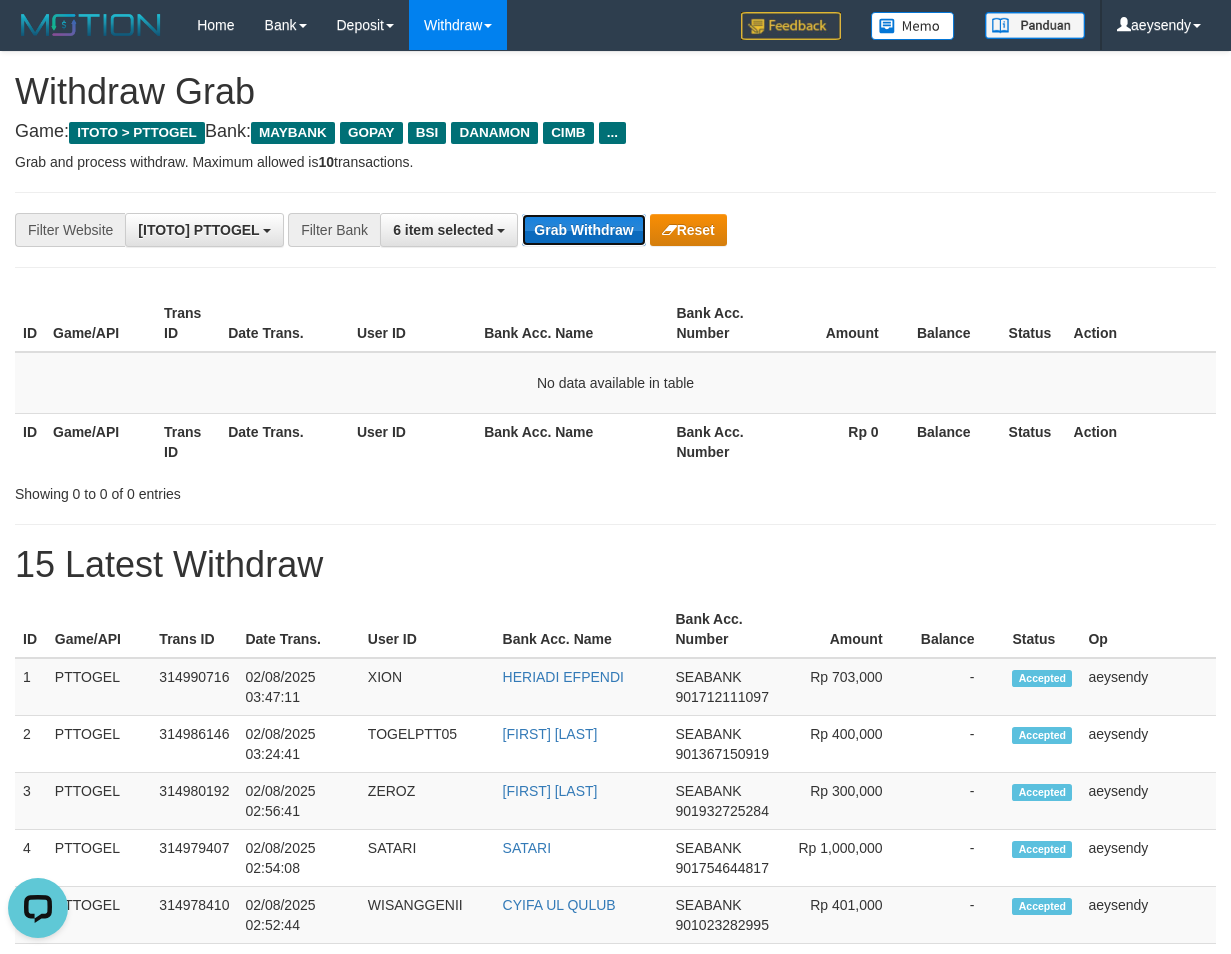 click on "Grab Withdraw" at bounding box center (583, 230) 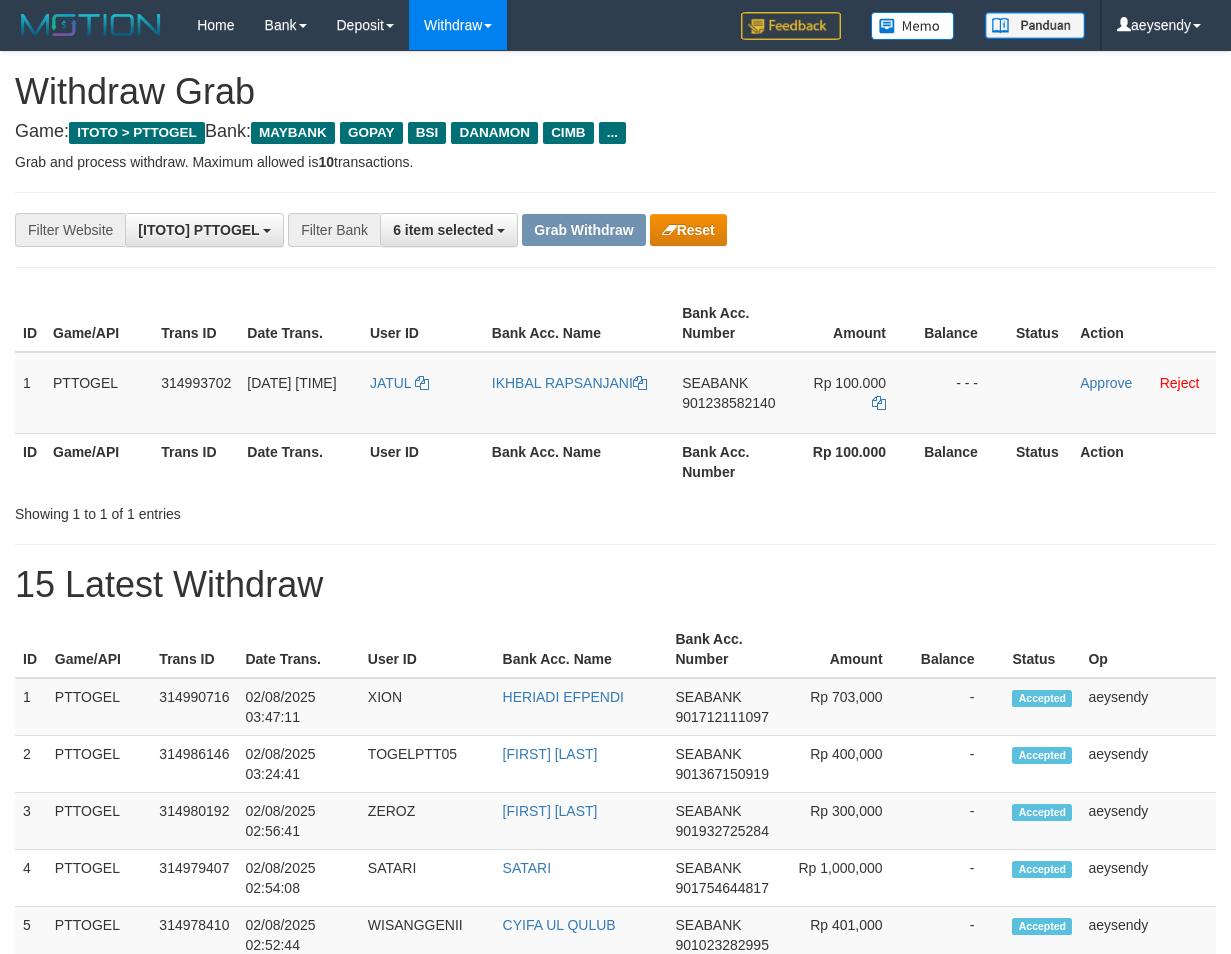 scroll, scrollTop: 0, scrollLeft: 0, axis: both 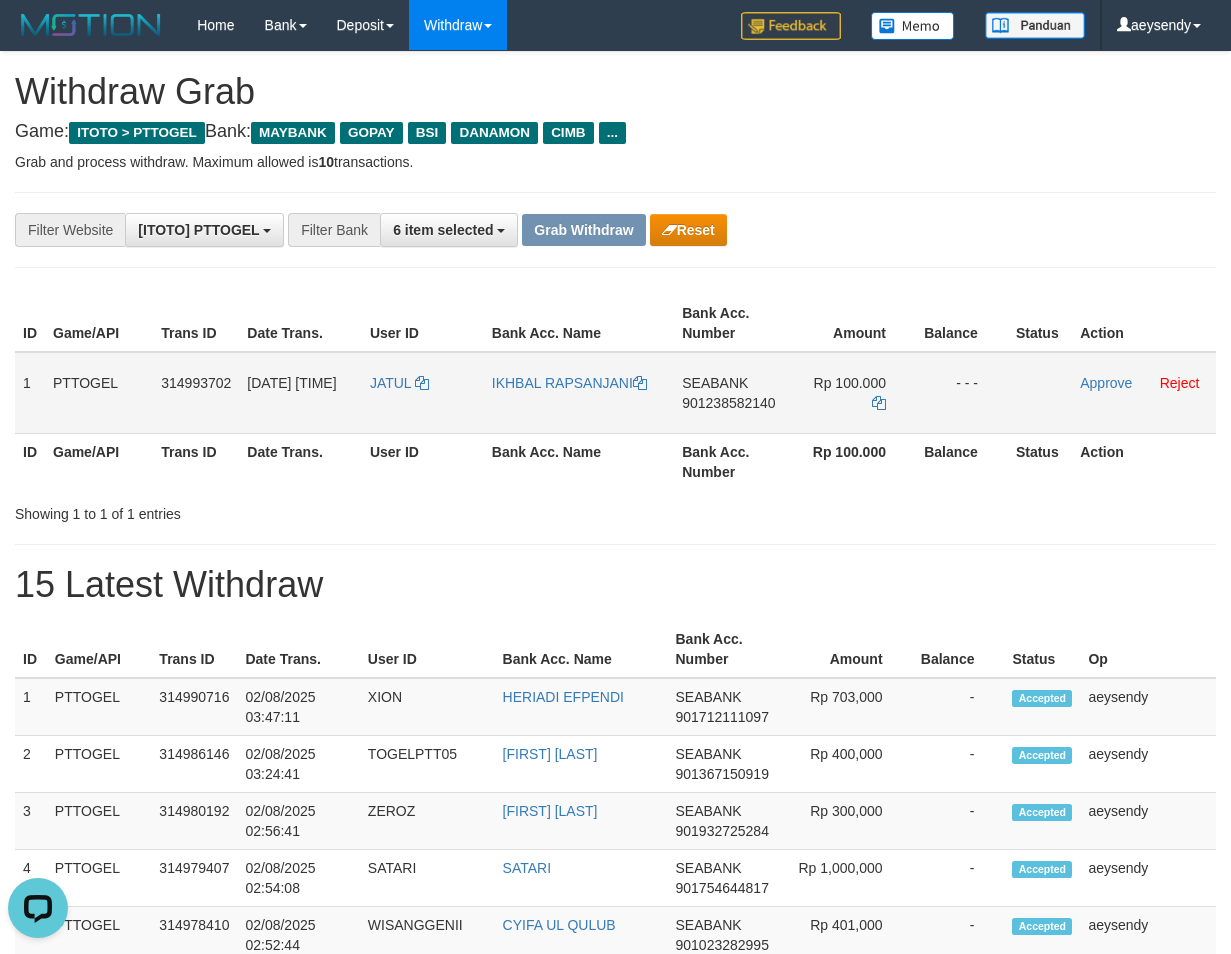 drag, startPoint x: 433, startPoint y: 410, endPoint x: 816, endPoint y: 395, distance: 383.2936 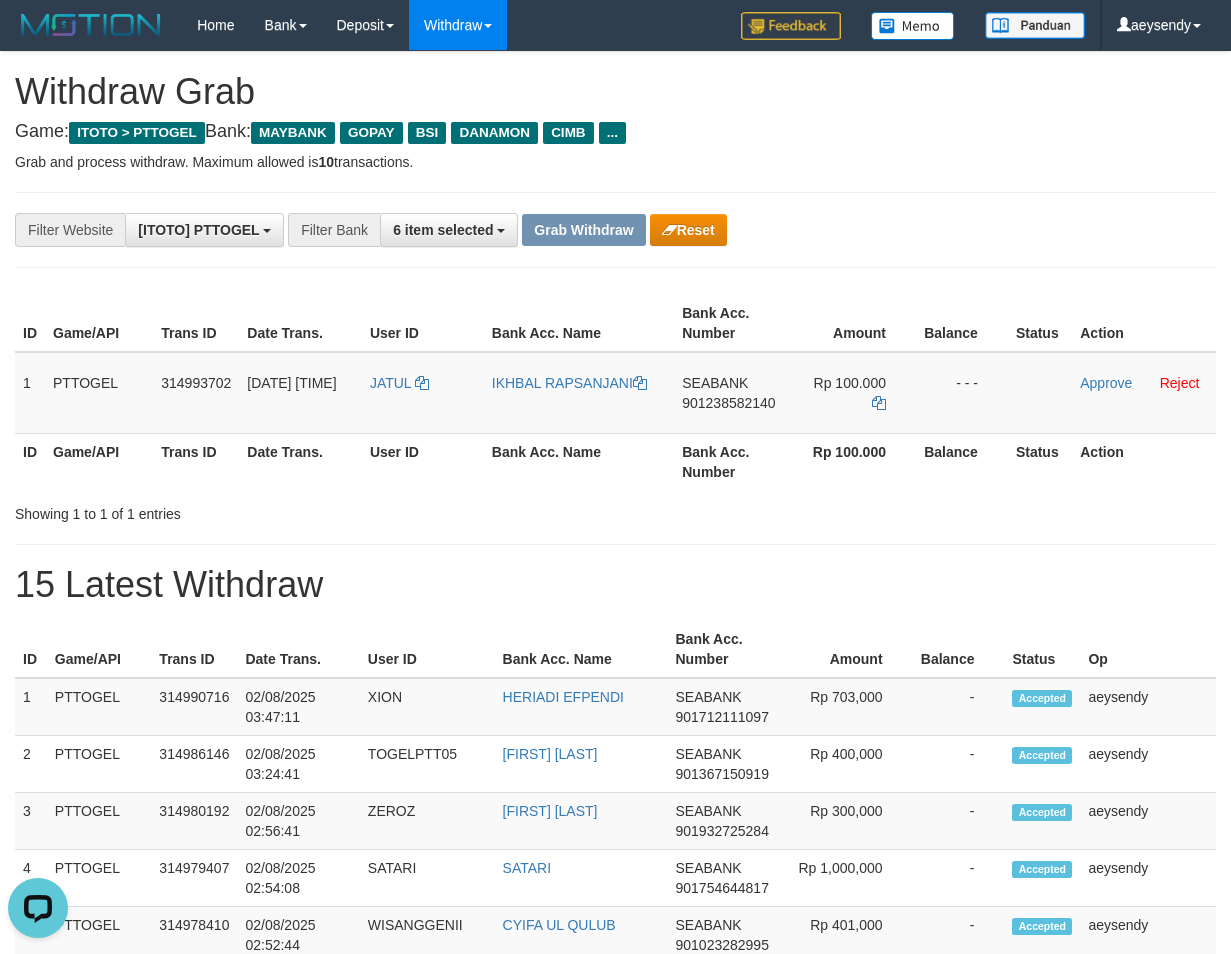 drag, startPoint x: 1205, startPoint y: 576, endPoint x: 1221, endPoint y: 559, distance: 23.345236 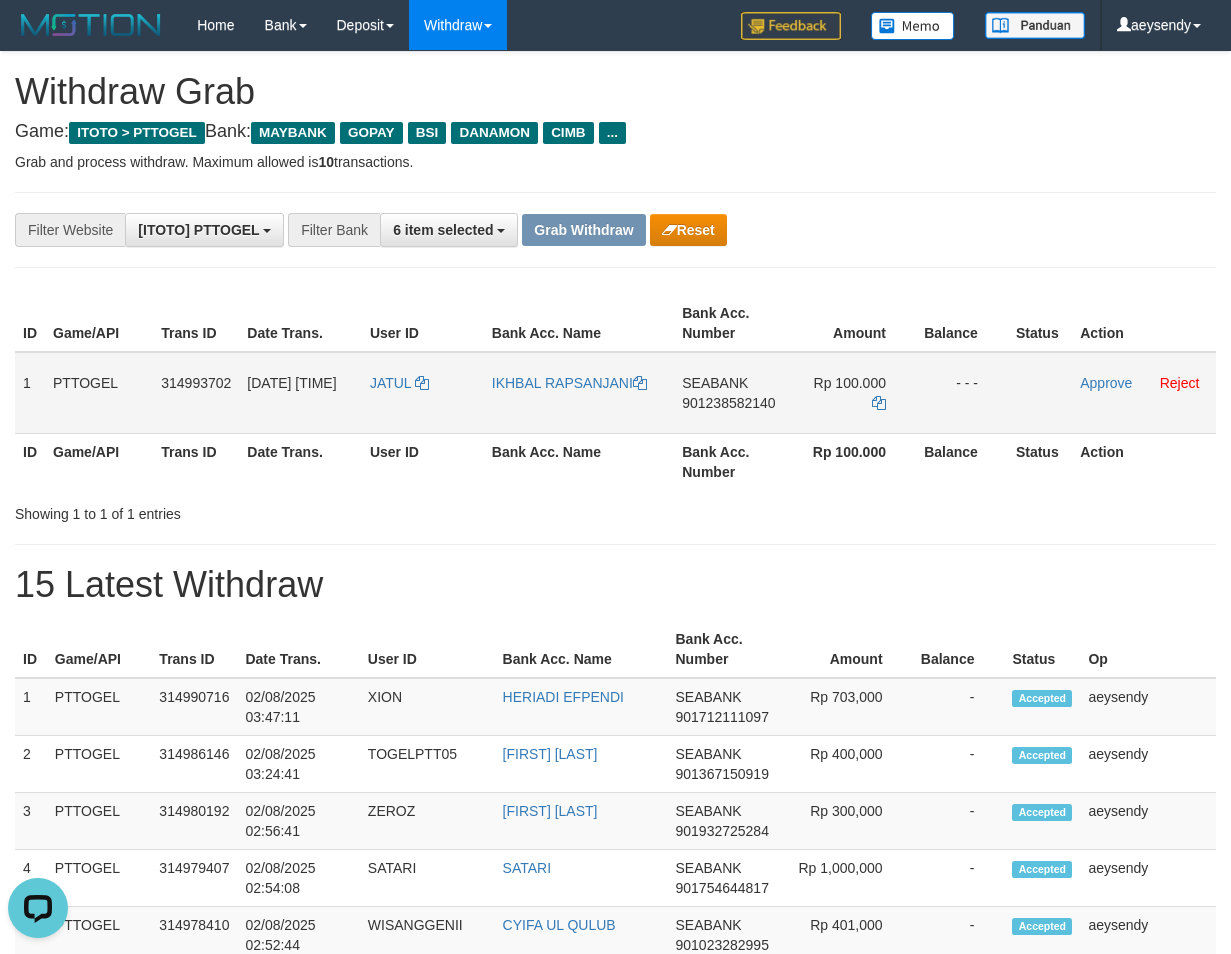 click on "901238582140" at bounding box center (728, 403) 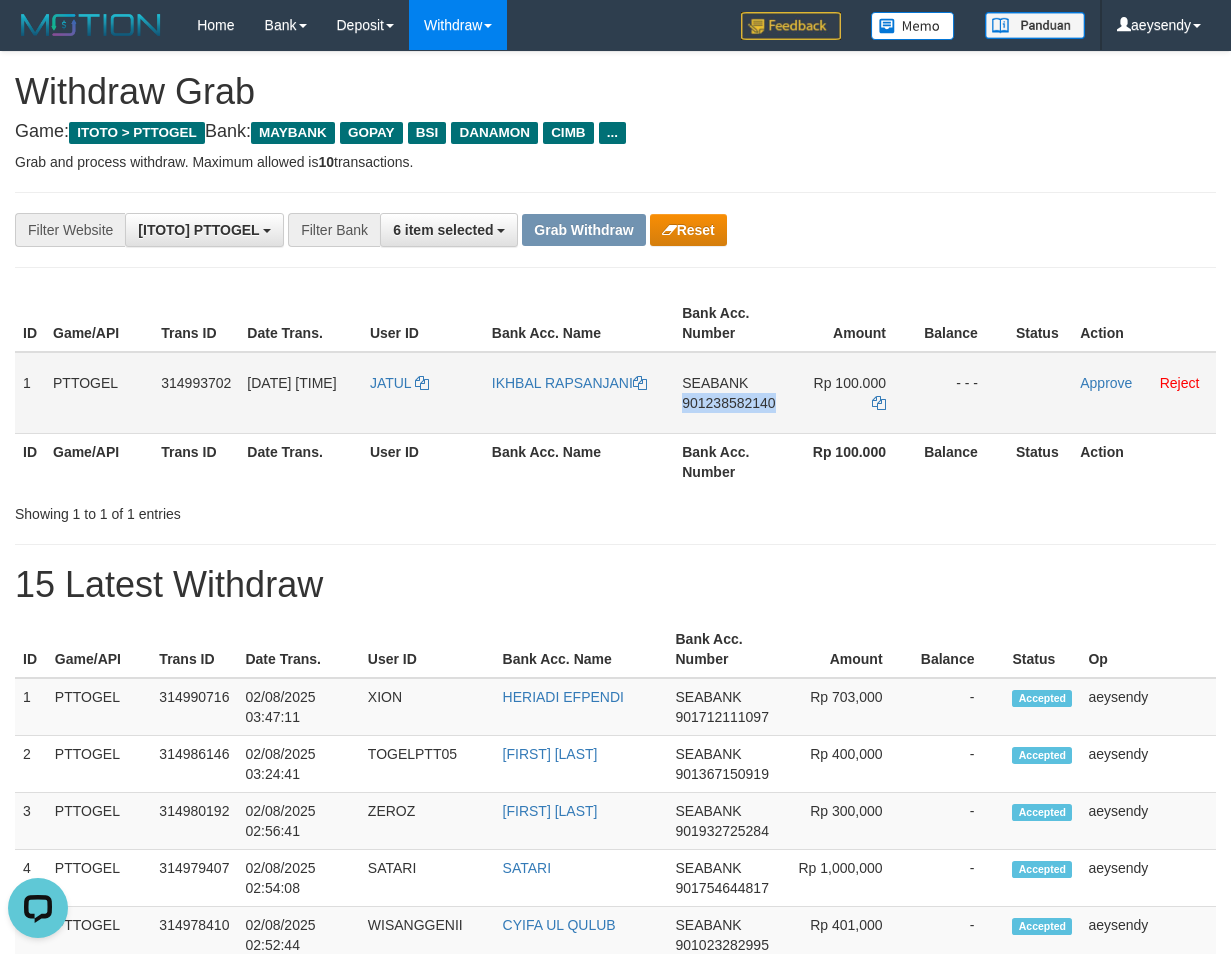 click on "901238582140" at bounding box center (728, 403) 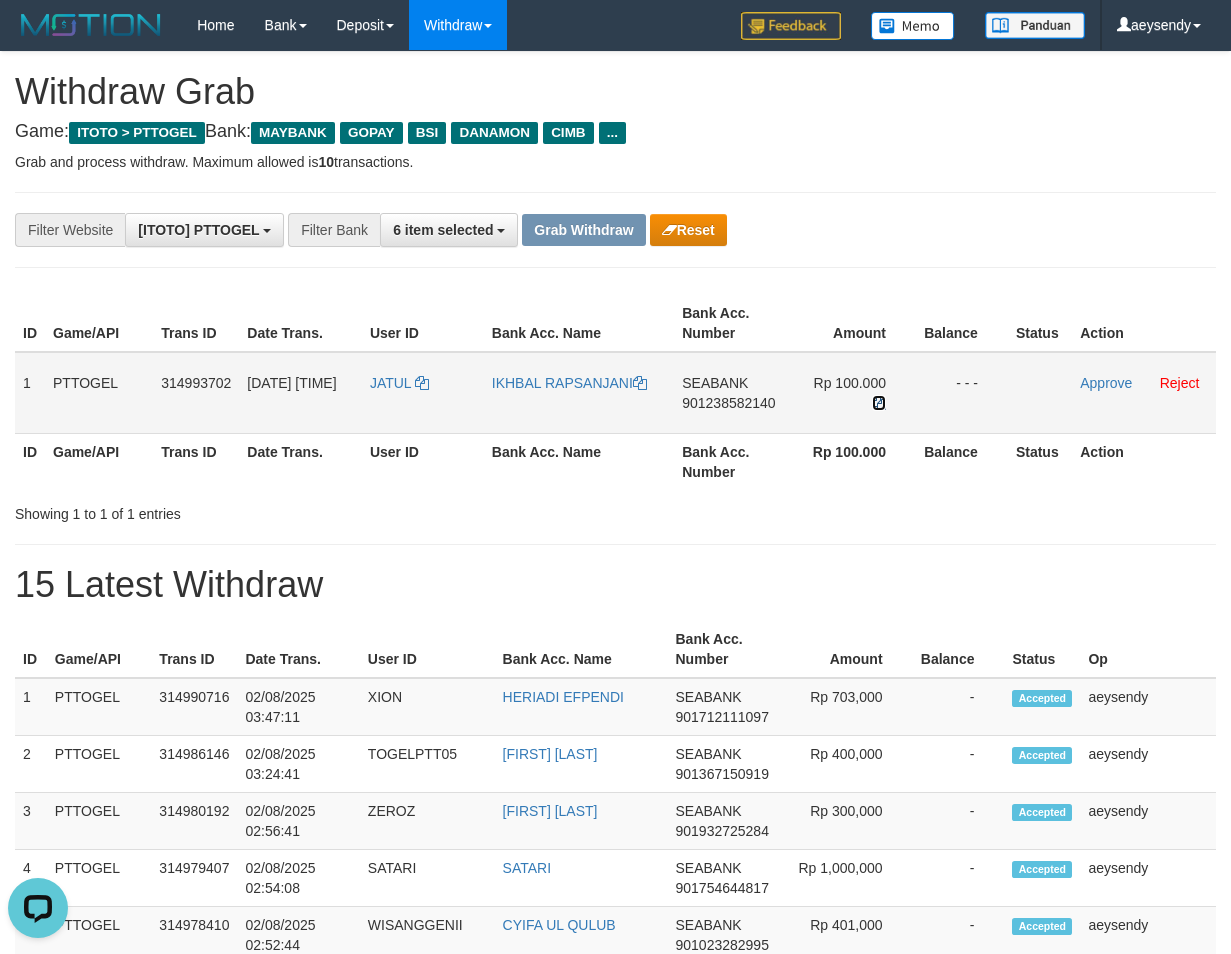 click at bounding box center (879, 403) 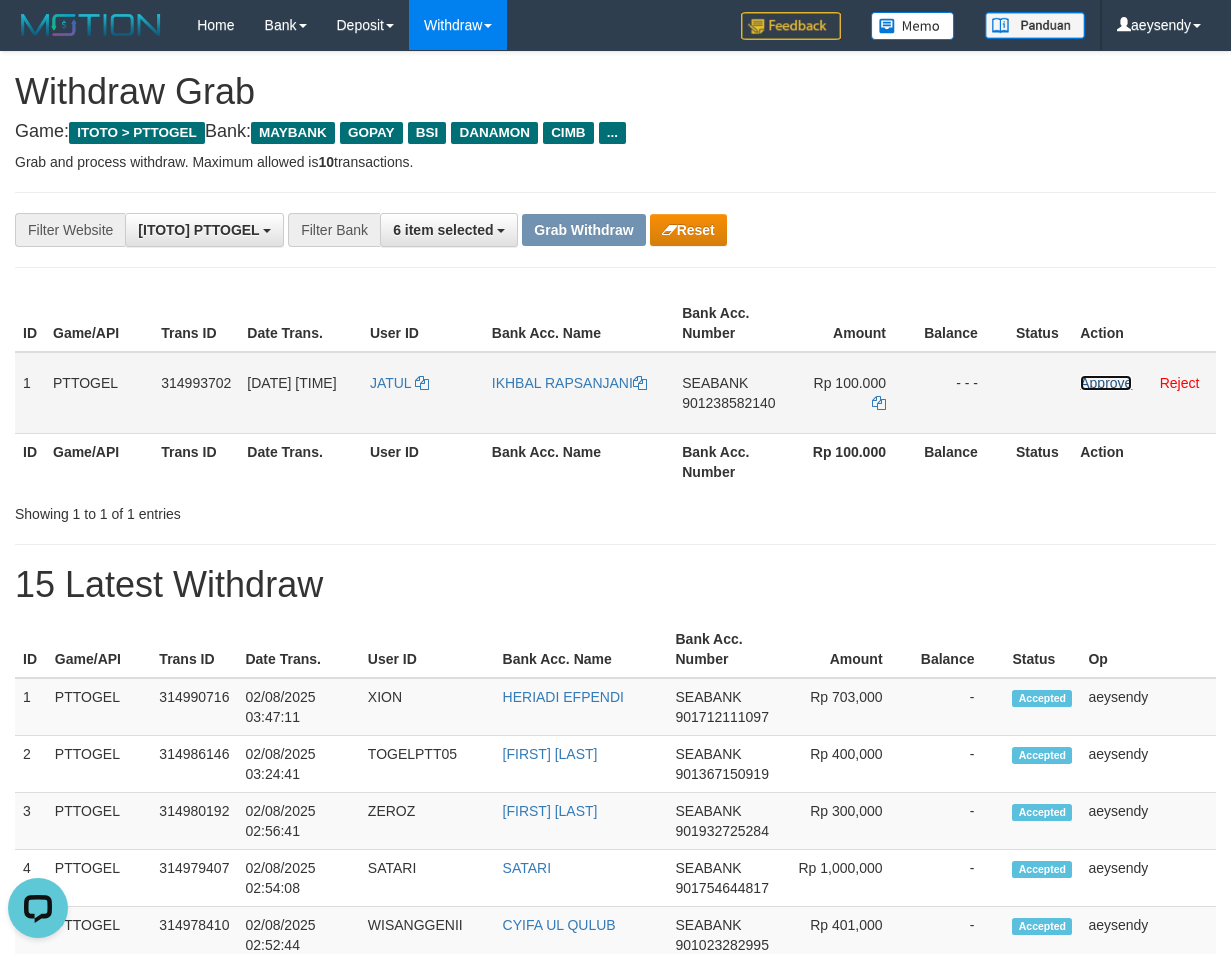 click on "Approve" at bounding box center (1106, 383) 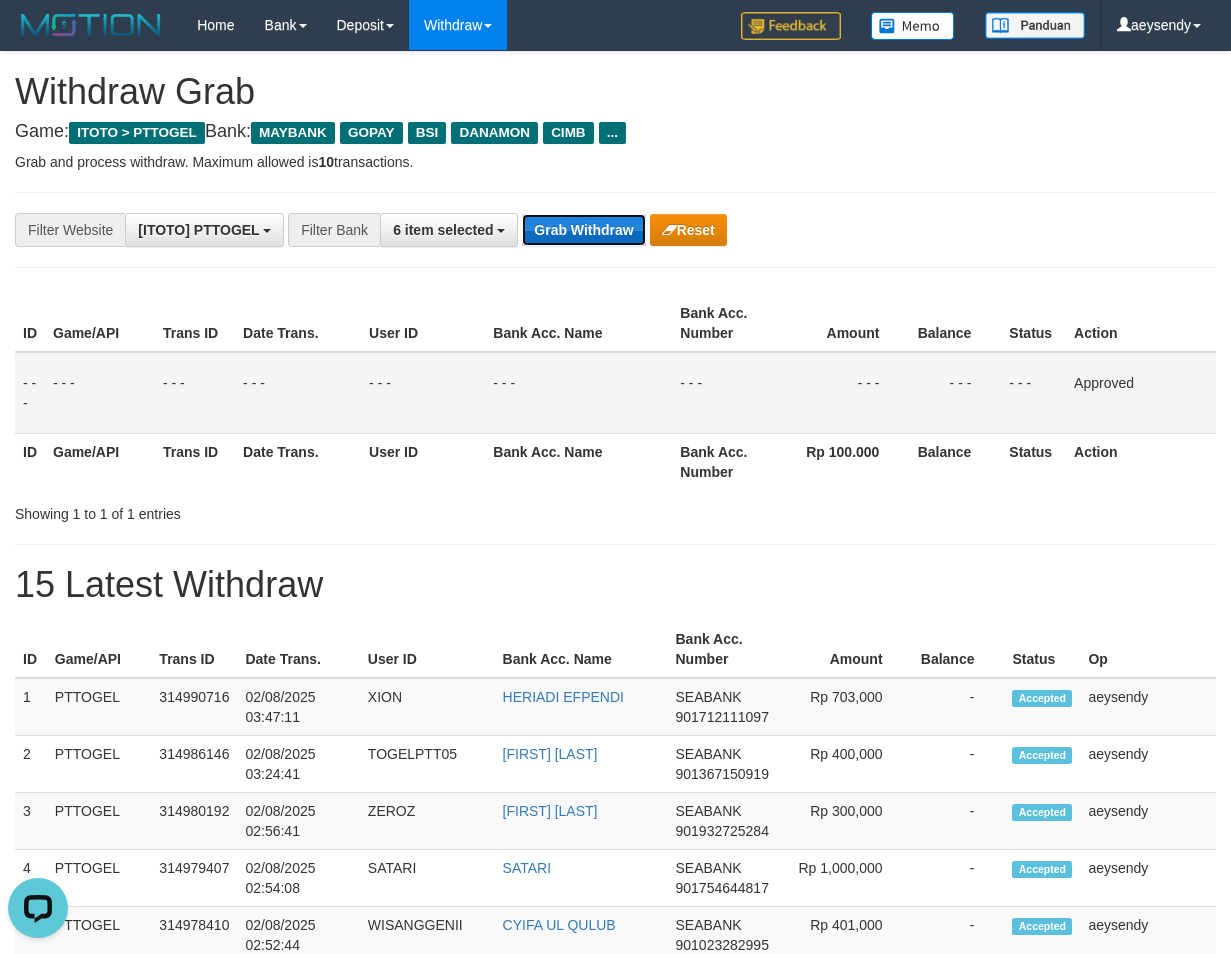 click on "Grab Withdraw" at bounding box center [583, 230] 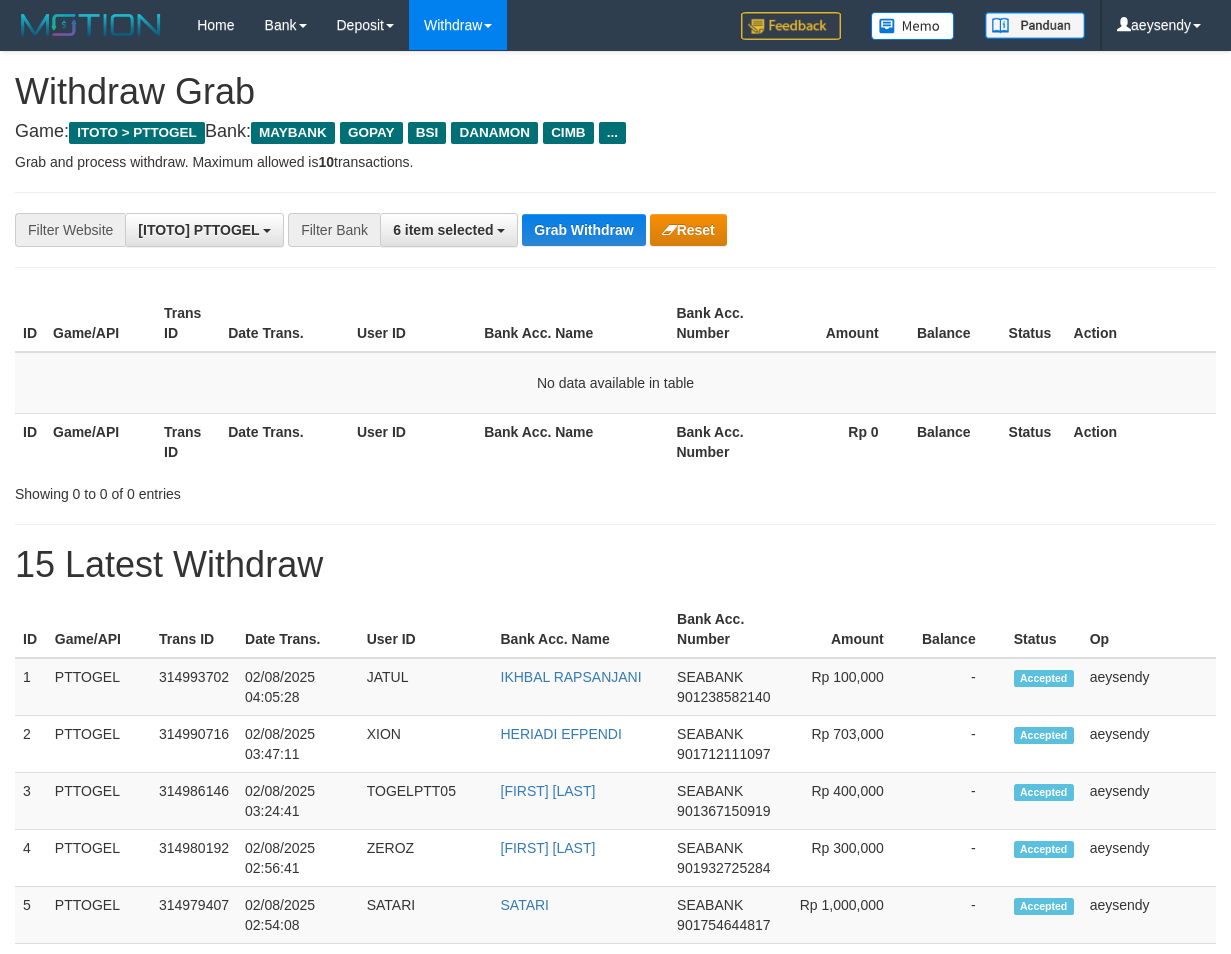 click on "Bank Acc. Number" at bounding box center (722, 441) 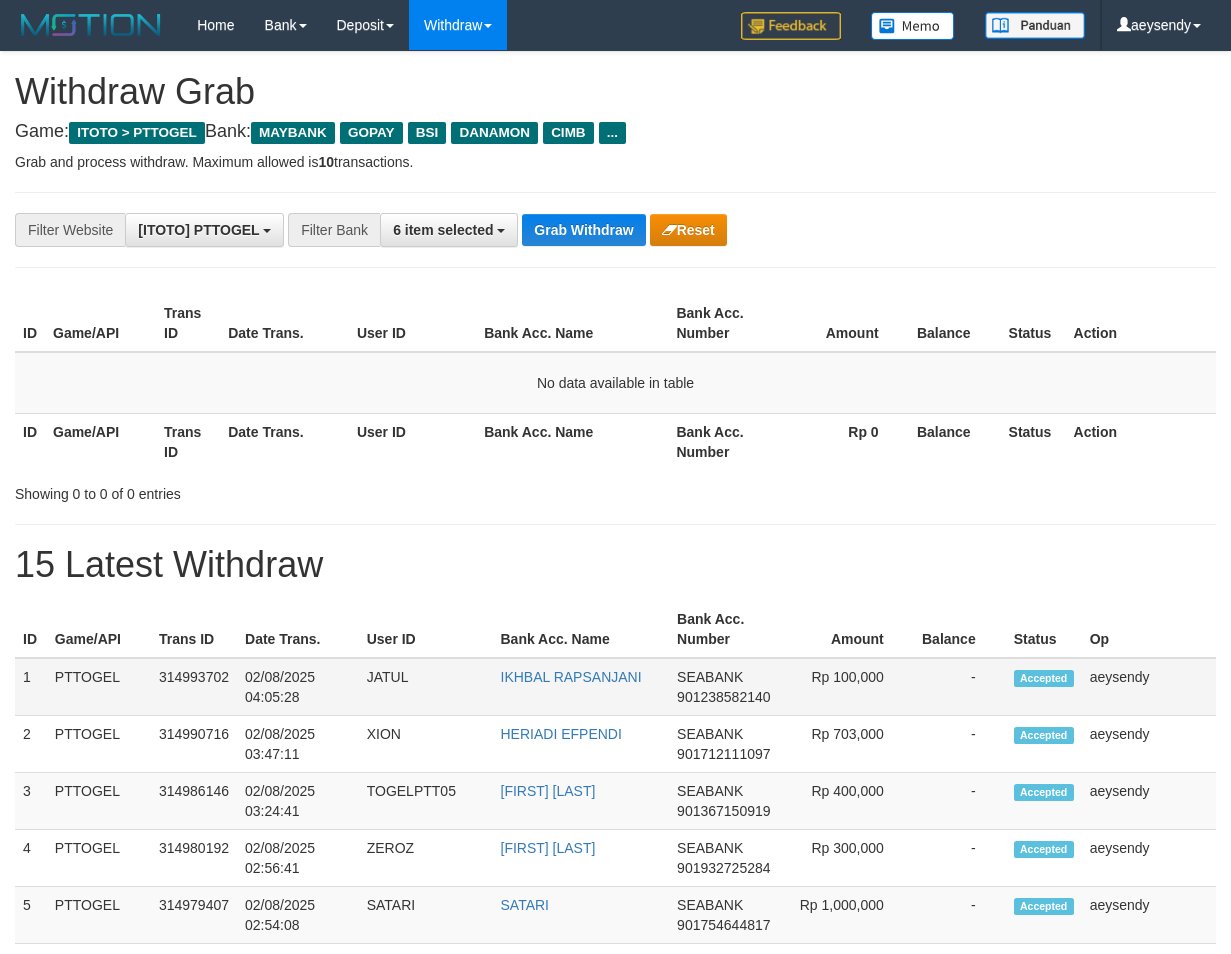 scroll, scrollTop: 0, scrollLeft: 0, axis: both 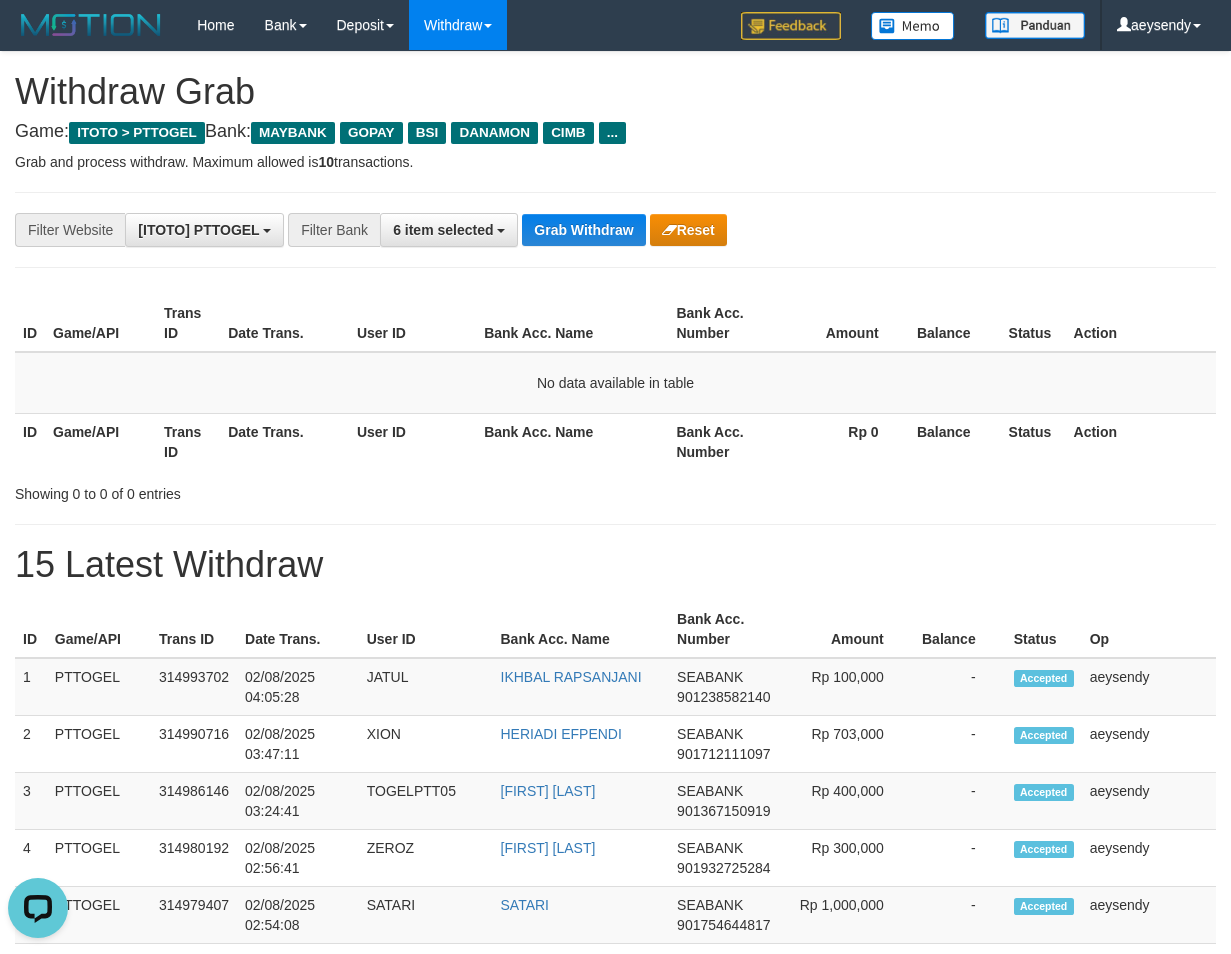 click on "**********" at bounding box center (615, 1113) 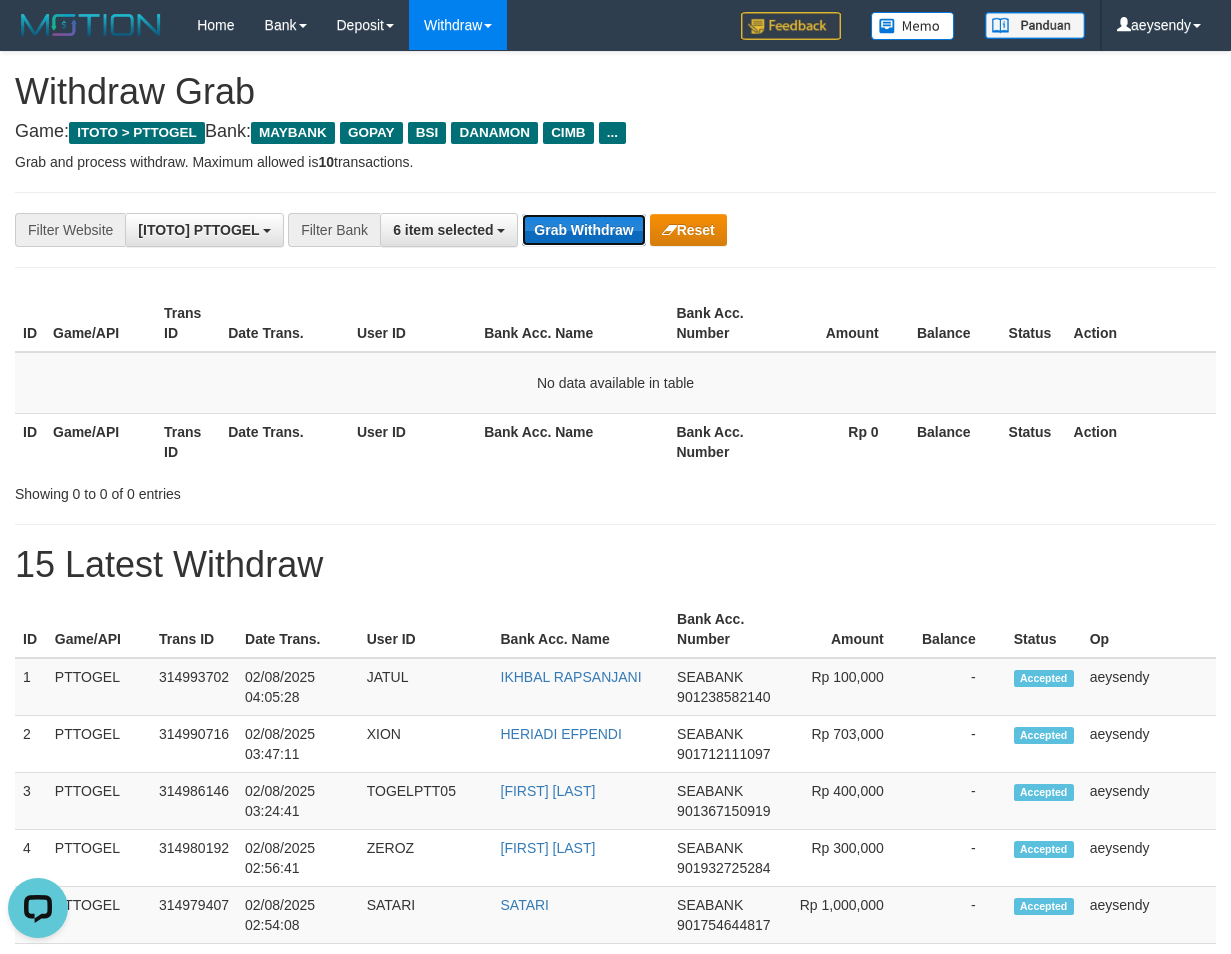 click on "Grab Withdraw" at bounding box center [583, 230] 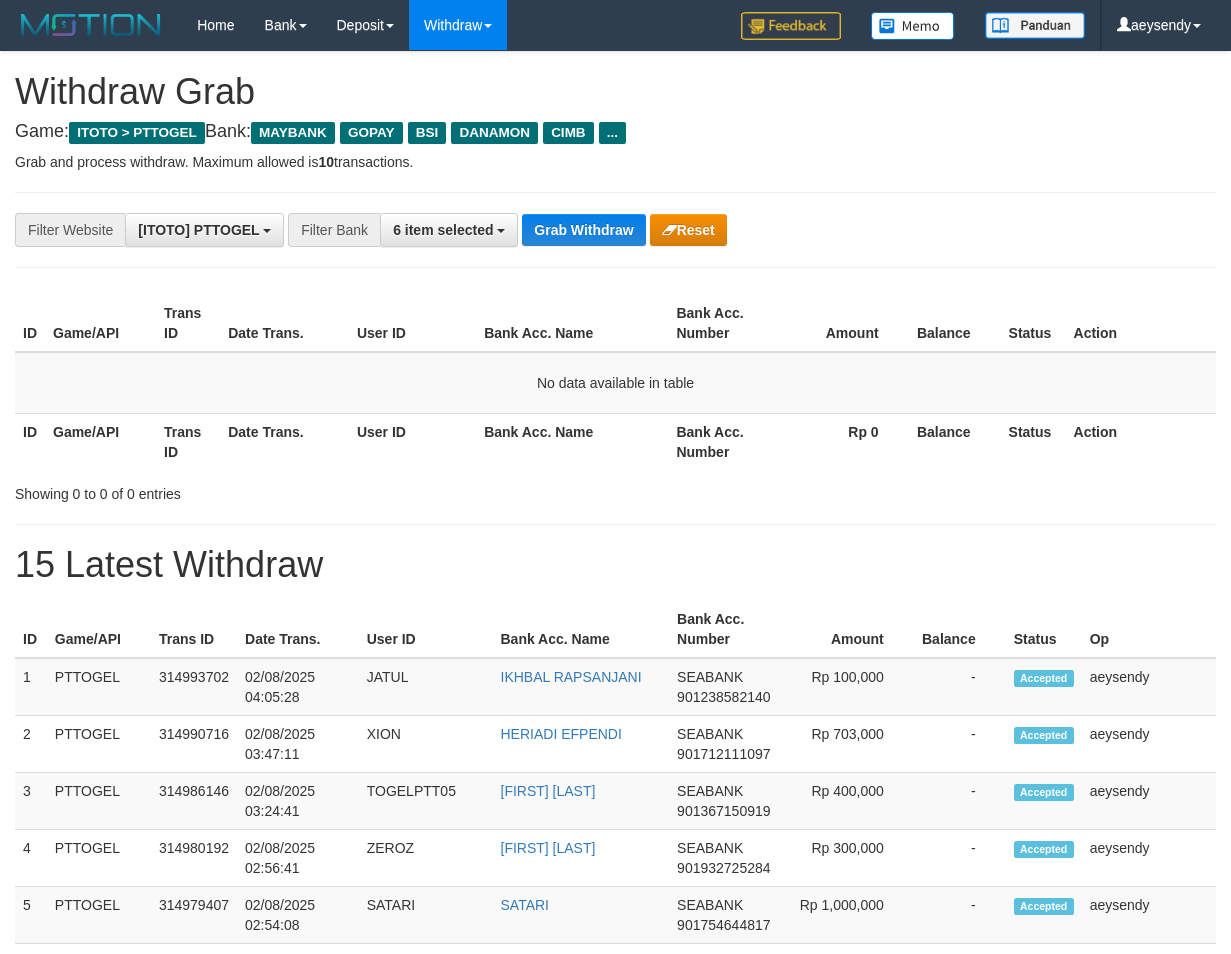 scroll, scrollTop: 0, scrollLeft: 0, axis: both 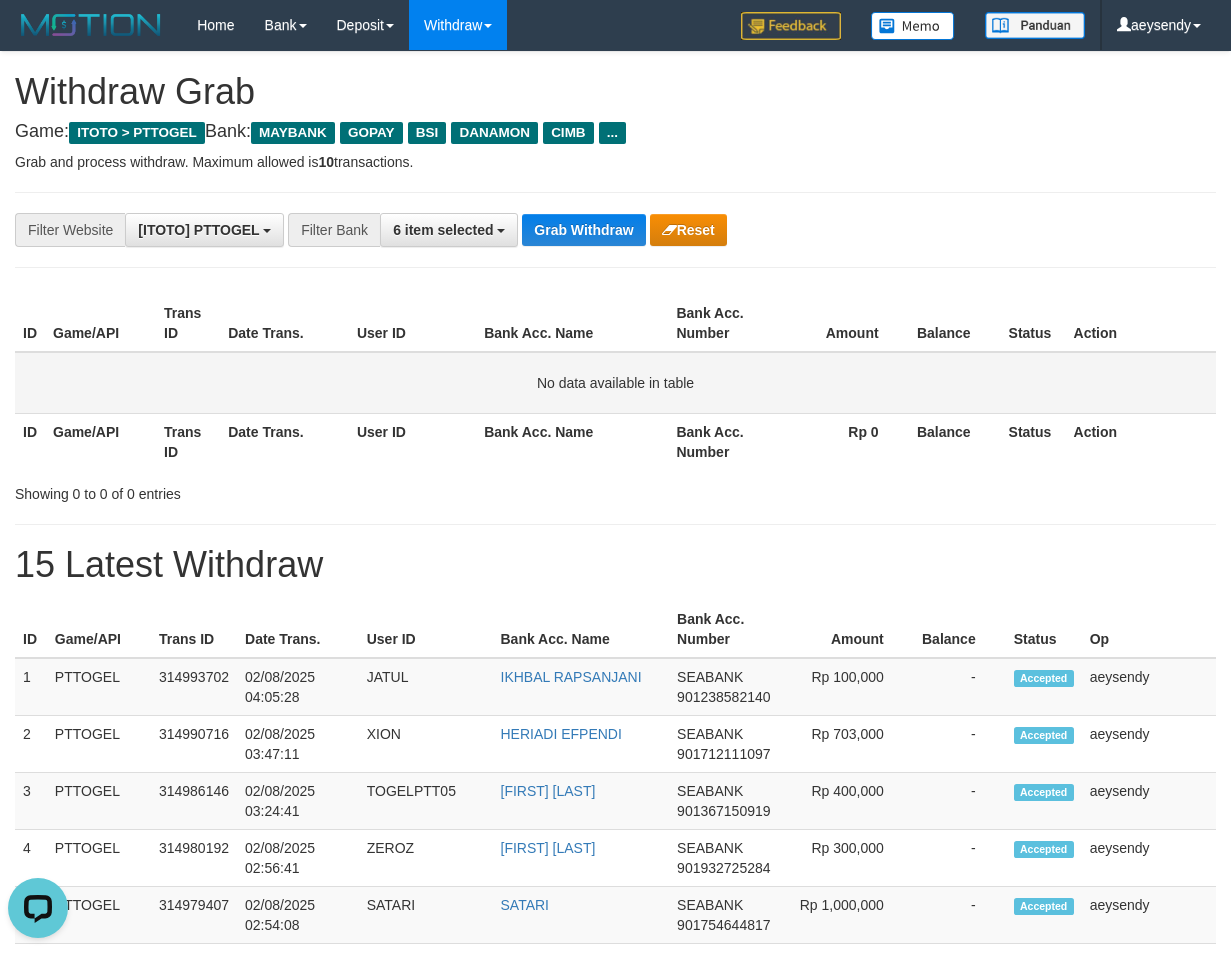 click on "No data available in table" at bounding box center [615, 383] 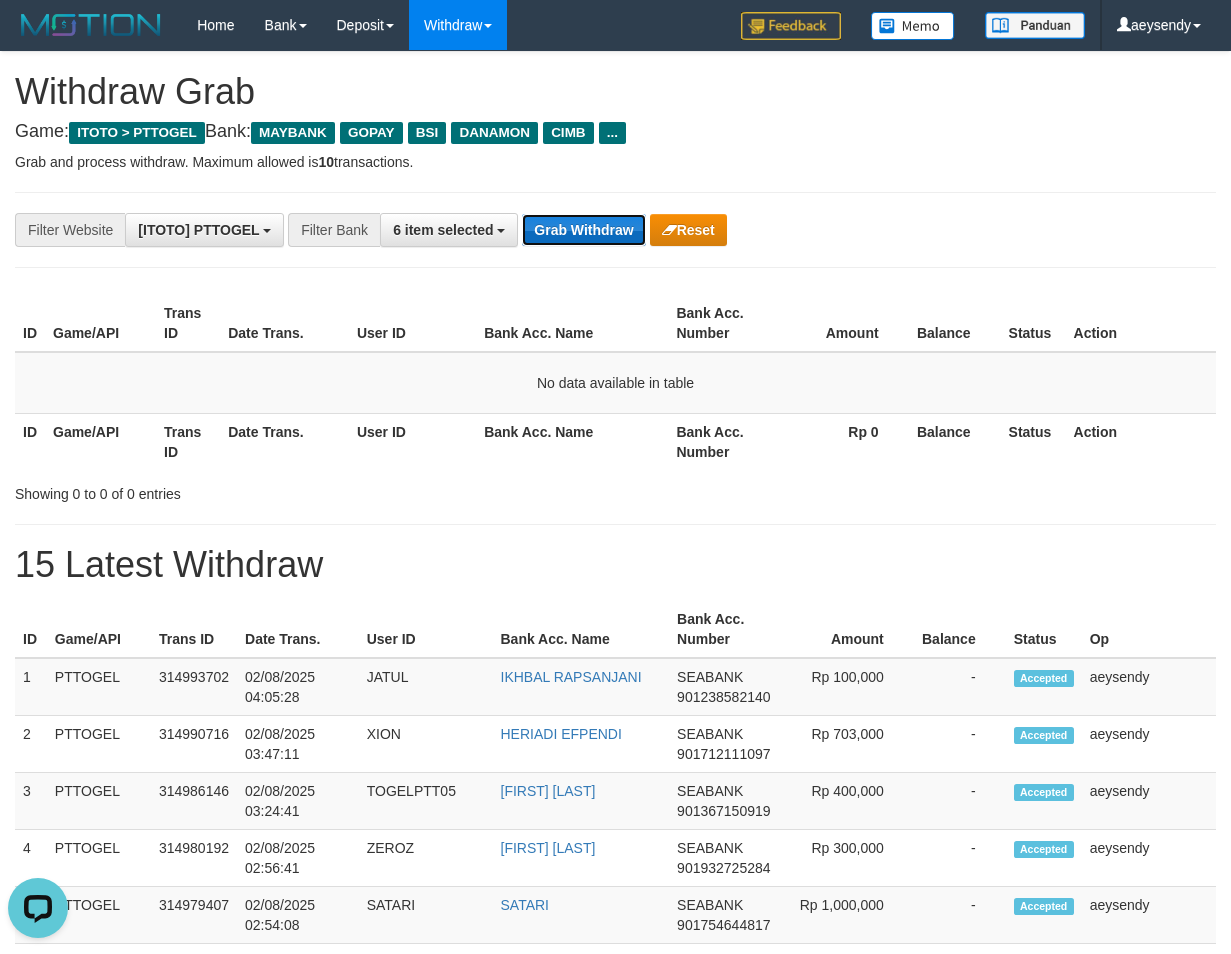 click on "Grab Withdraw" at bounding box center (583, 230) 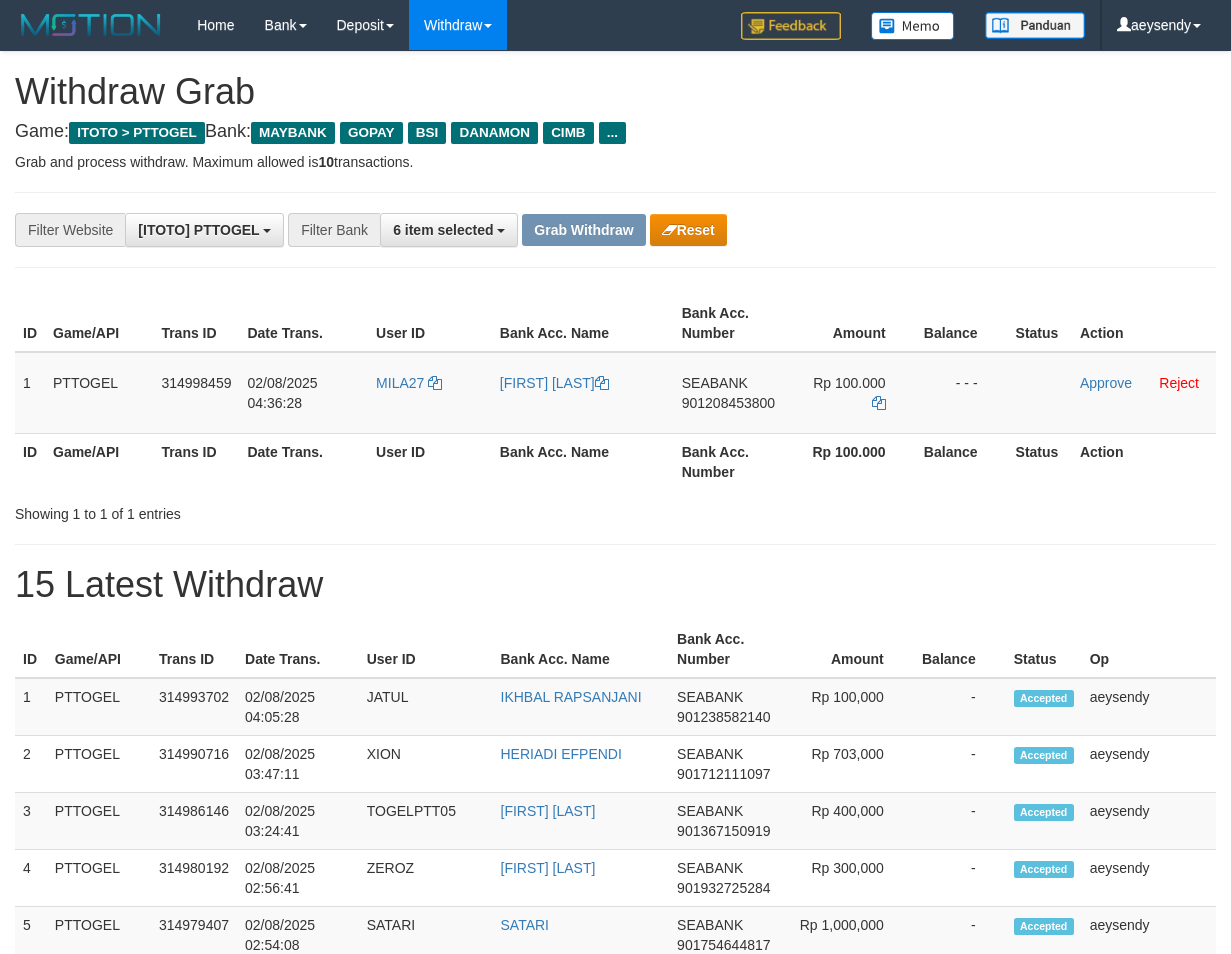 scroll, scrollTop: 0, scrollLeft: 0, axis: both 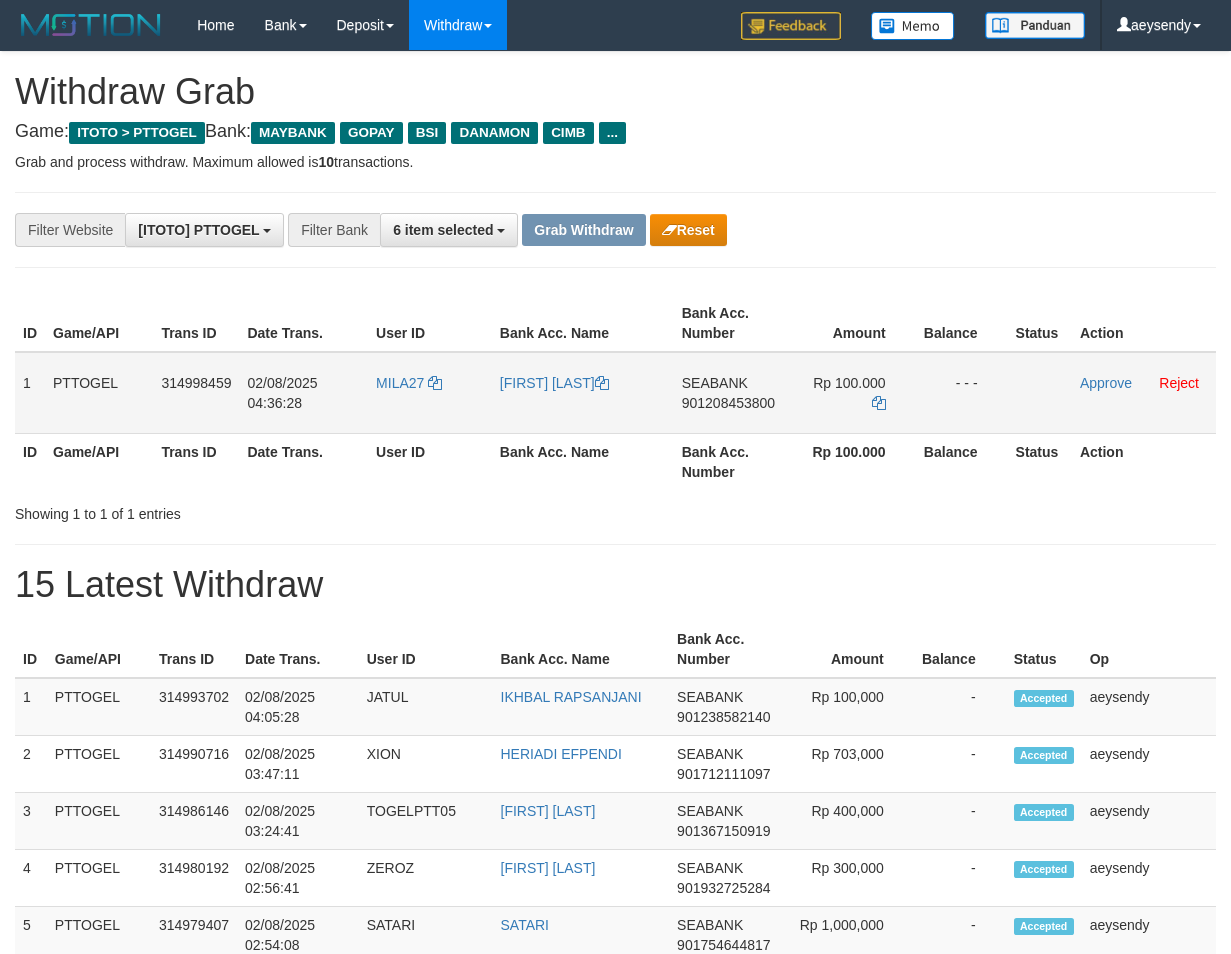 drag, startPoint x: 433, startPoint y: 418, endPoint x: 867, endPoint y: 412, distance: 434.04147 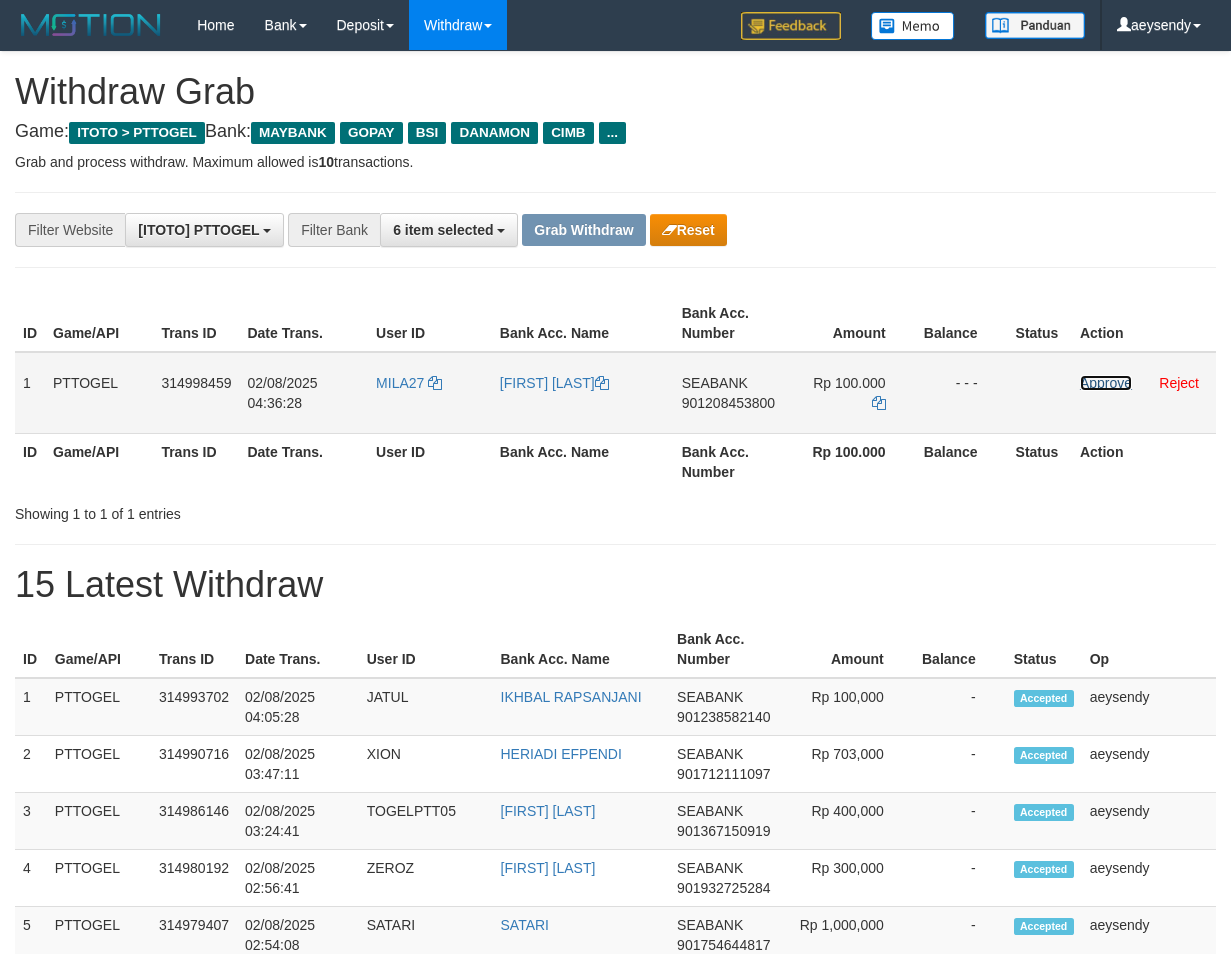 click on "Approve" at bounding box center (1106, 383) 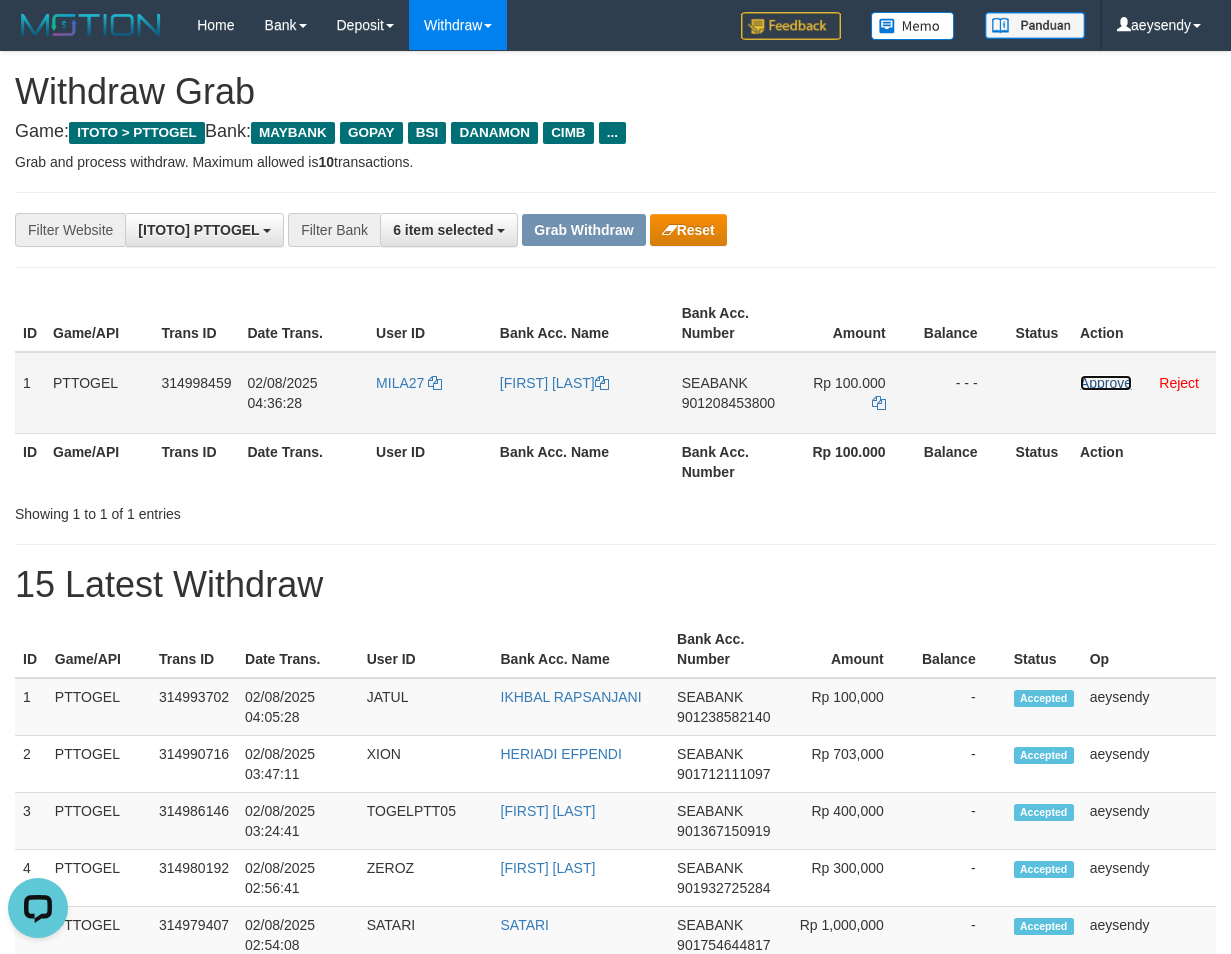 scroll, scrollTop: 0, scrollLeft: 0, axis: both 